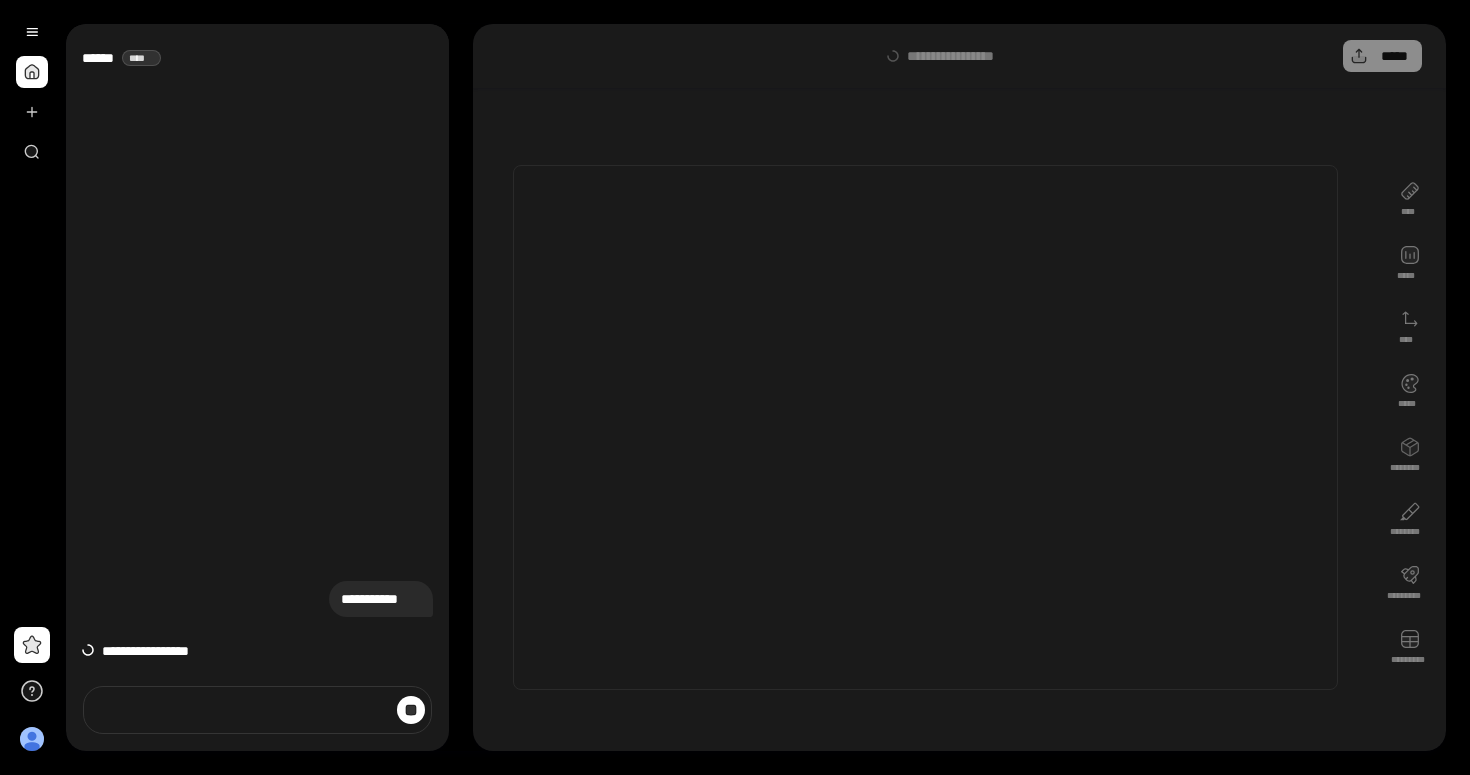 scroll, scrollTop: 0, scrollLeft: 0, axis: both 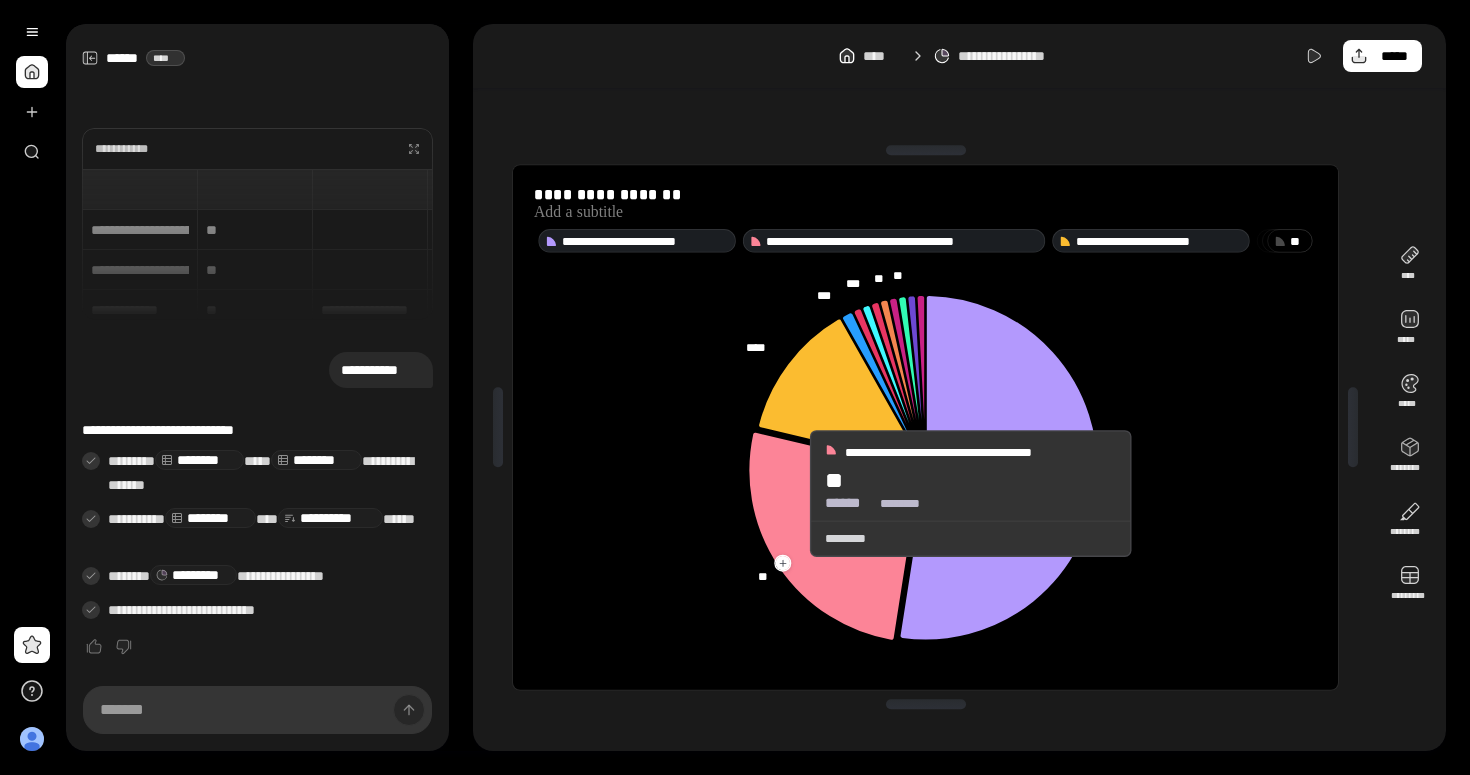 click 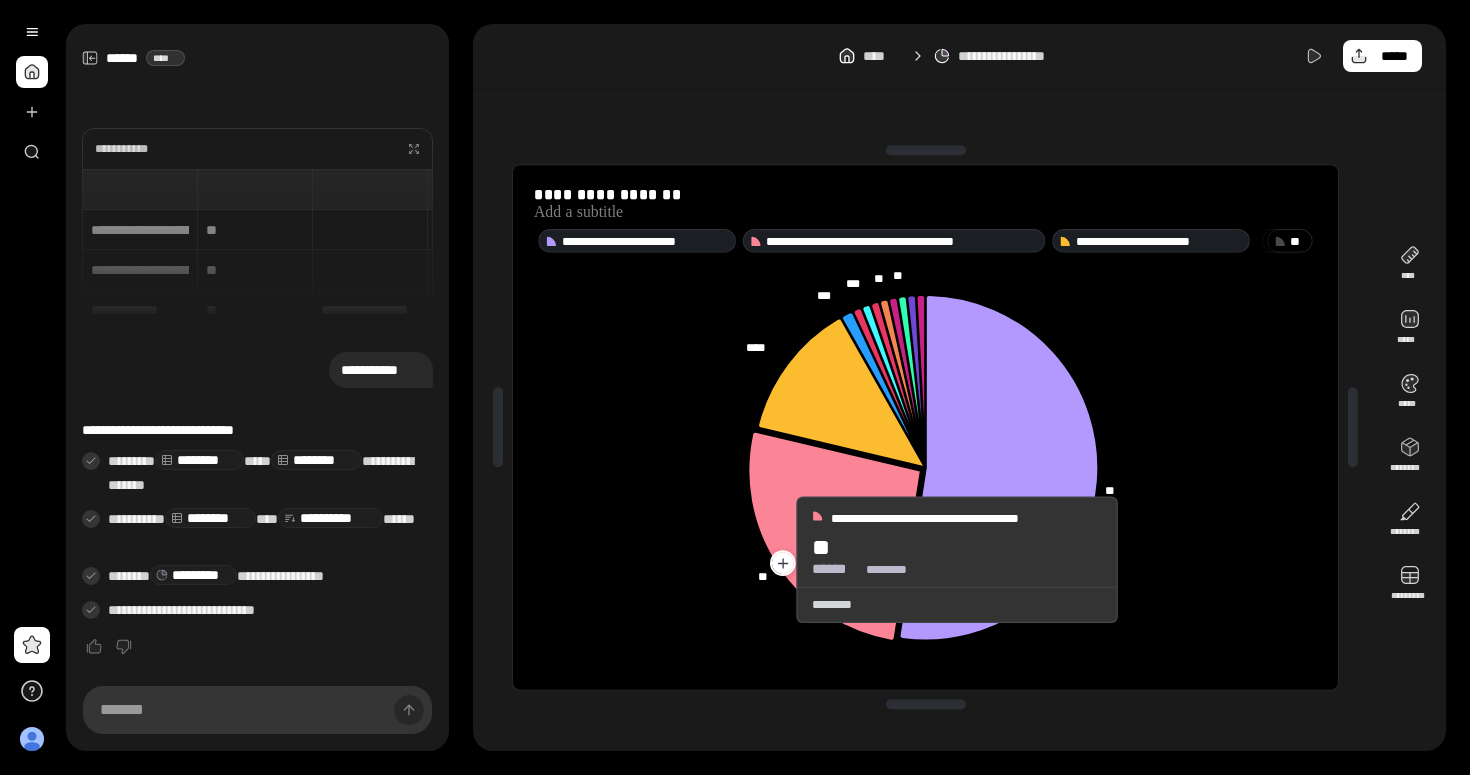 click 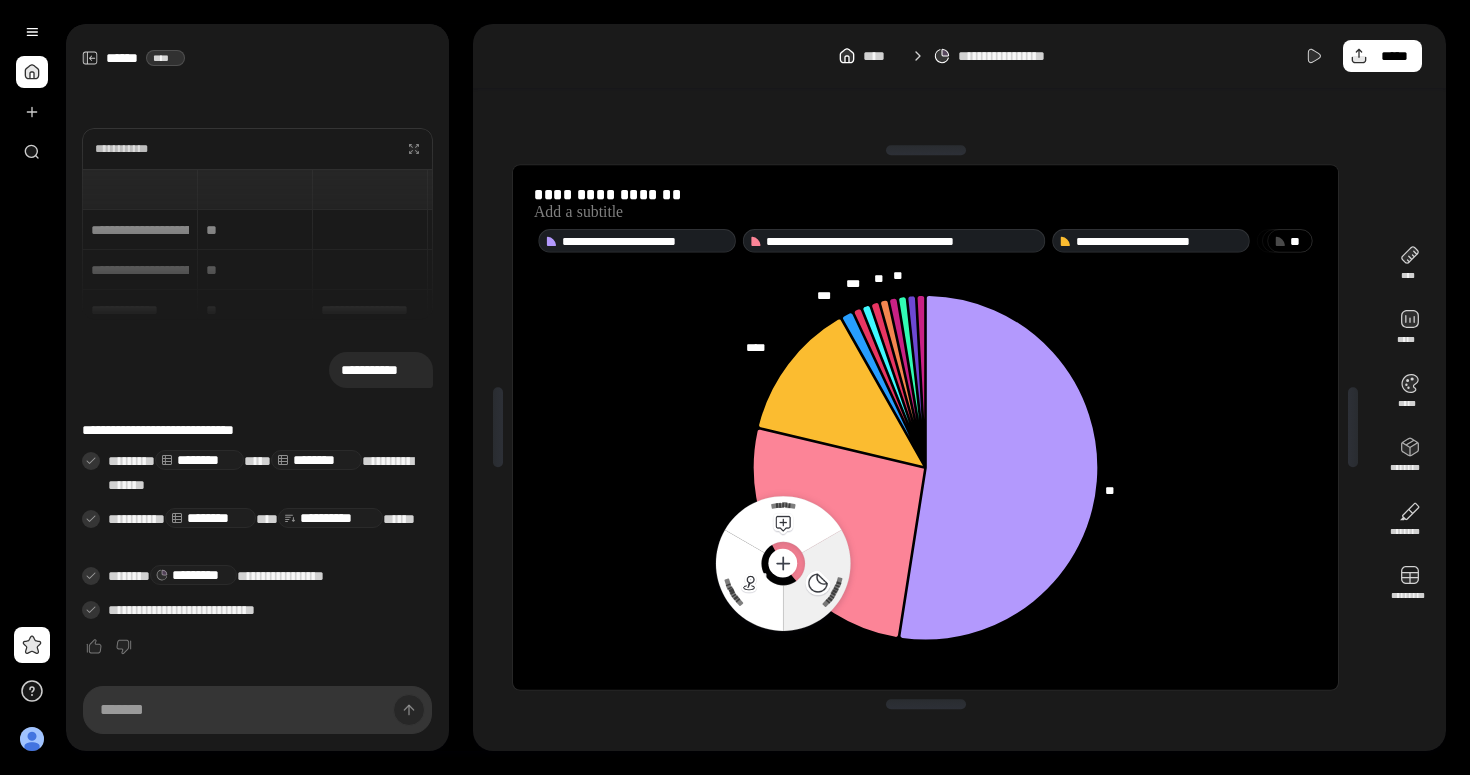 click 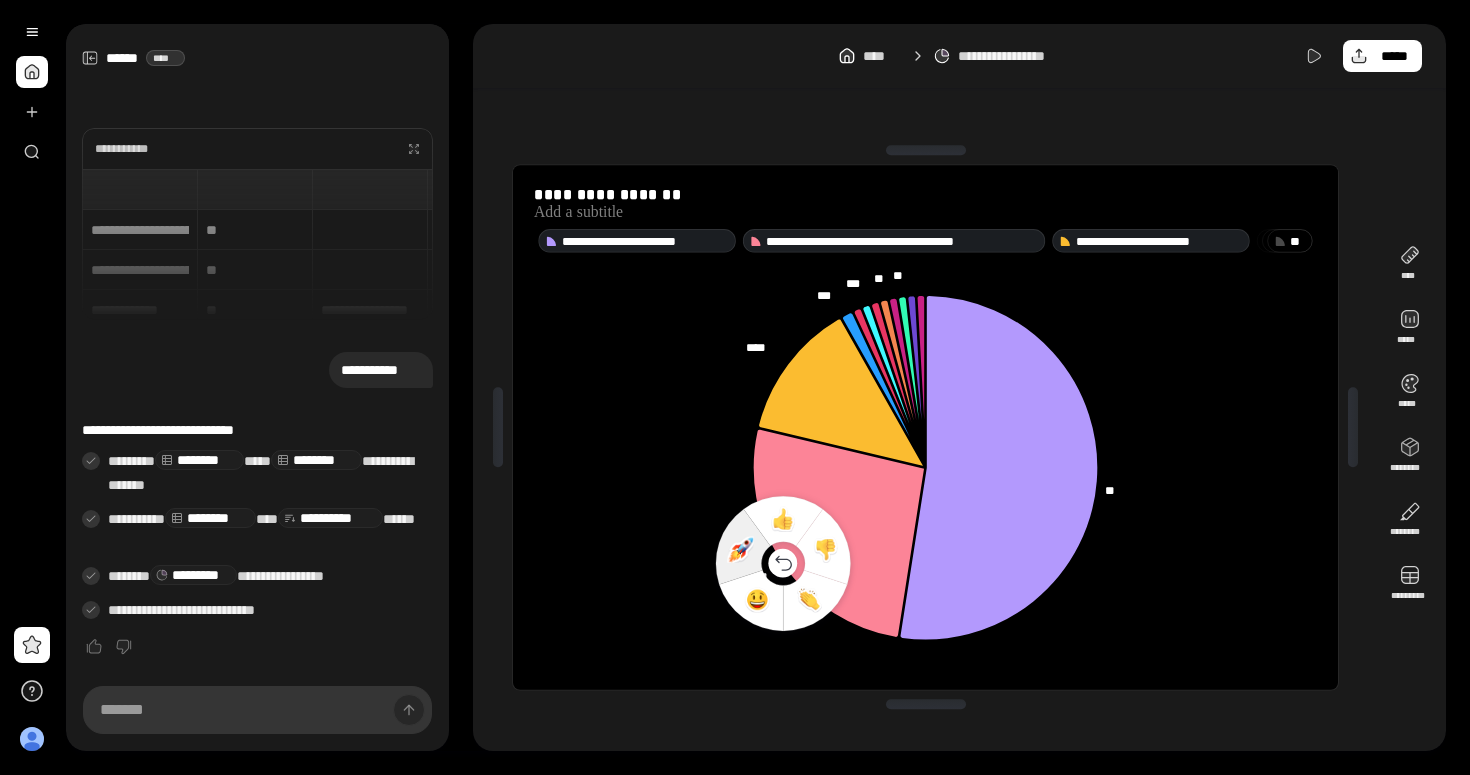 click 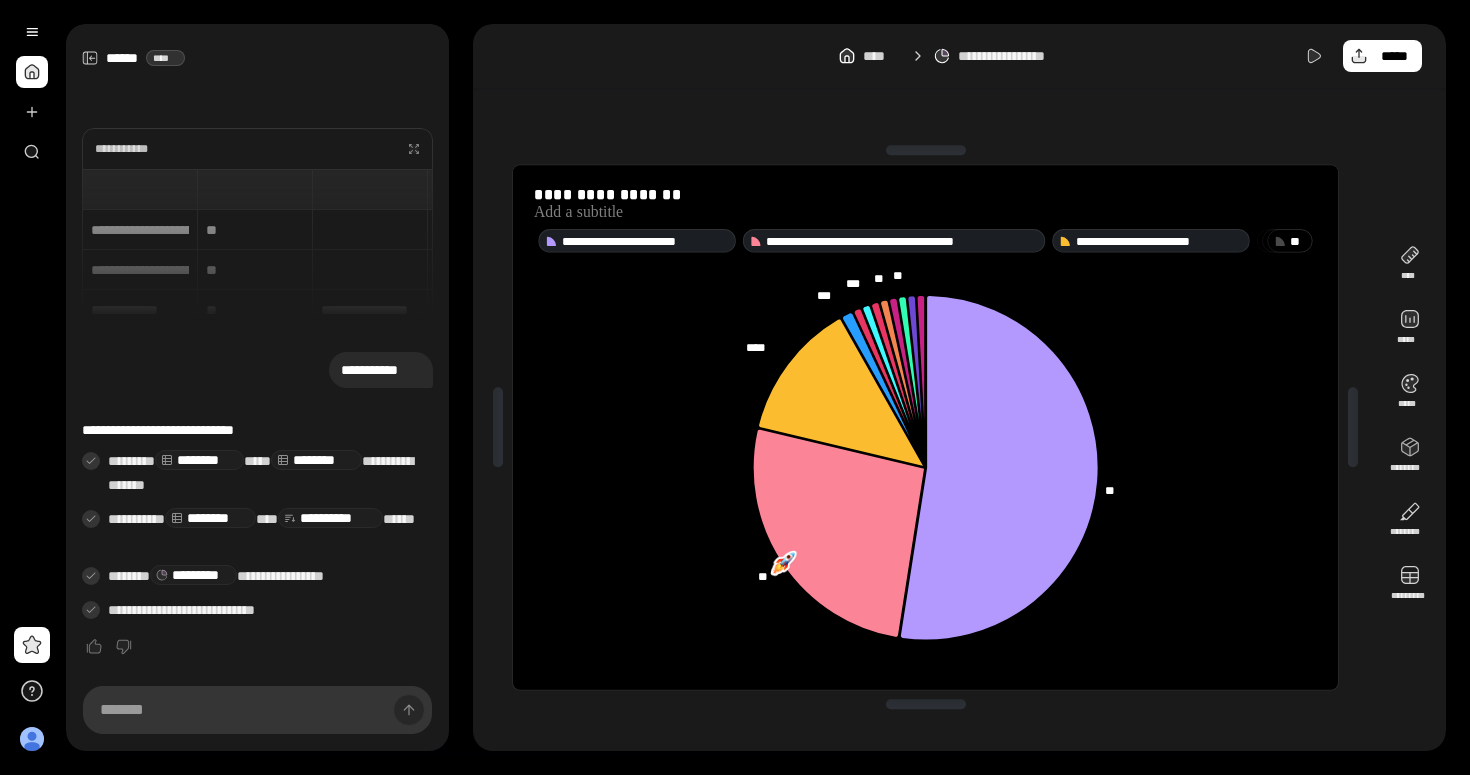 click 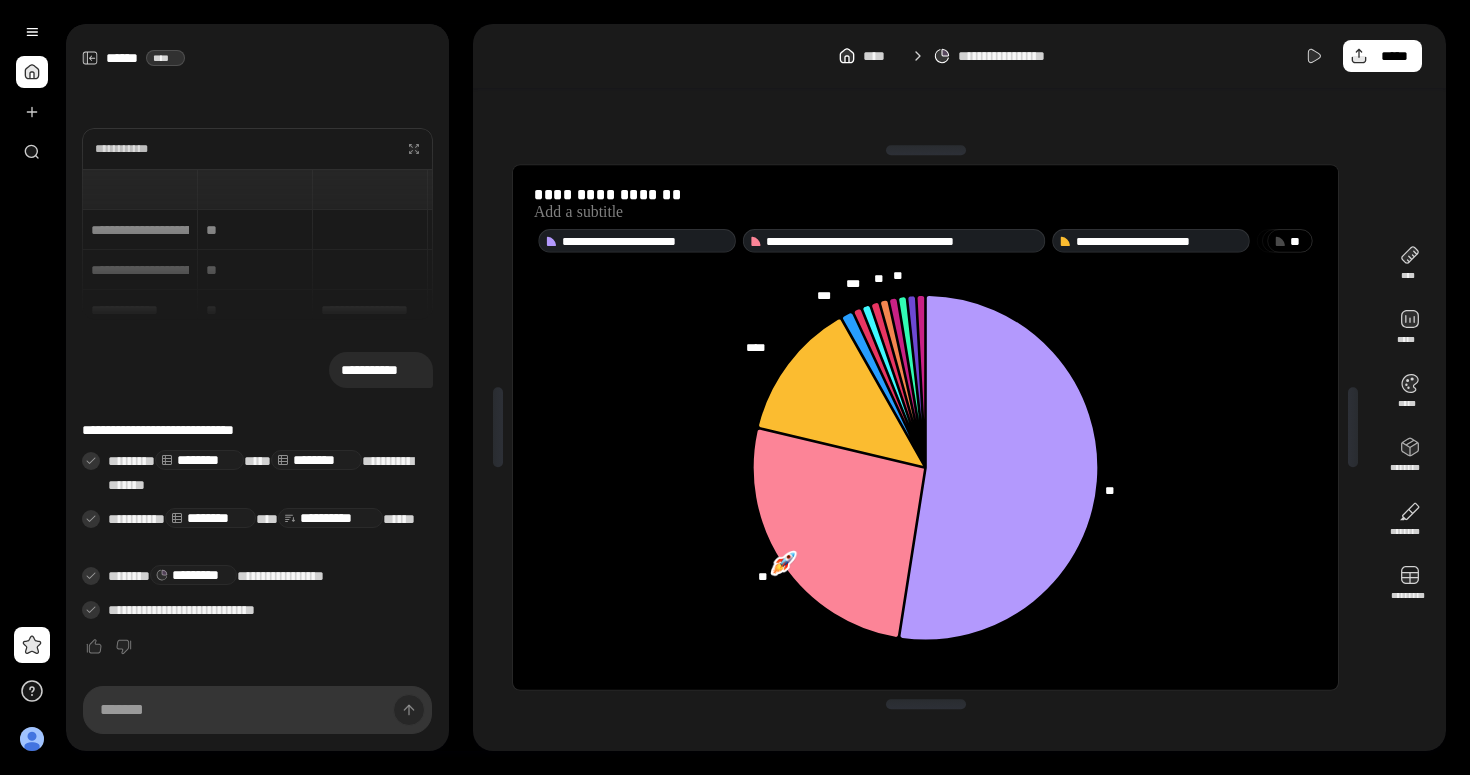 click on "[FIRST] [LAST]" at bounding box center (257, 244) 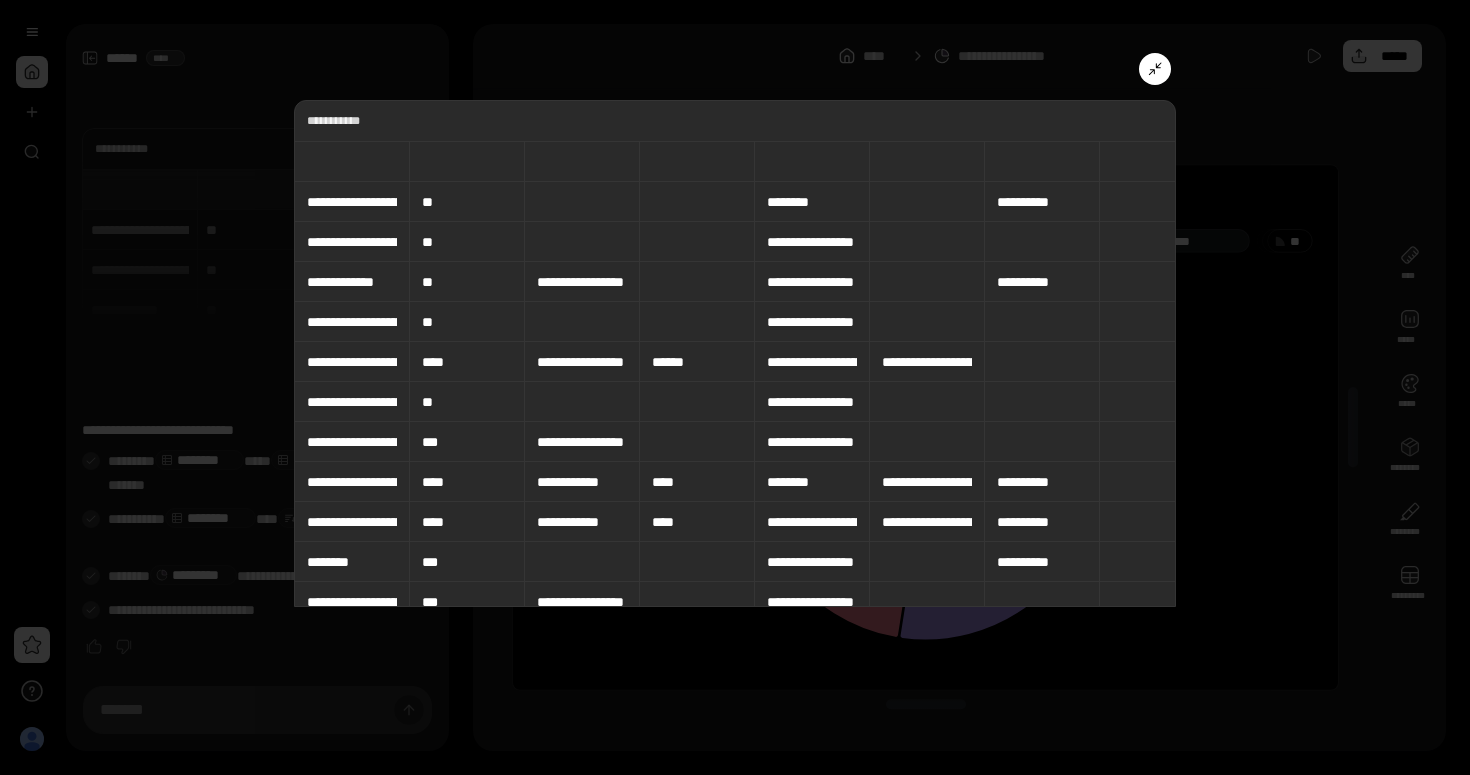 click at bounding box center (352, 161) 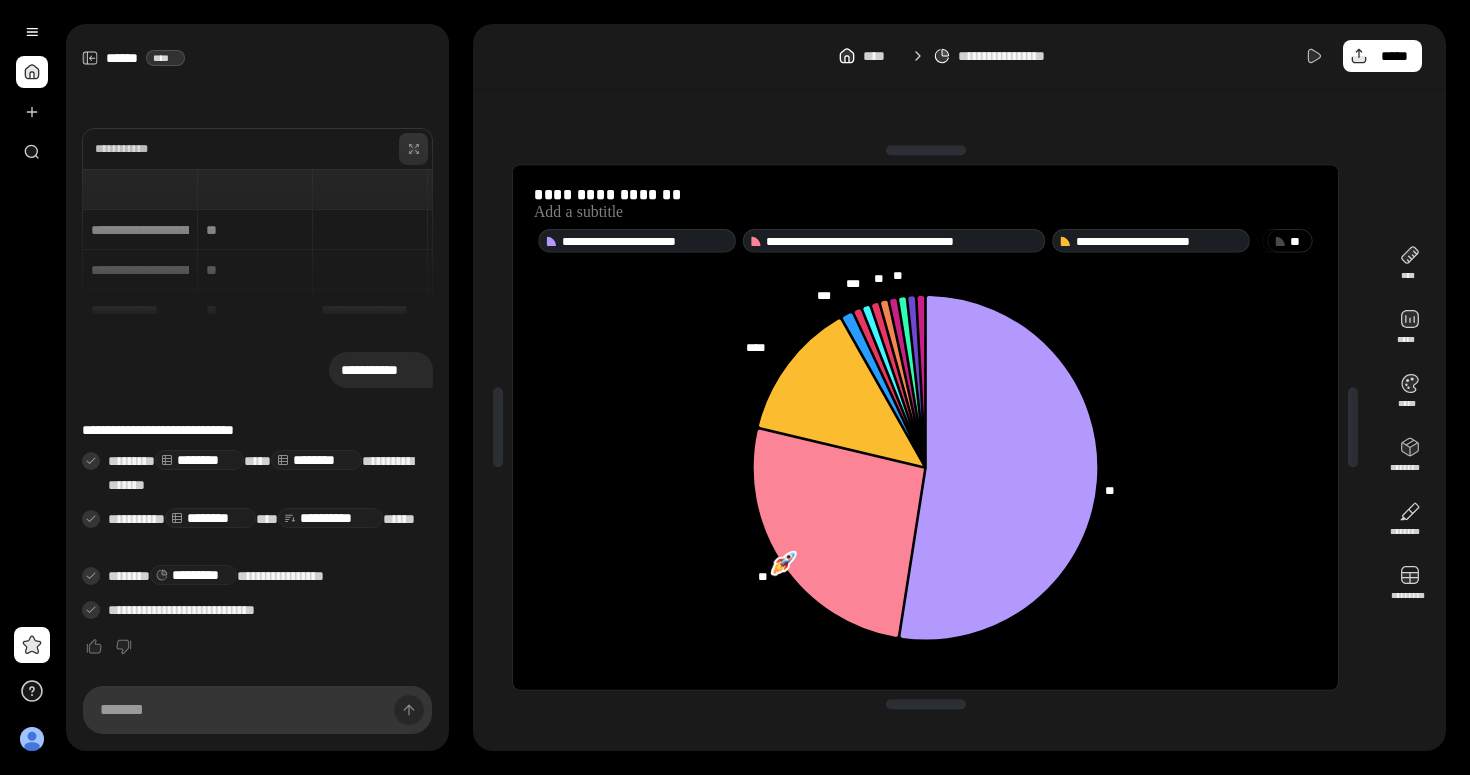 click 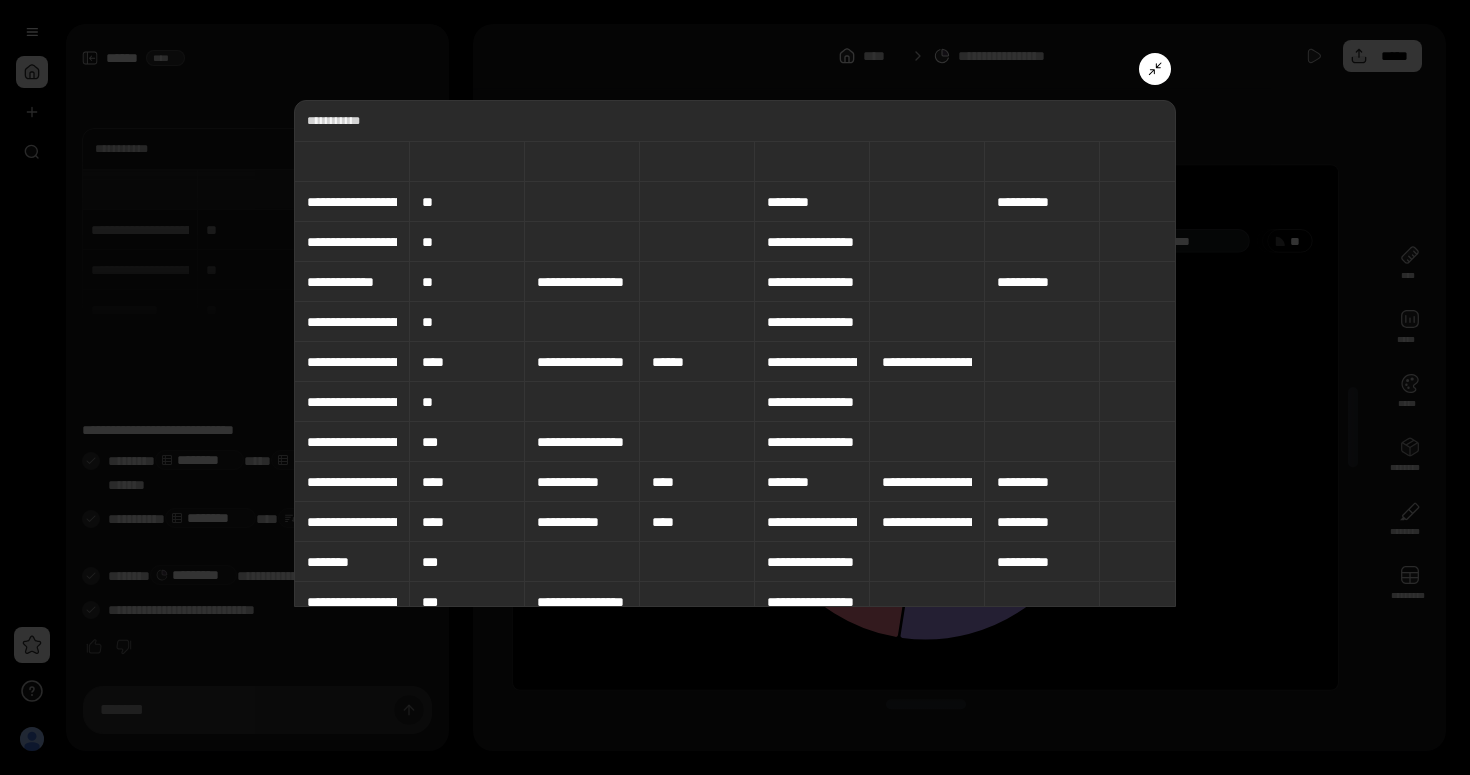 click at bounding box center (582, 202) 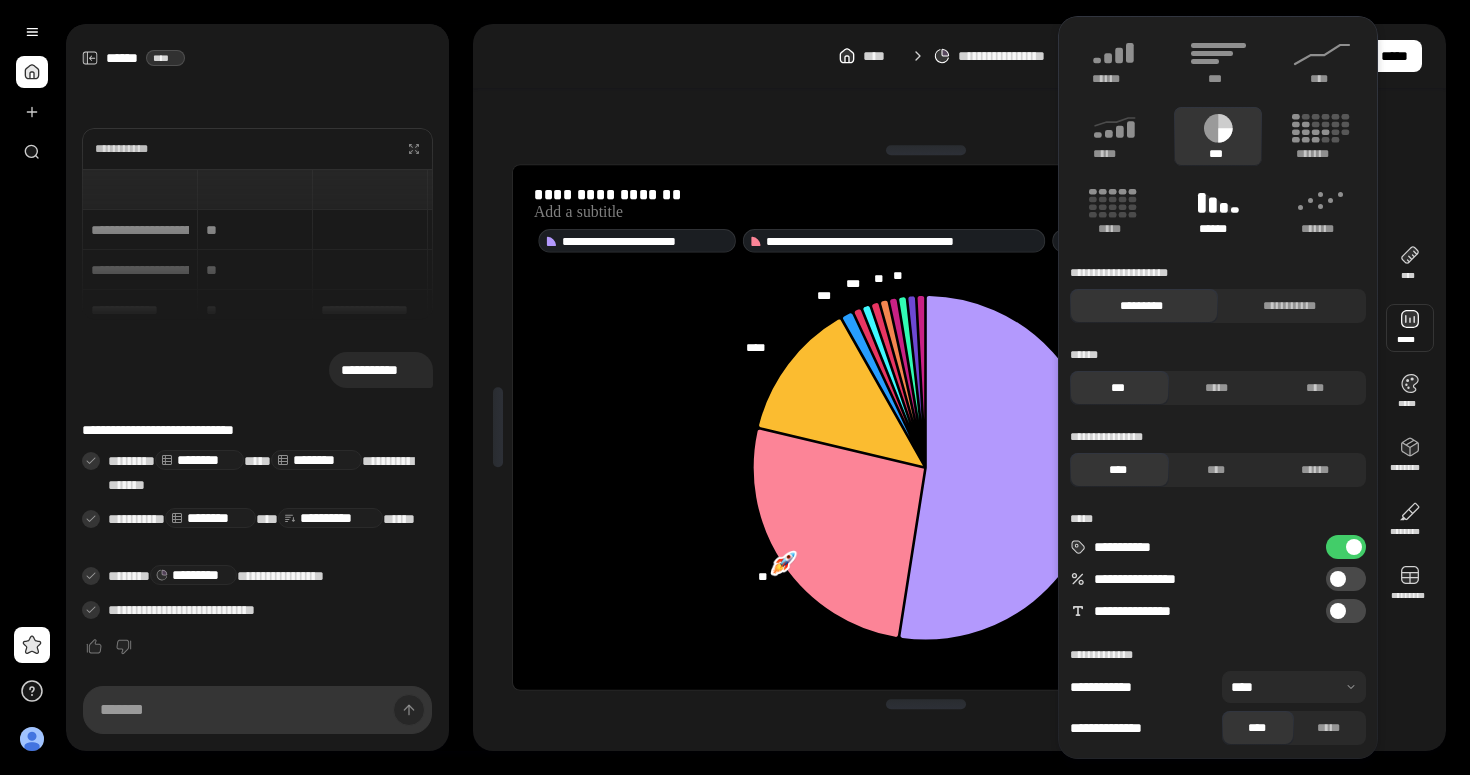 scroll, scrollTop: 2, scrollLeft: 0, axis: vertical 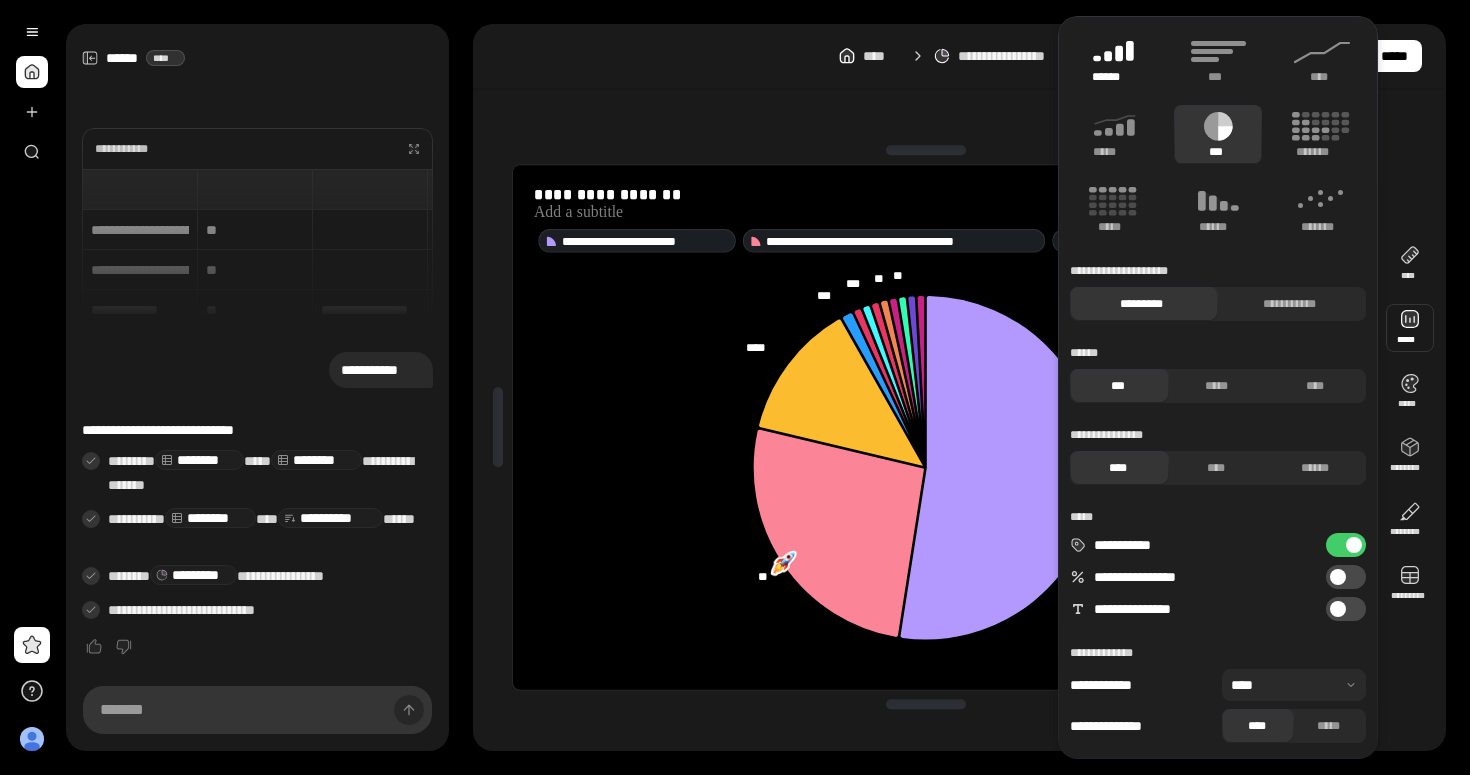 click 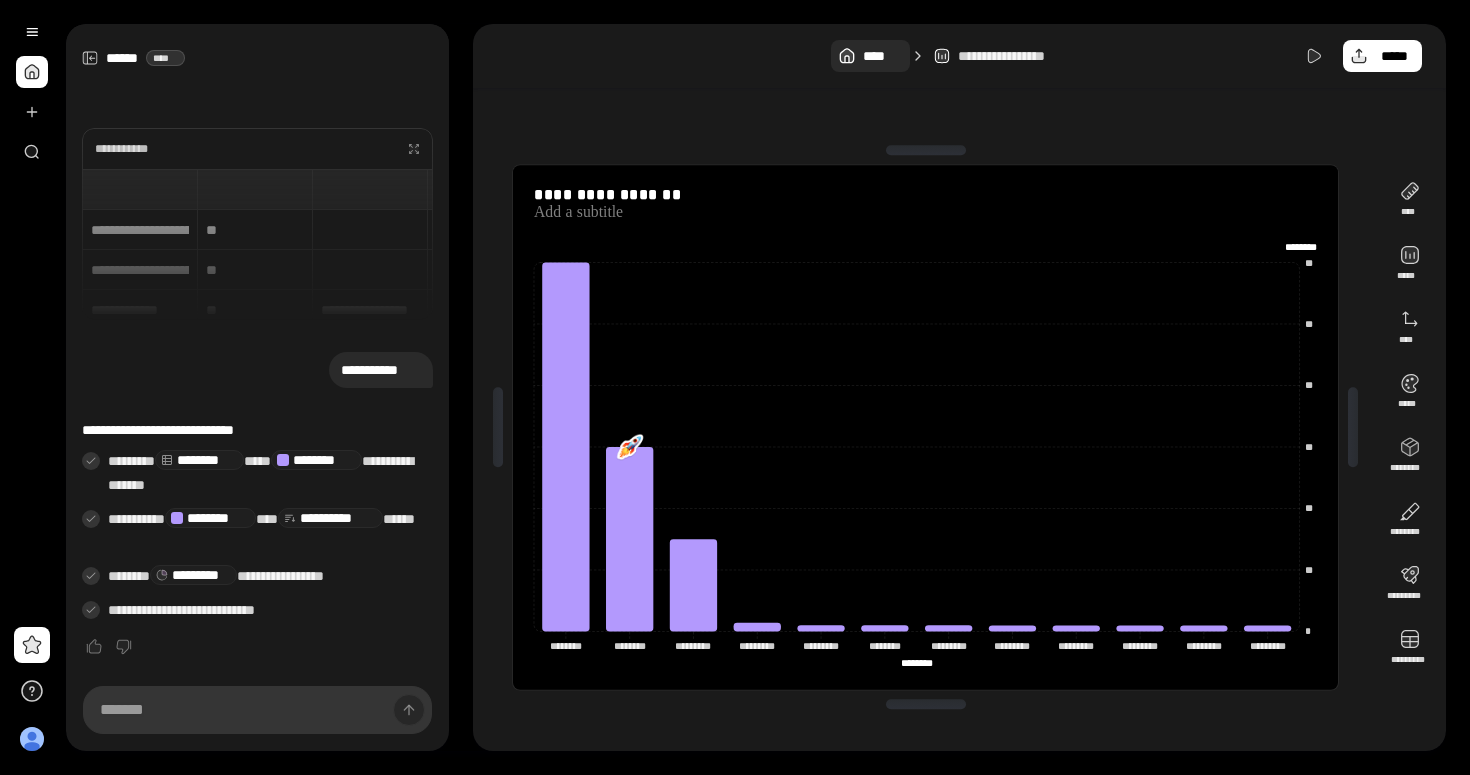 click on "****" at bounding box center (870, 56) 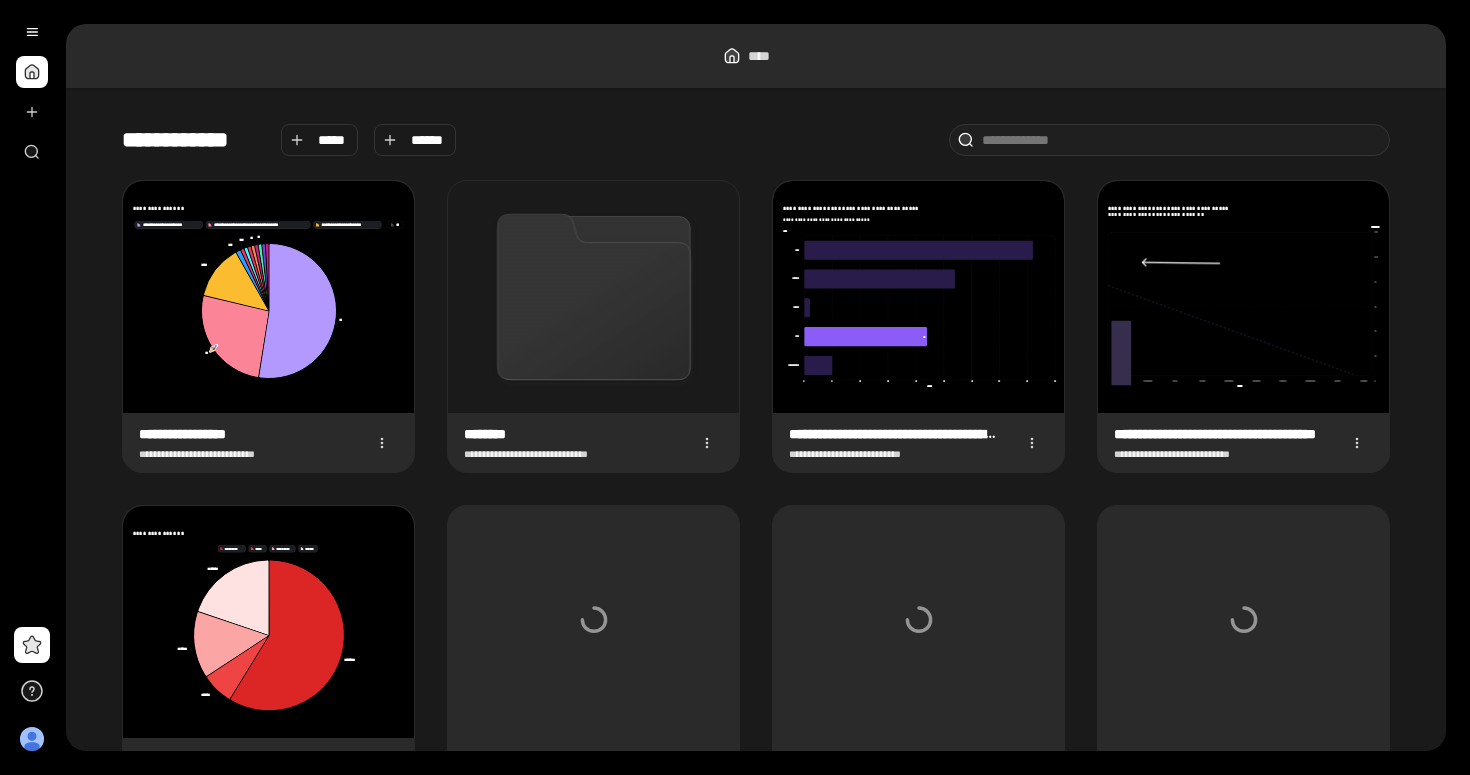 click at bounding box center (918, 622) 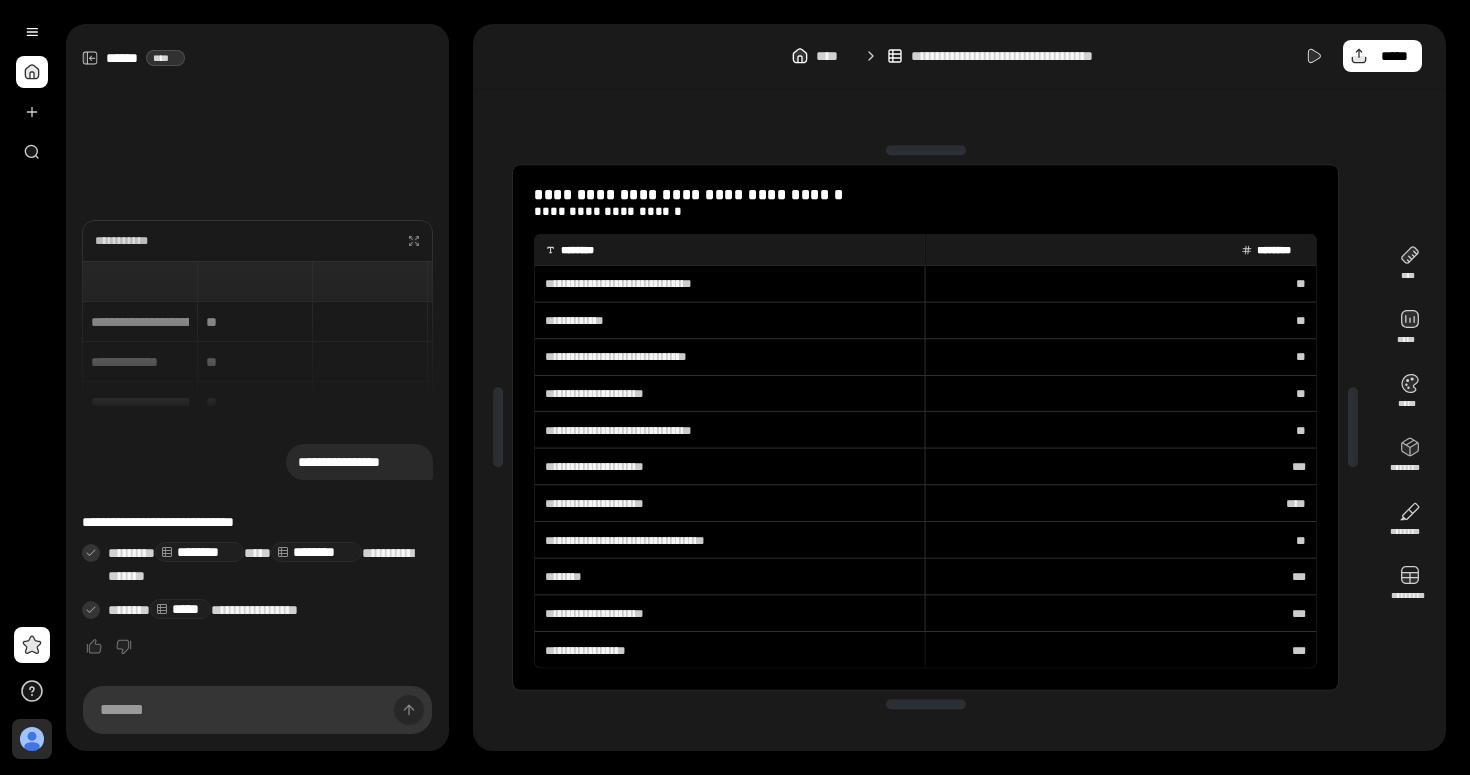 click on "**" at bounding box center (32, 739) 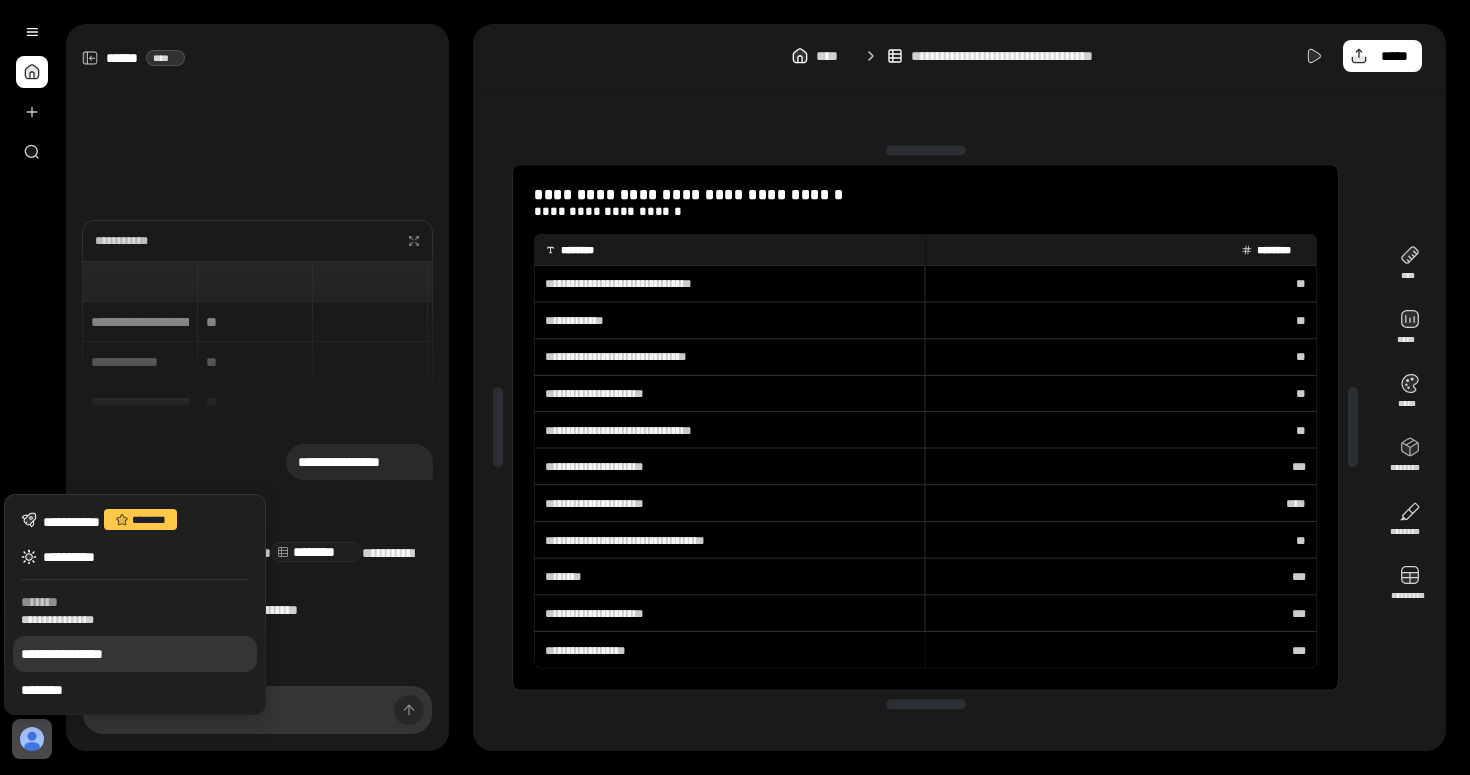 click on "**********" at bounding box center [135, 654] 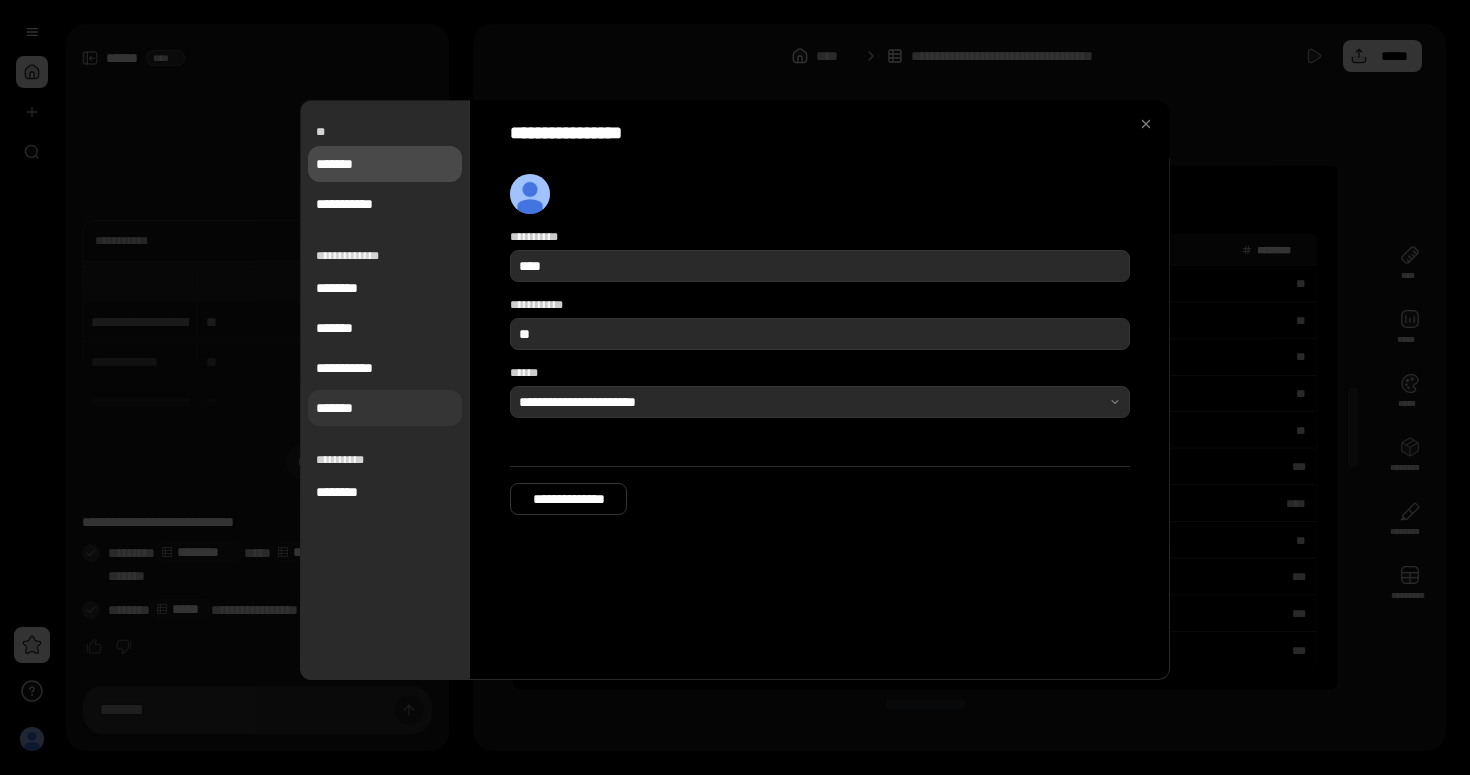 click on "*******" at bounding box center (385, 408) 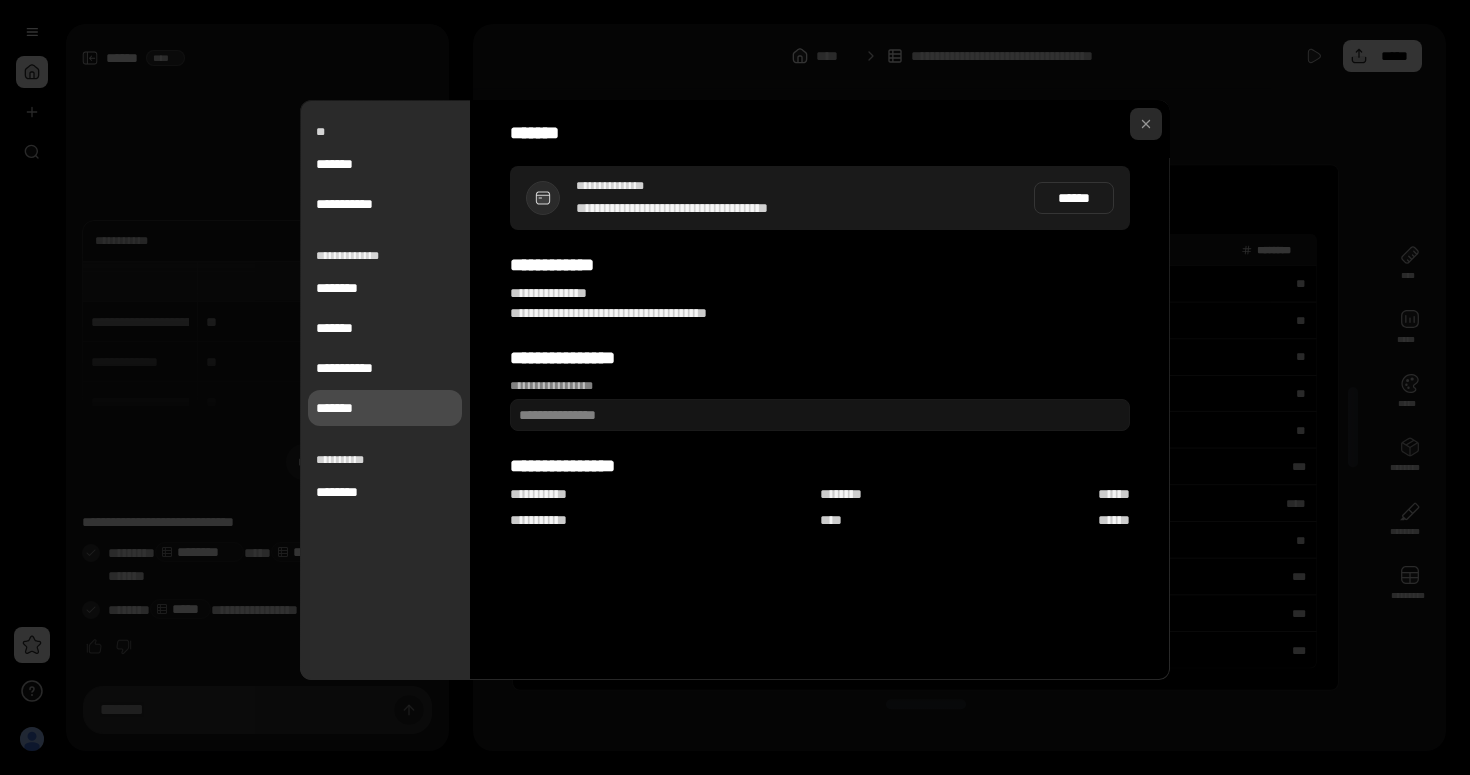 click at bounding box center (1146, 124) 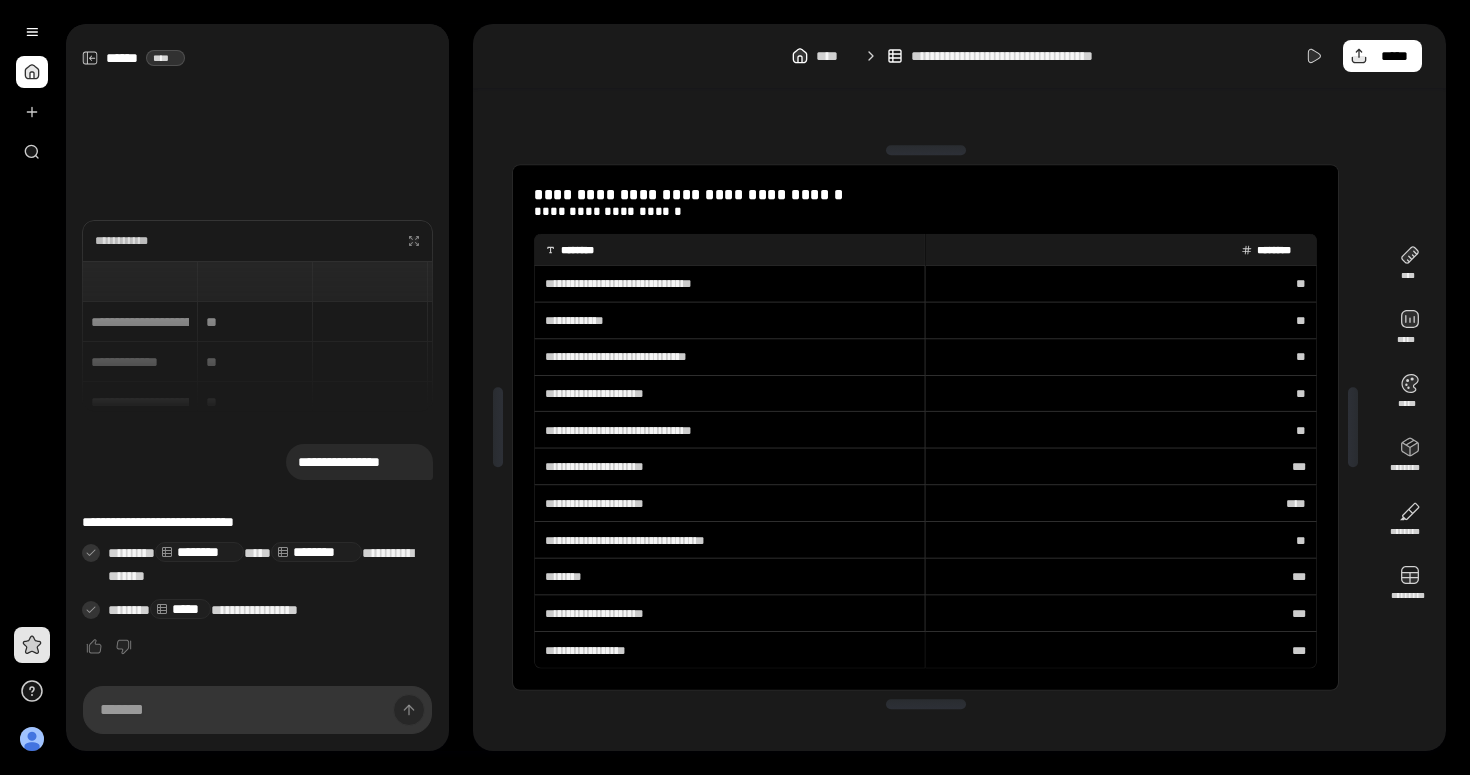 click at bounding box center [32, 645] 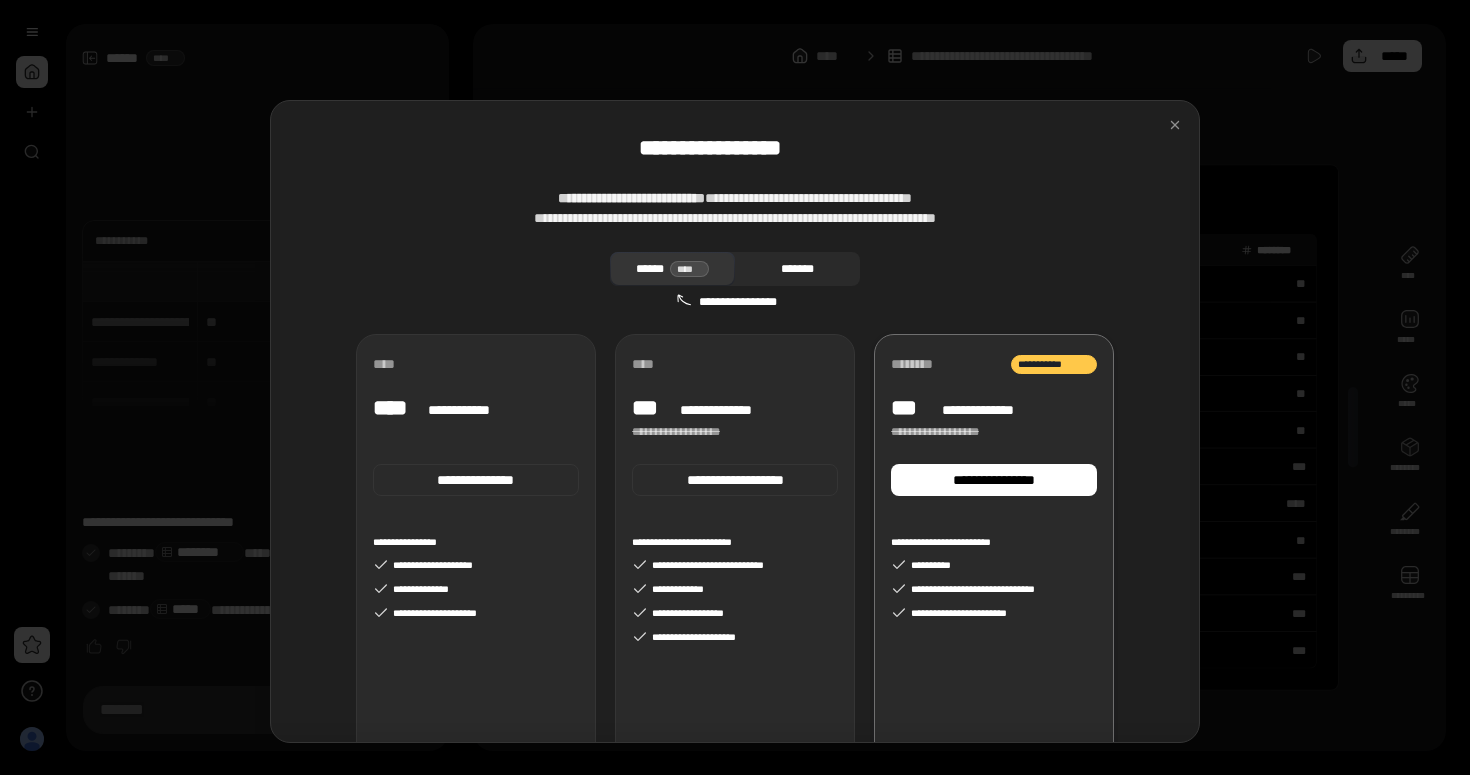 click on "*******" at bounding box center [797, 269] 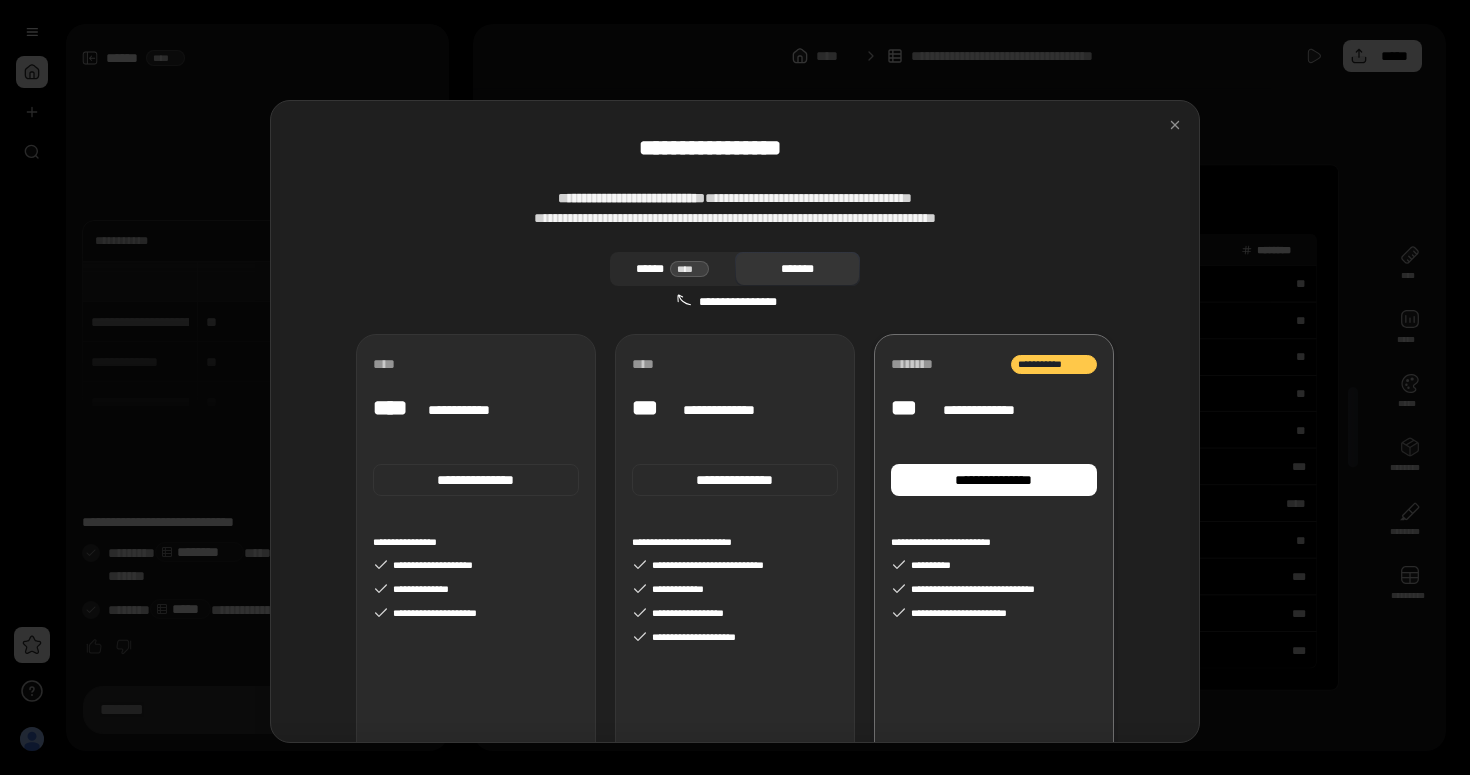 click on "****" at bounding box center [690, 269] 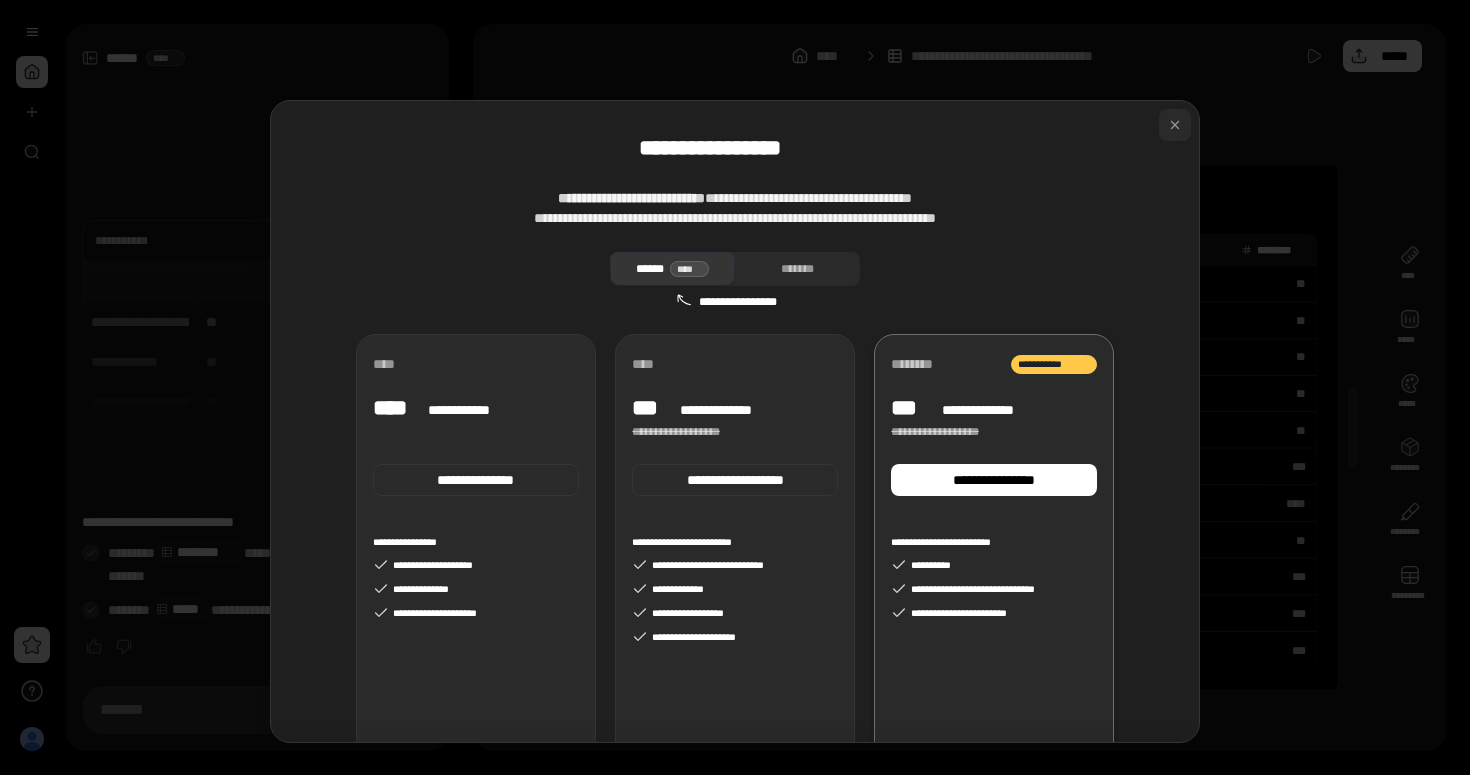 click at bounding box center (1175, 125) 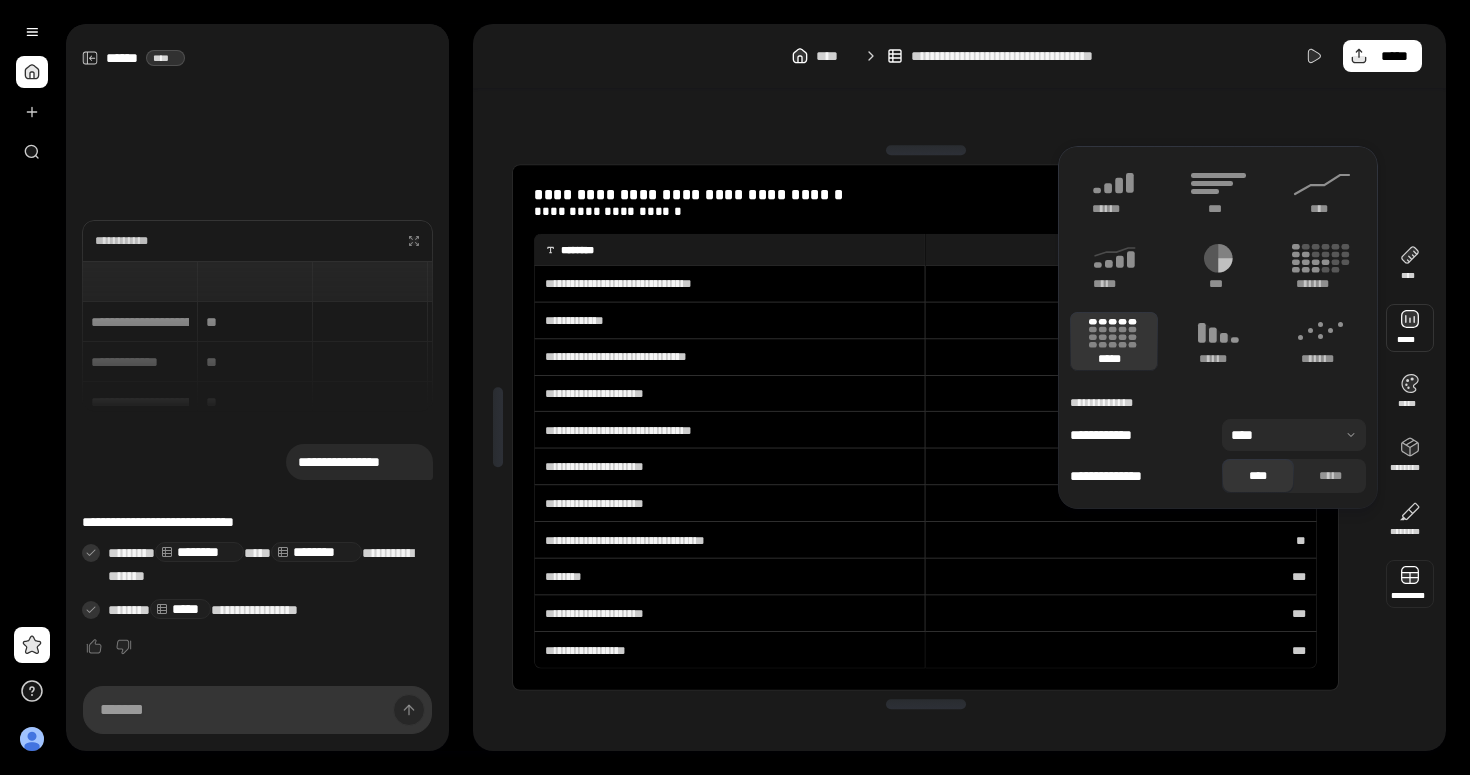 click at bounding box center (1410, 584) 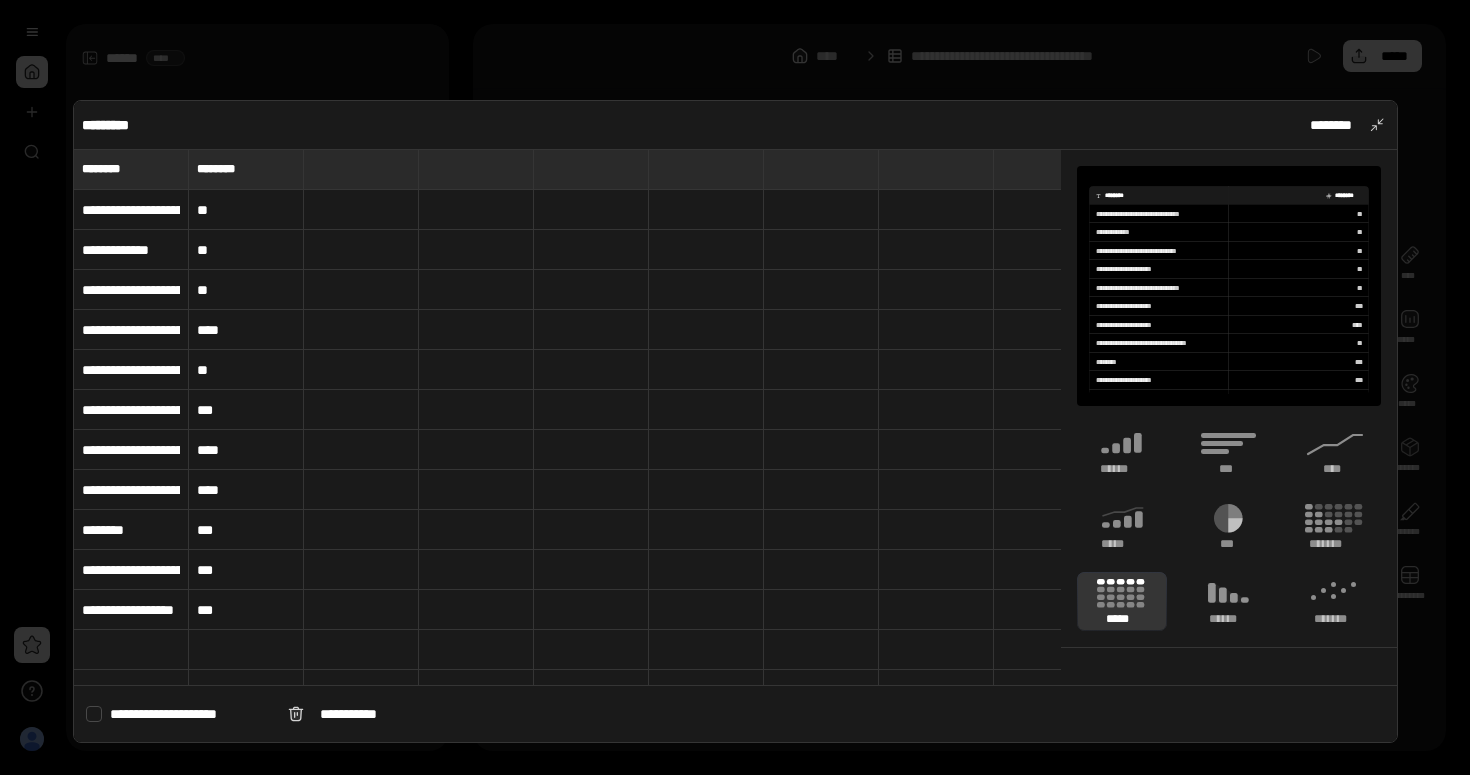 click on "********" at bounding box center (131, 169) 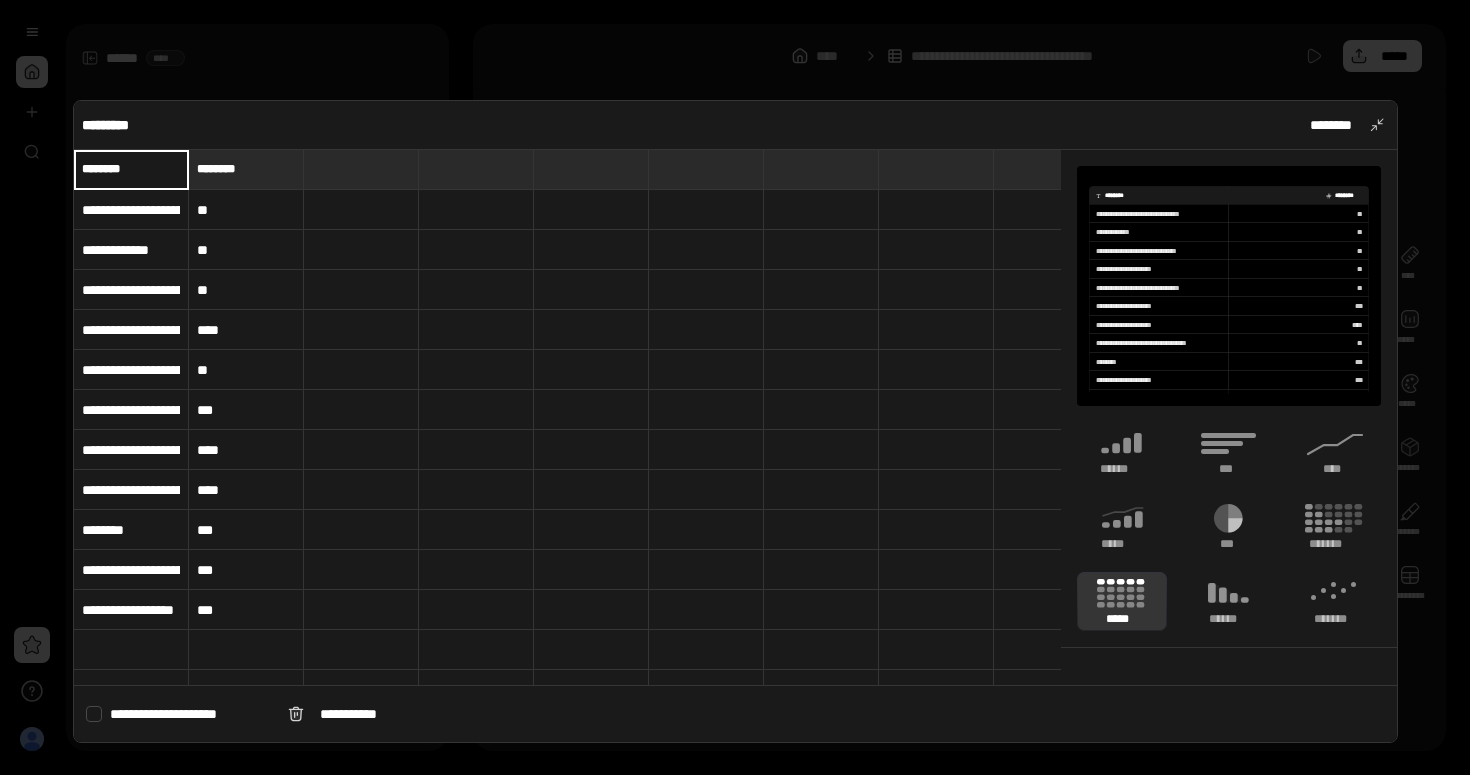 click on "********" at bounding box center [131, 169] 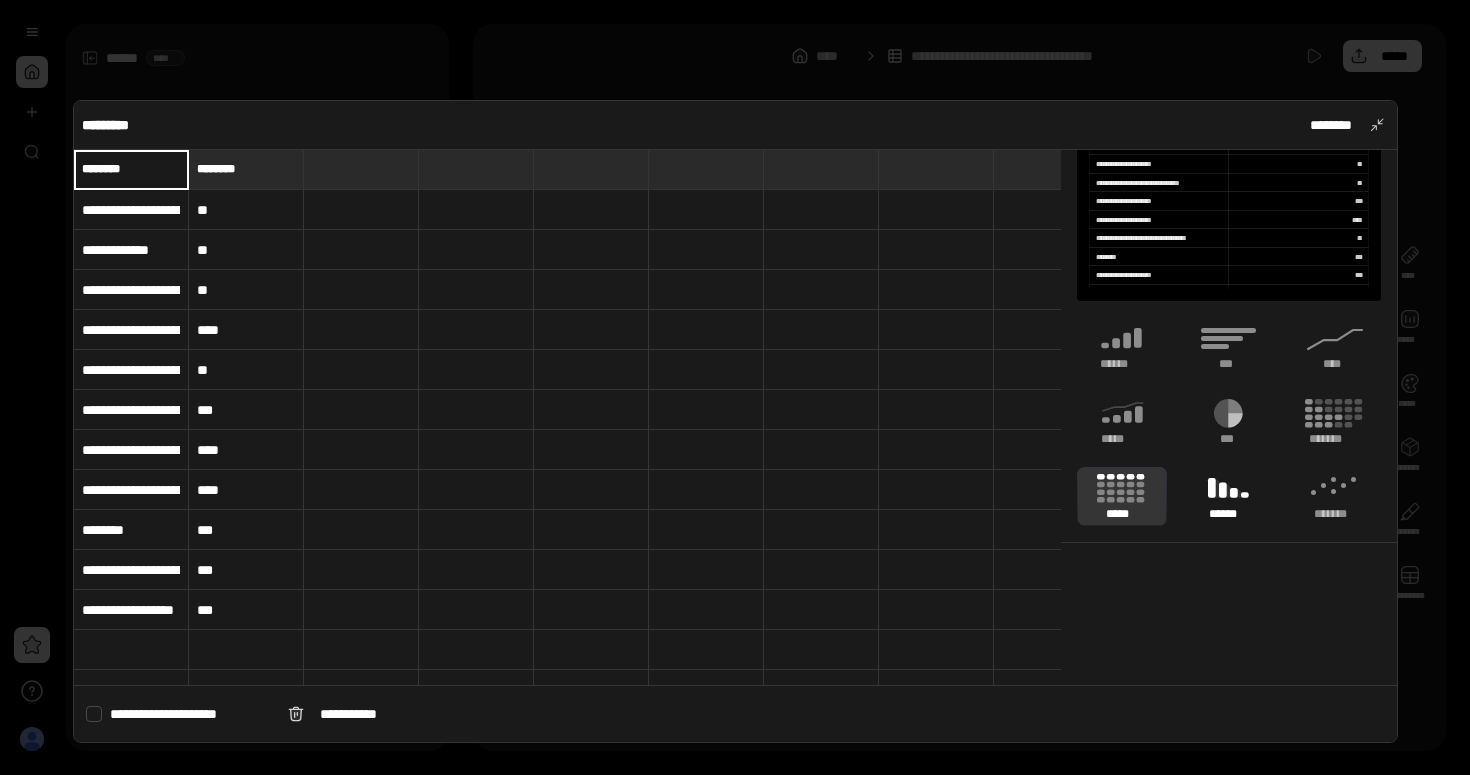 scroll, scrollTop: 0, scrollLeft: 0, axis: both 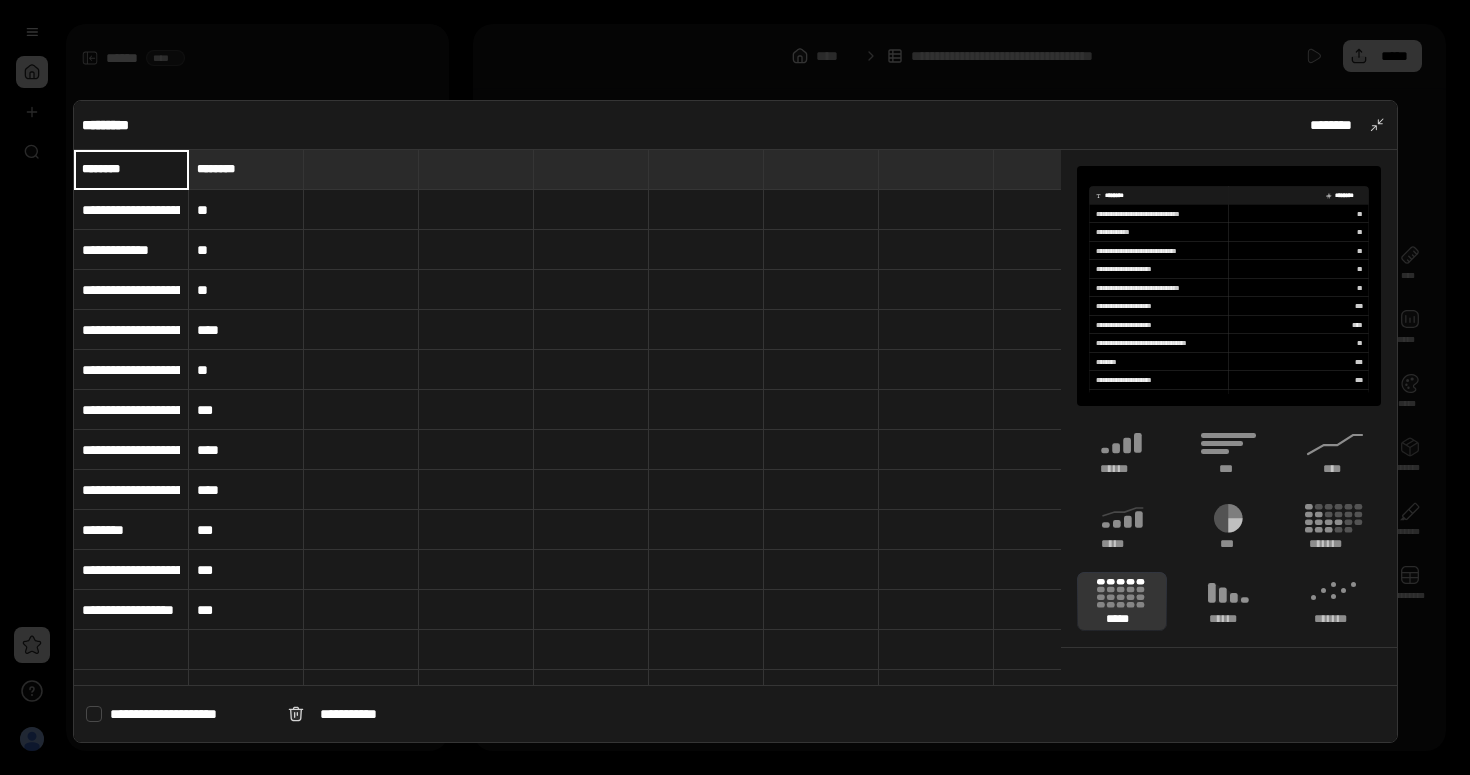 click at bounding box center (735, 387) 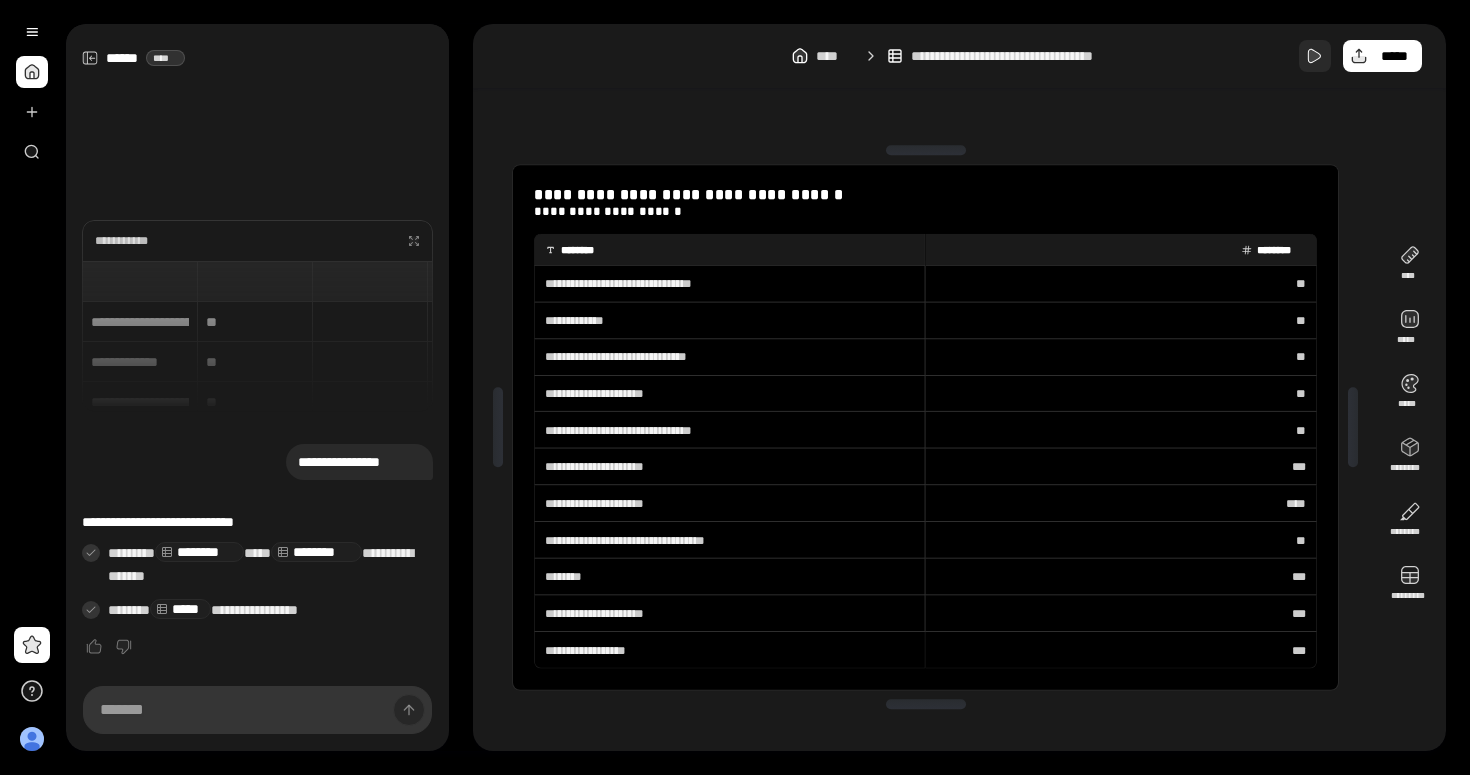 click at bounding box center [1315, 56] 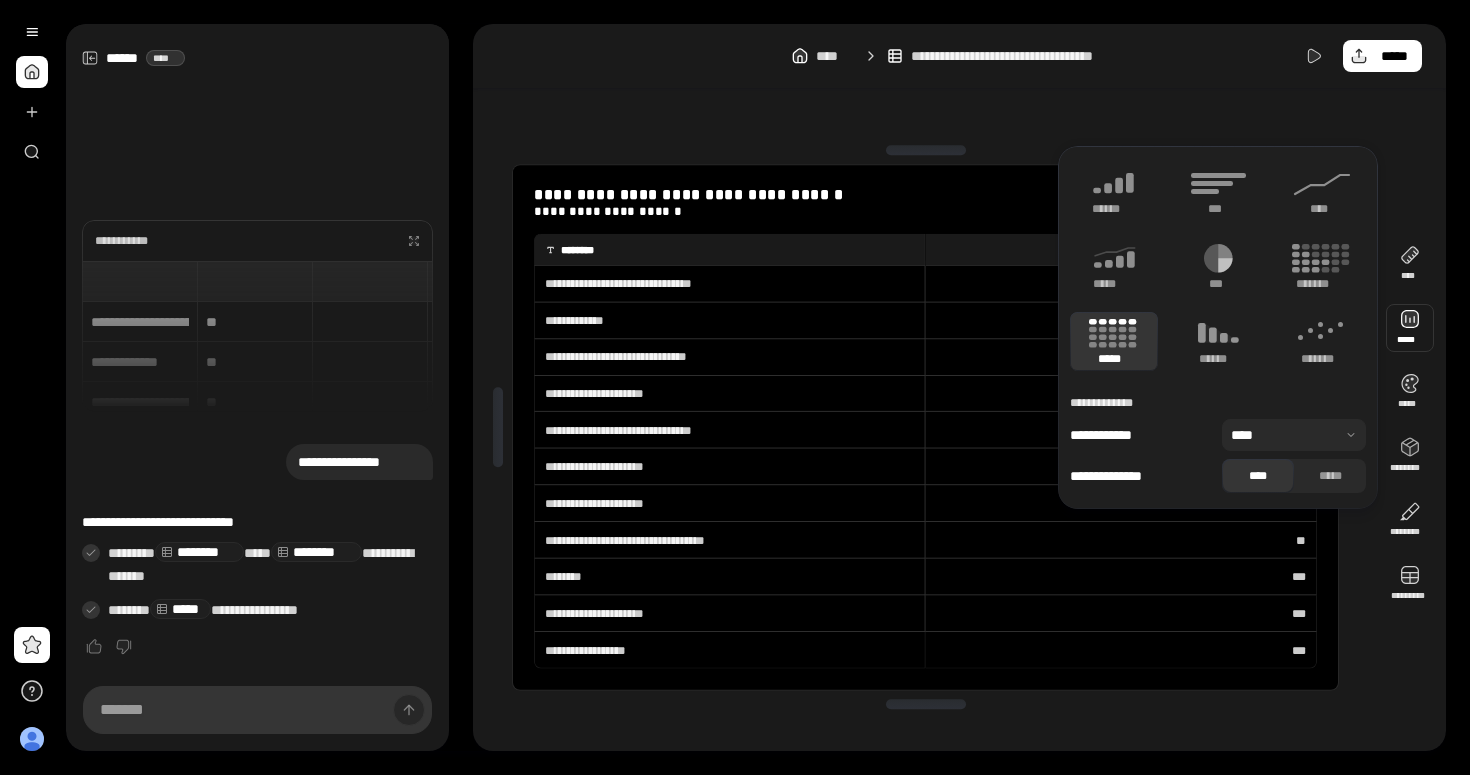 click at bounding box center (1410, 328) 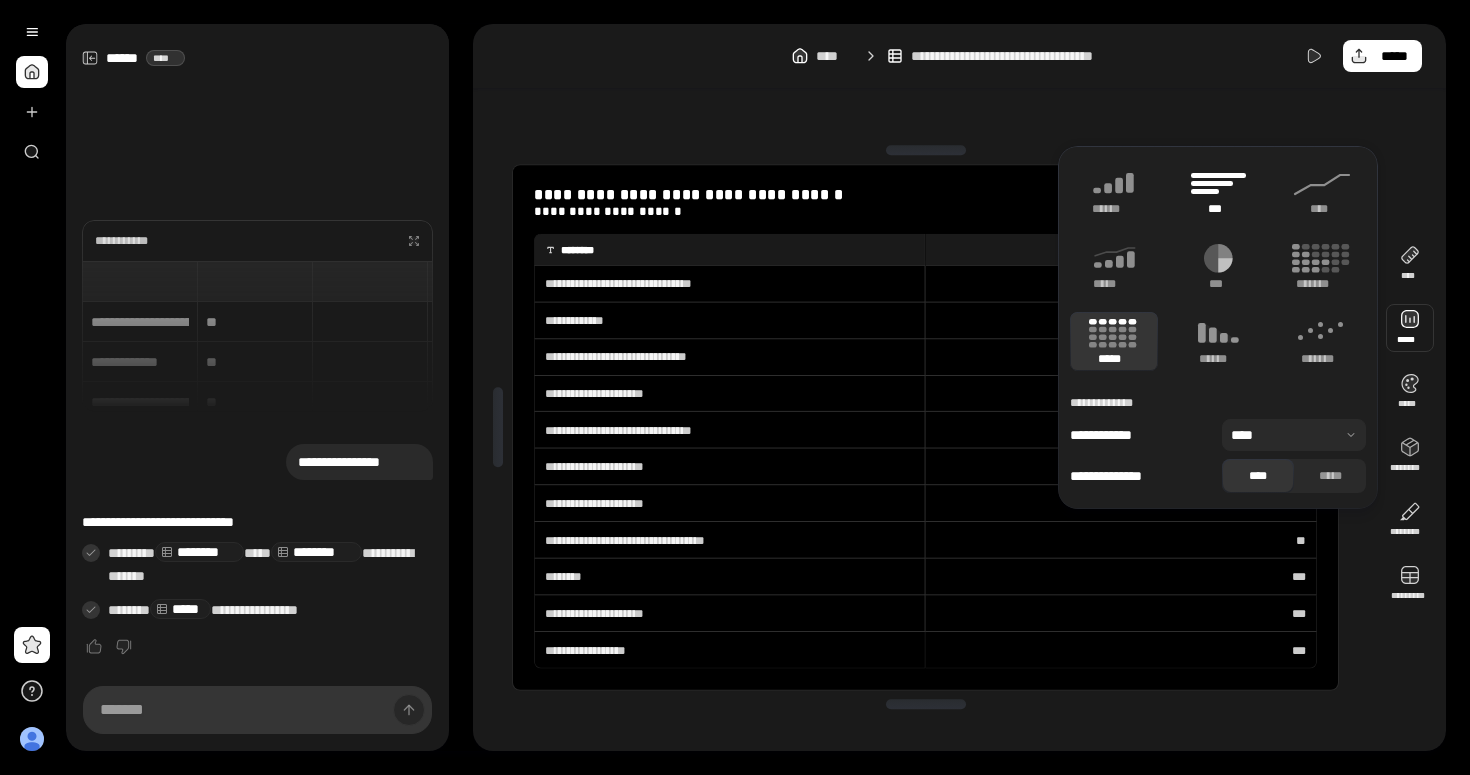 click 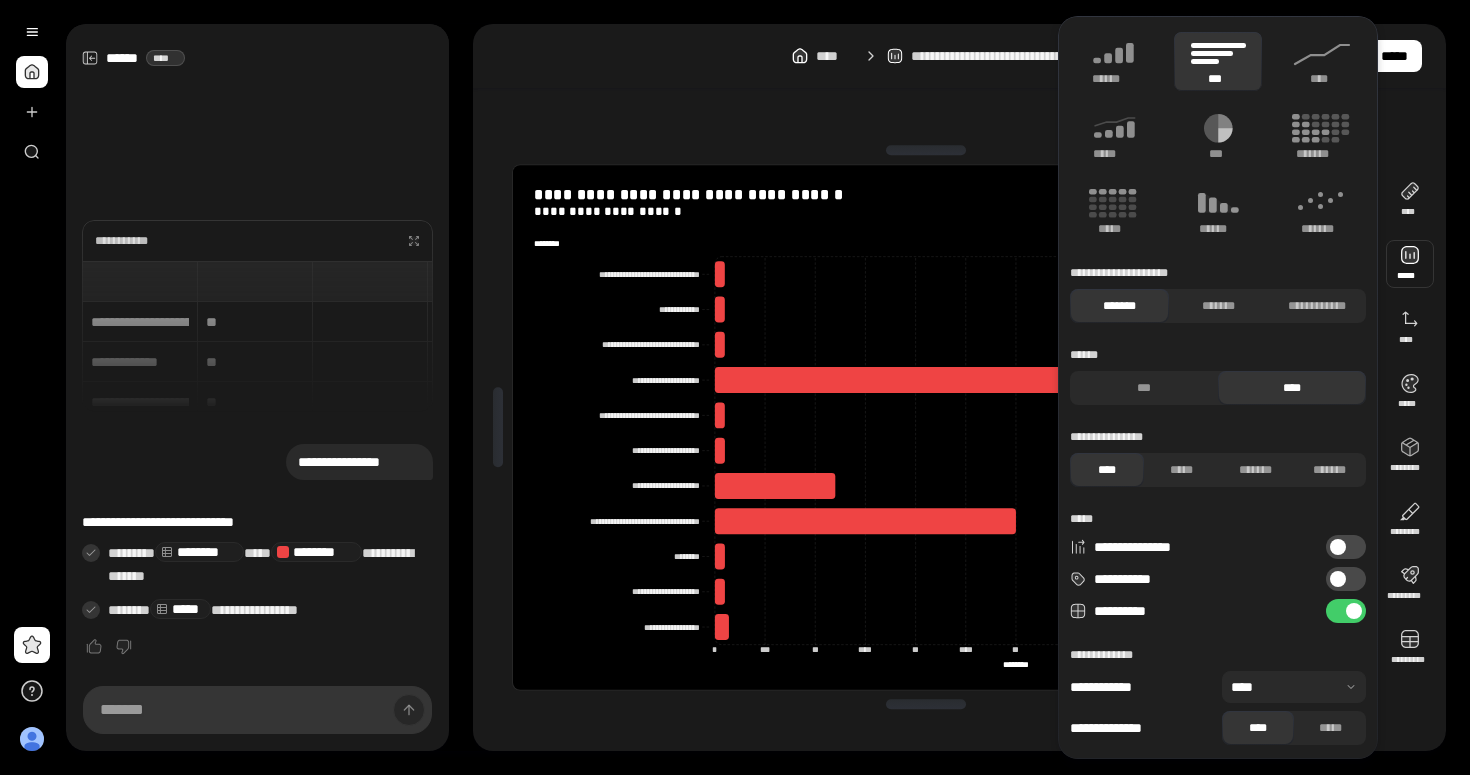 click on "**********" at bounding box center (1346, 547) 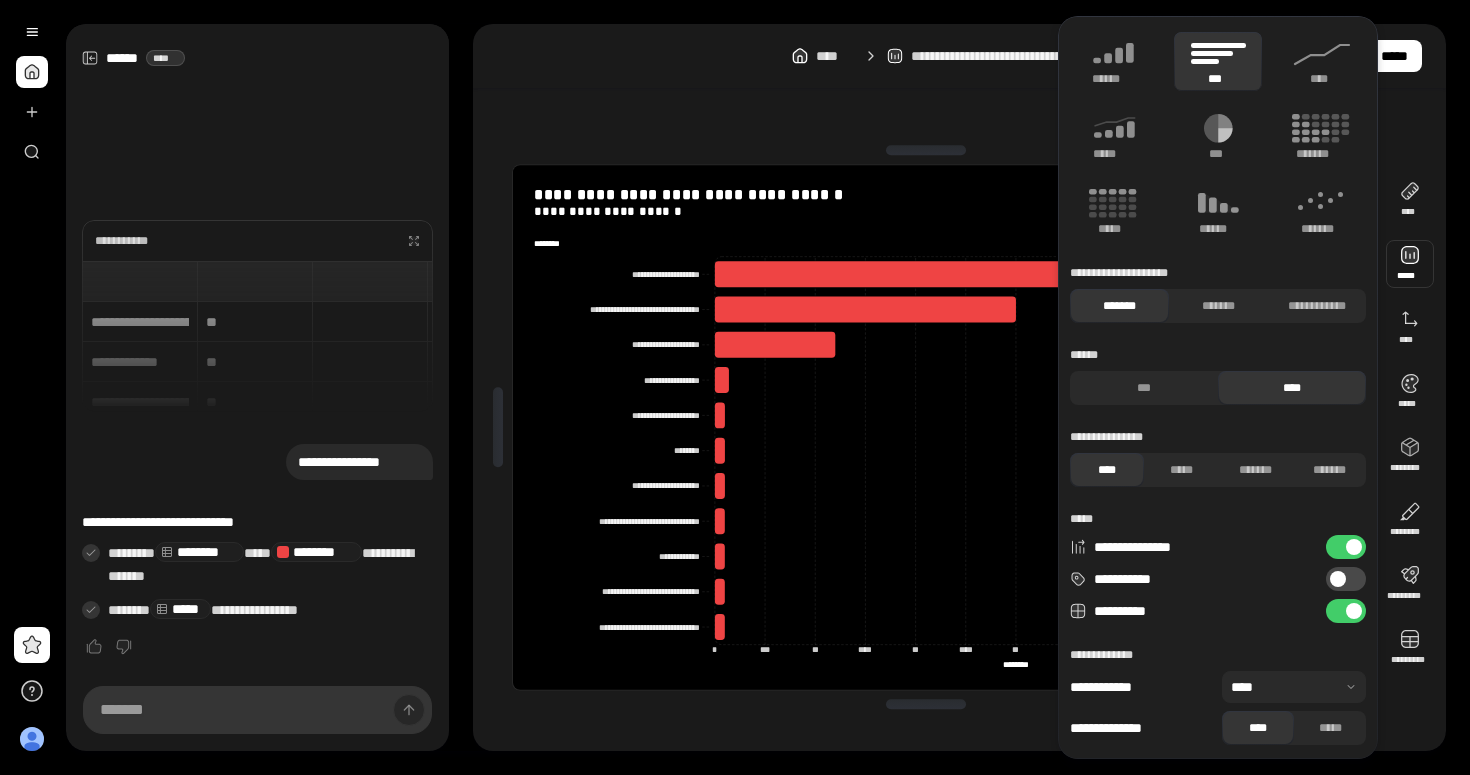 click on "[STREET] [CITY] [STATE] [ZIP]" at bounding box center (959, 387) 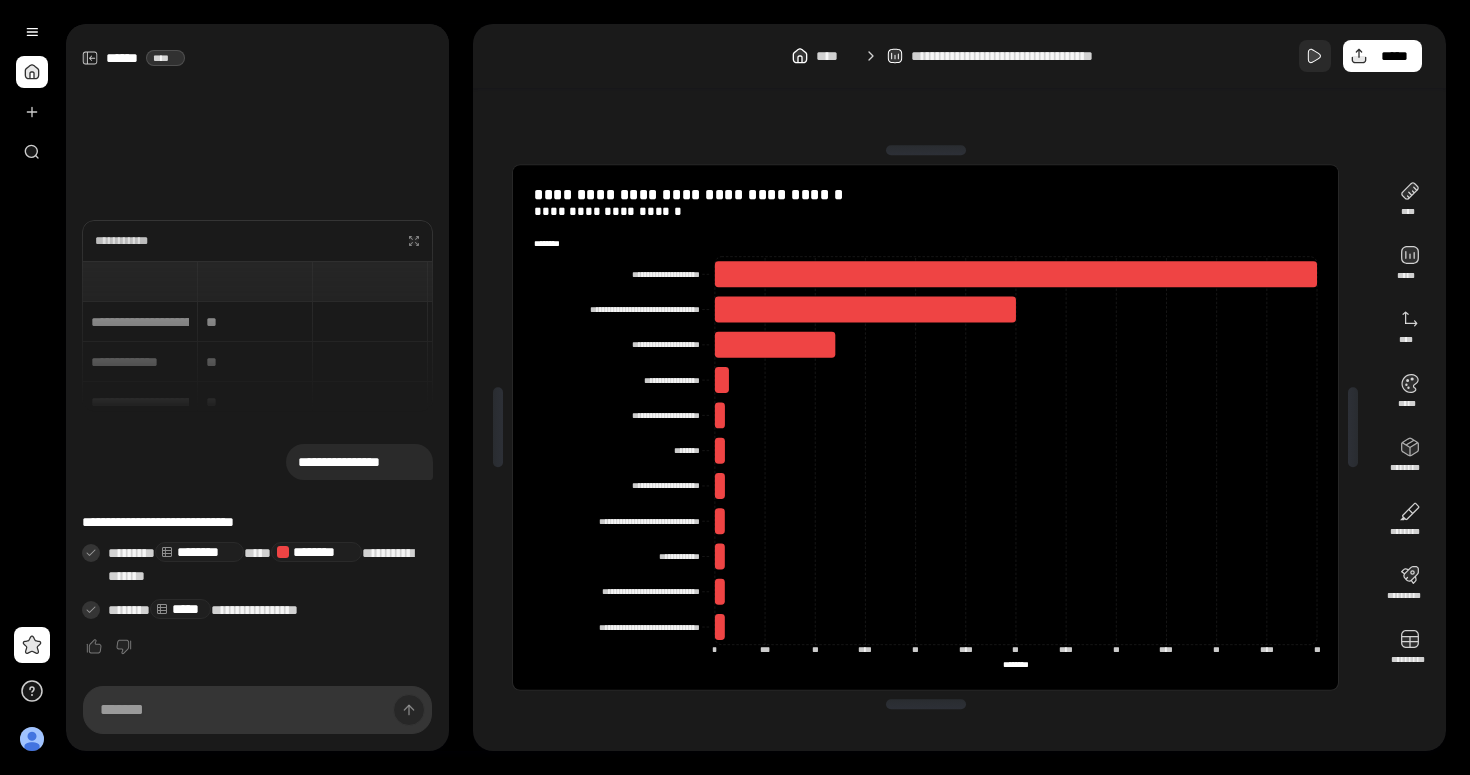 click at bounding box center (1315, 56) 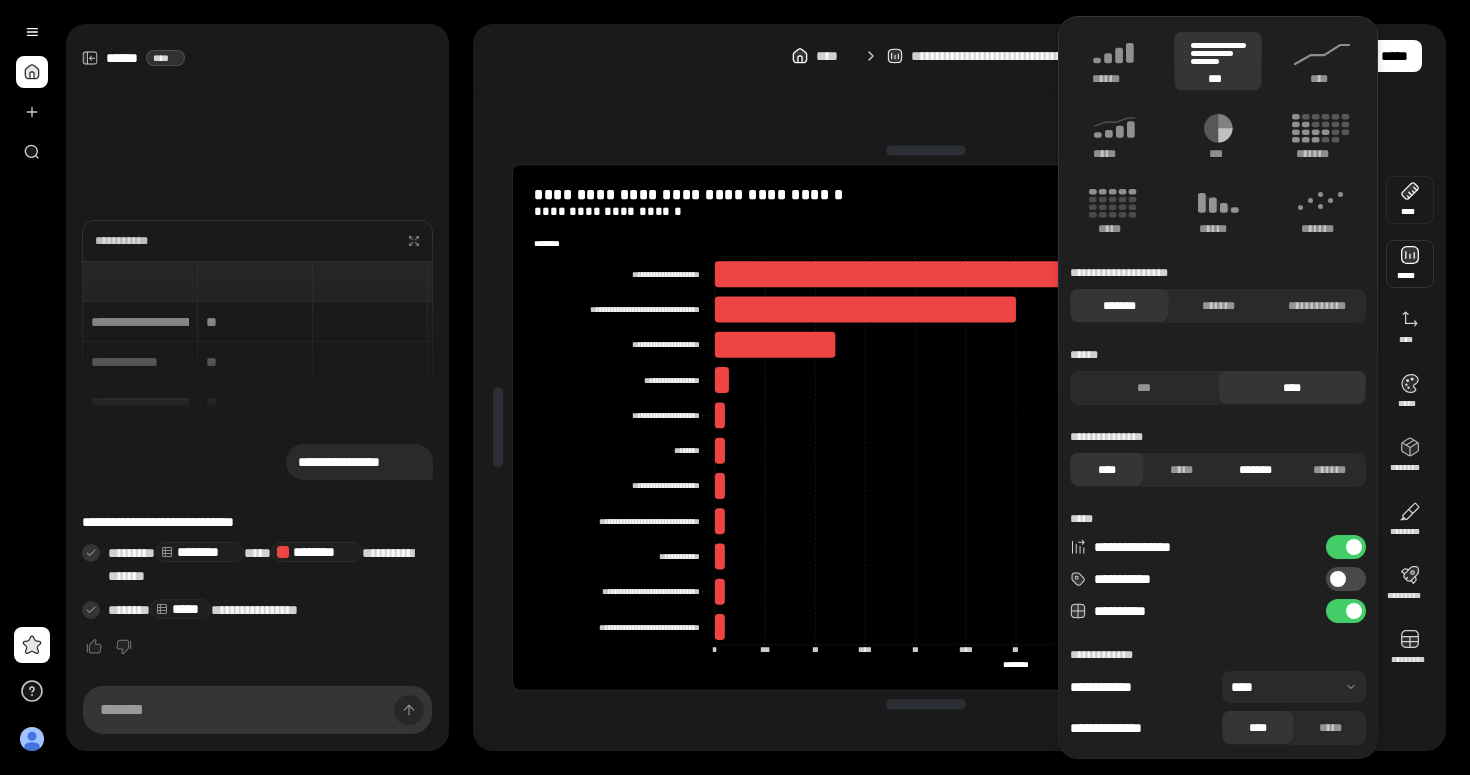 scroll, scrollTop: 2, scrollLeft: 0, axis: vertical 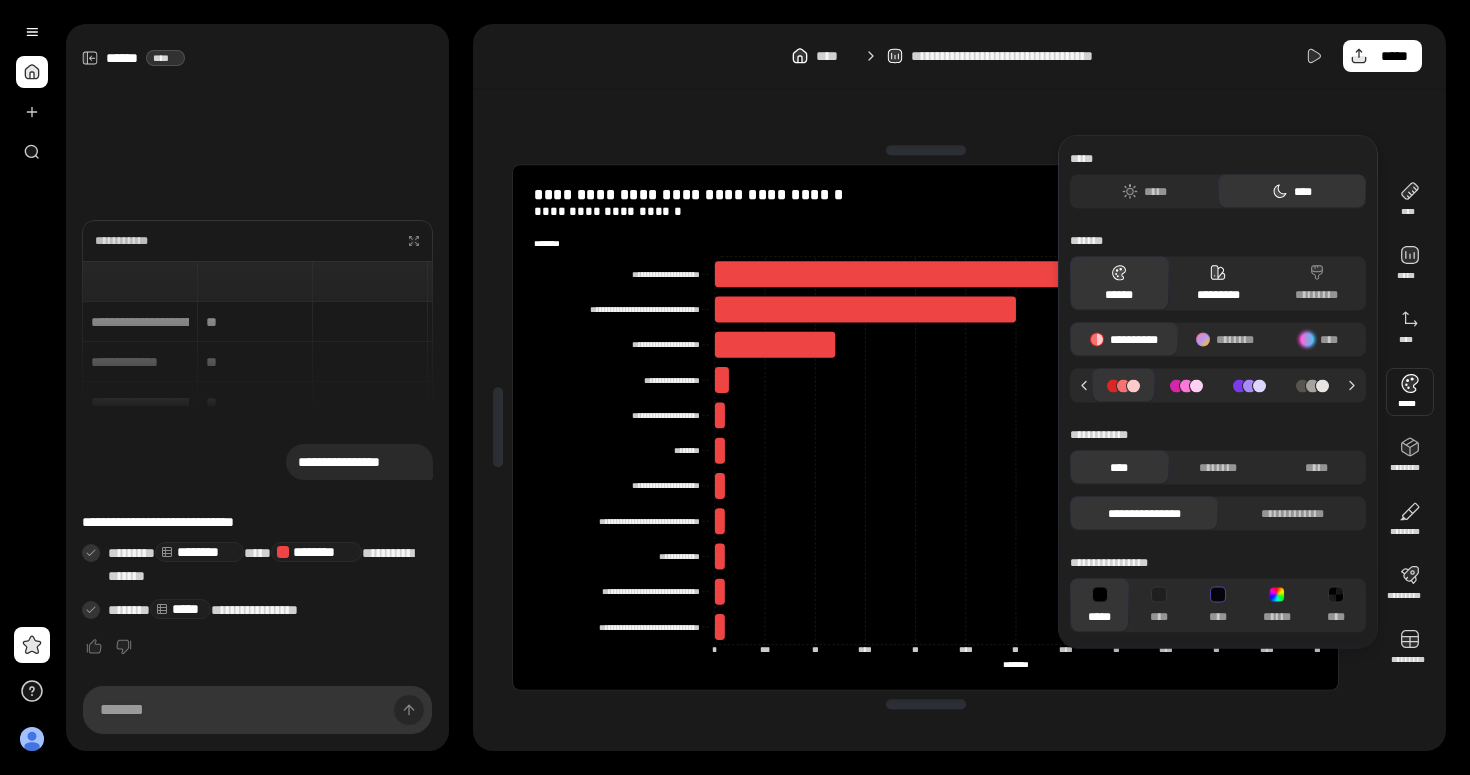 click on "*********" at bounding box center [1218, 284] 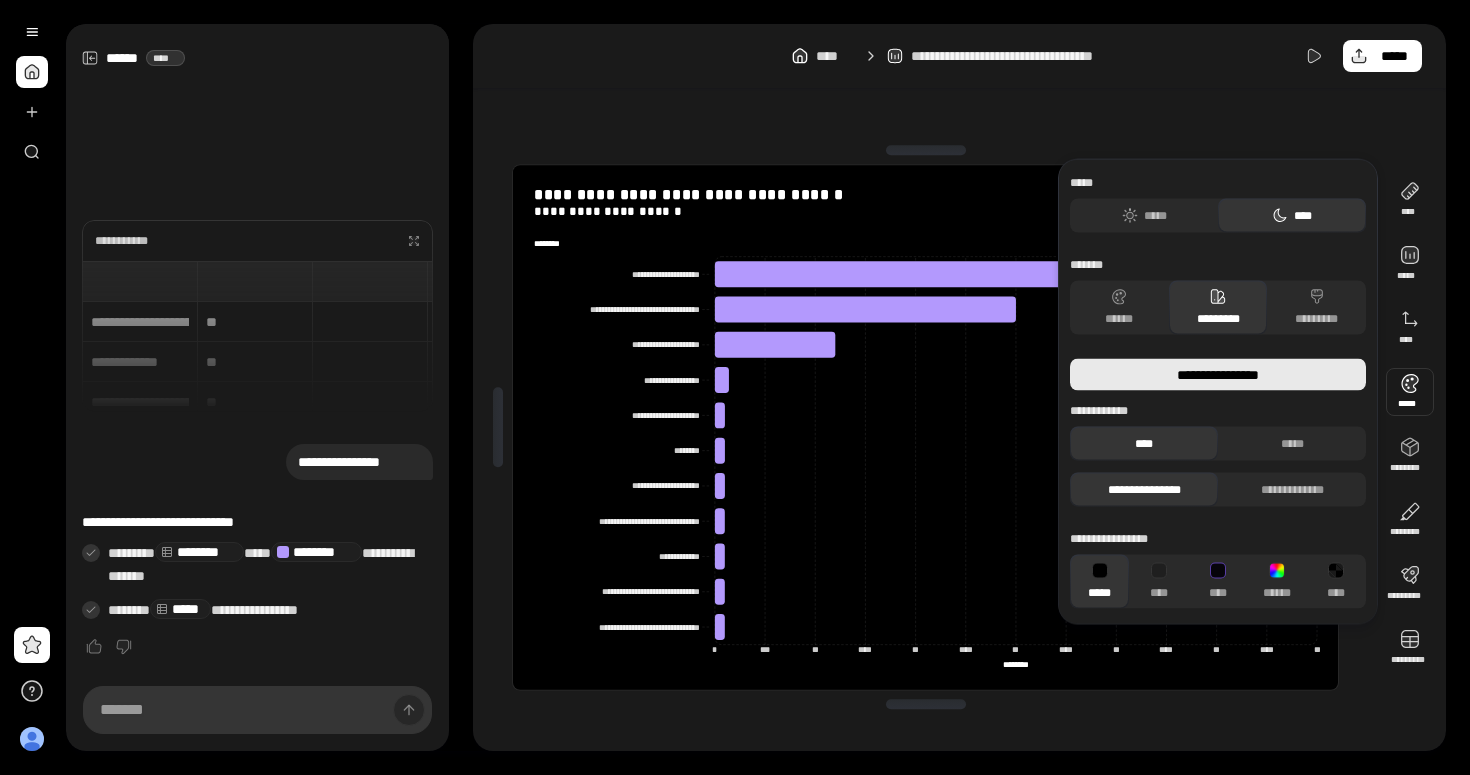 click on "**********" at bounding box center (1218, 375) 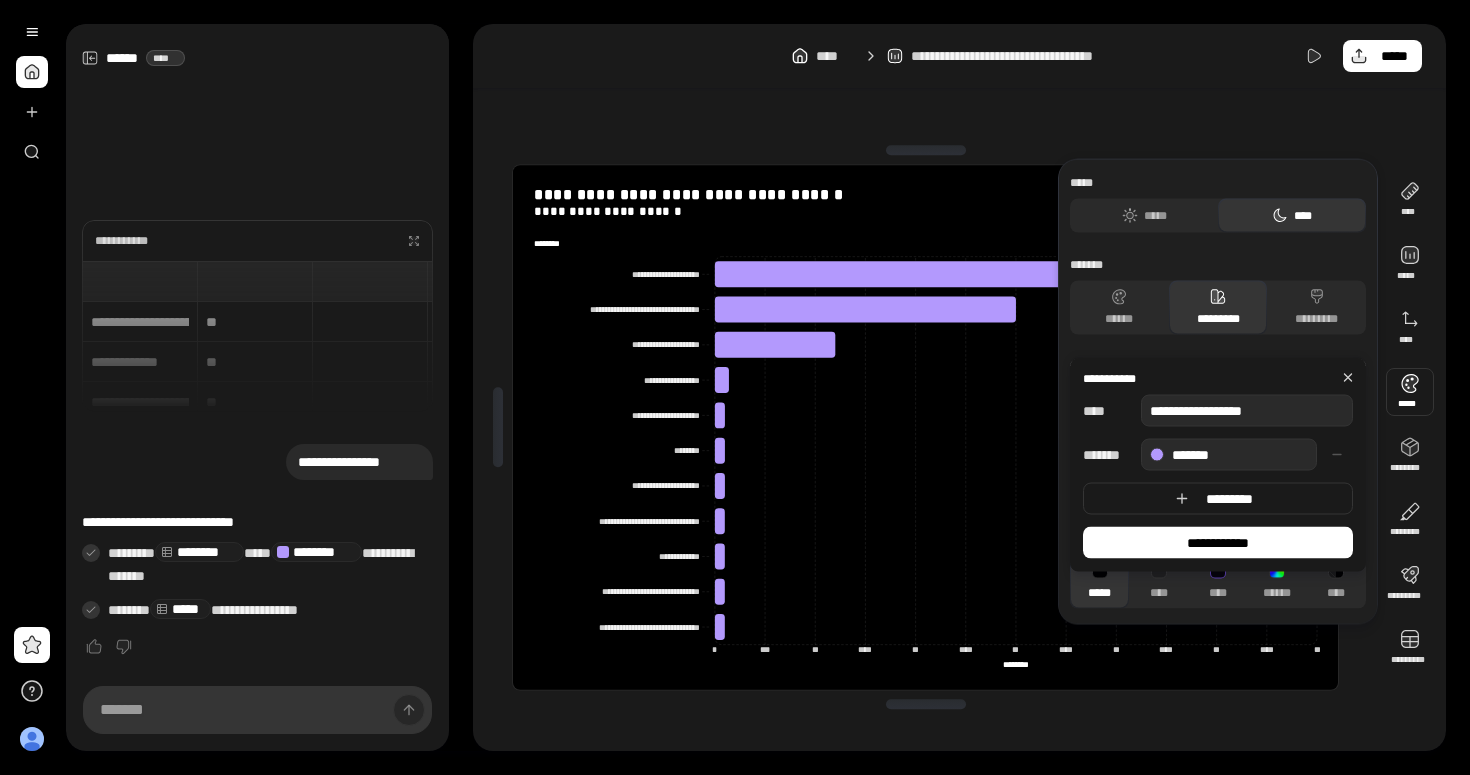 click on "[FIRST] [LAST]" at bounding box center (1218, 465) 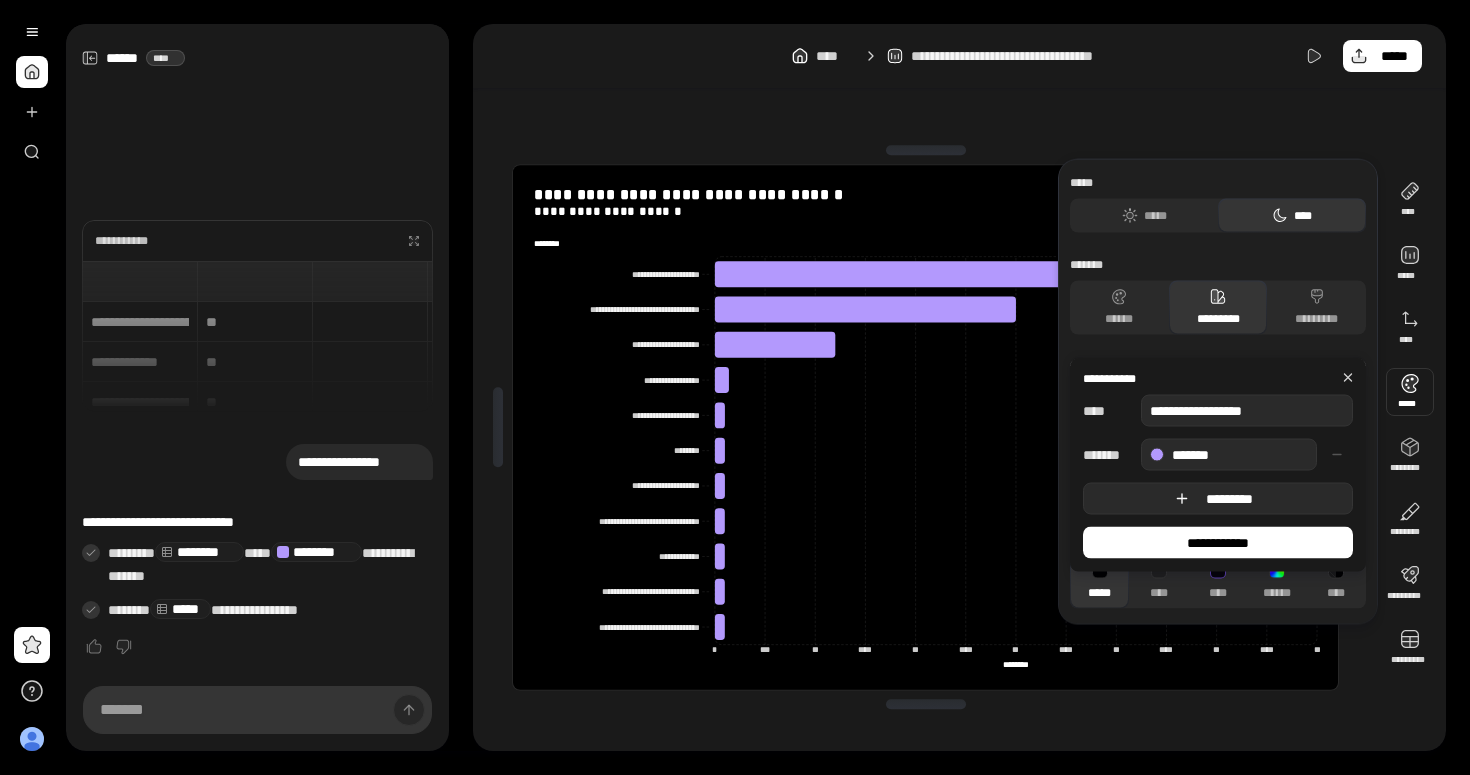 click on "*********" at bounding box center (1218, 499) 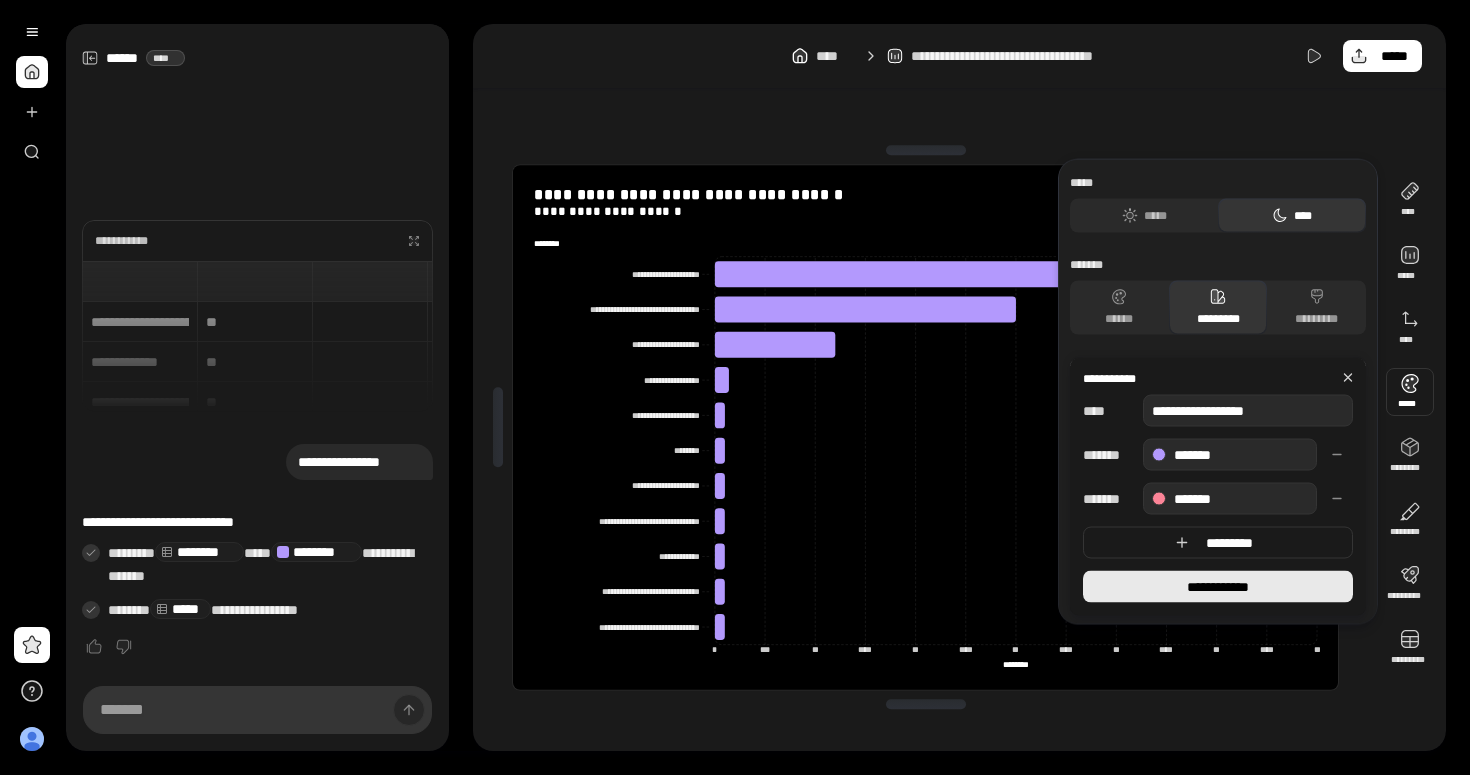 click on "**********" at bounding box center [1218, 587] 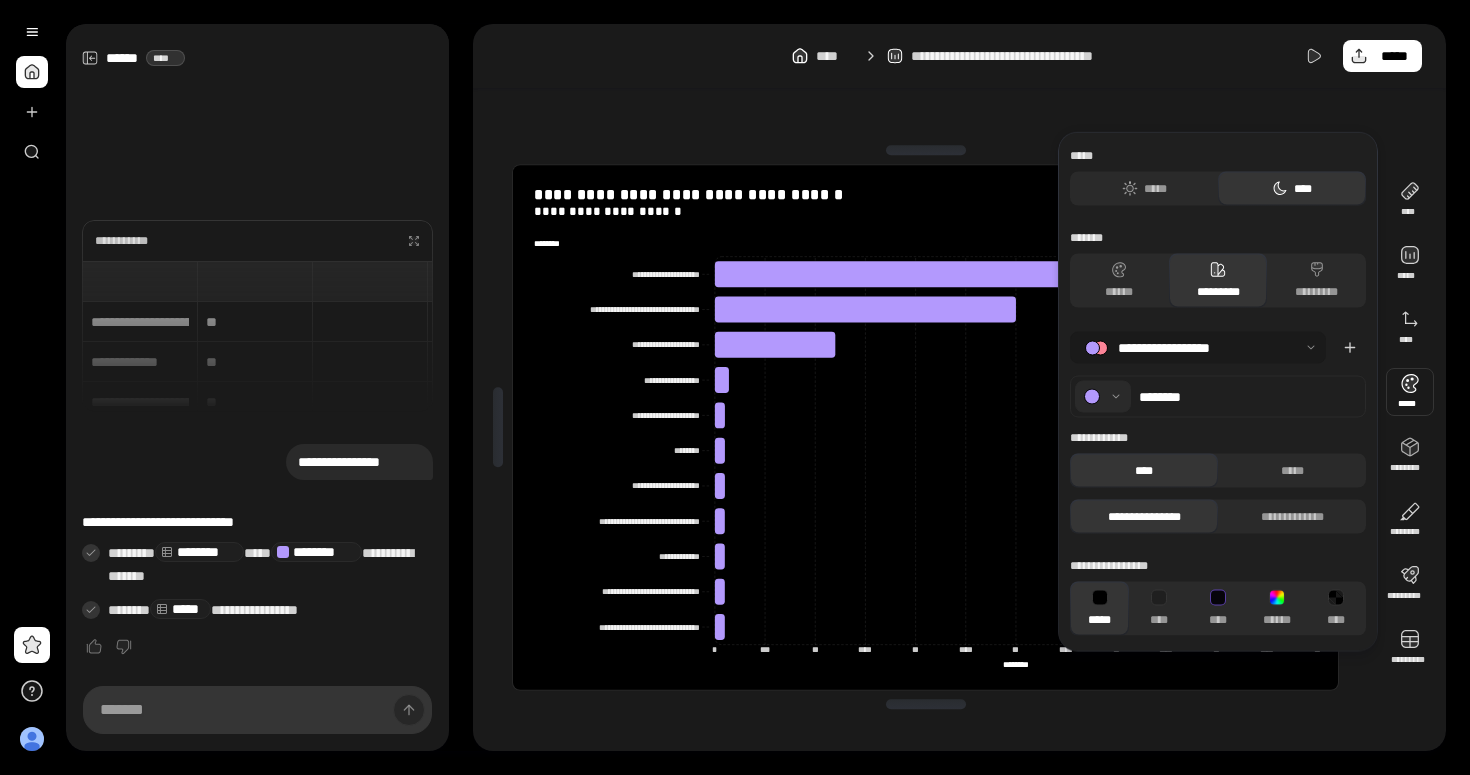 click at bounding box center (1198, 348) 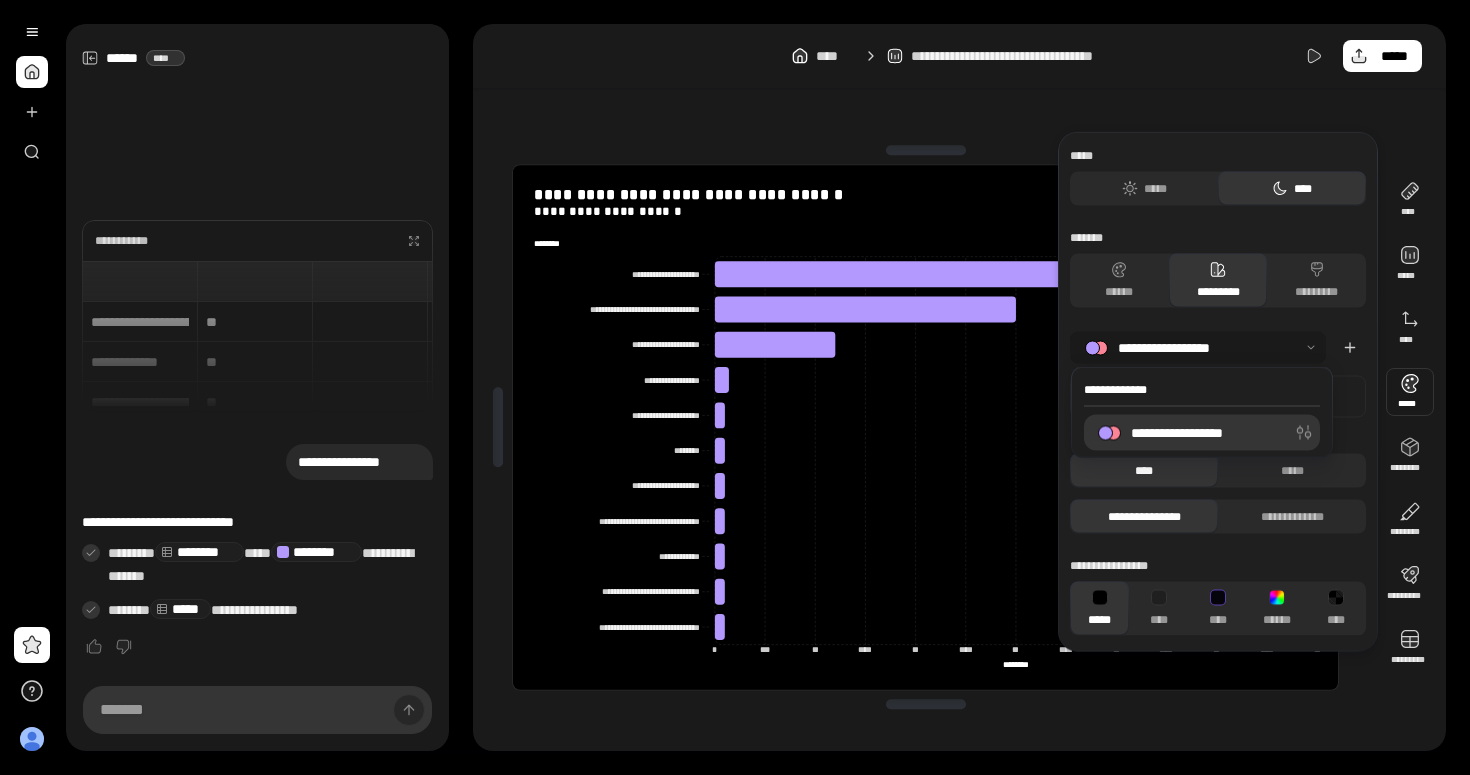 click on "**********" at bounding box center (1189, 433) 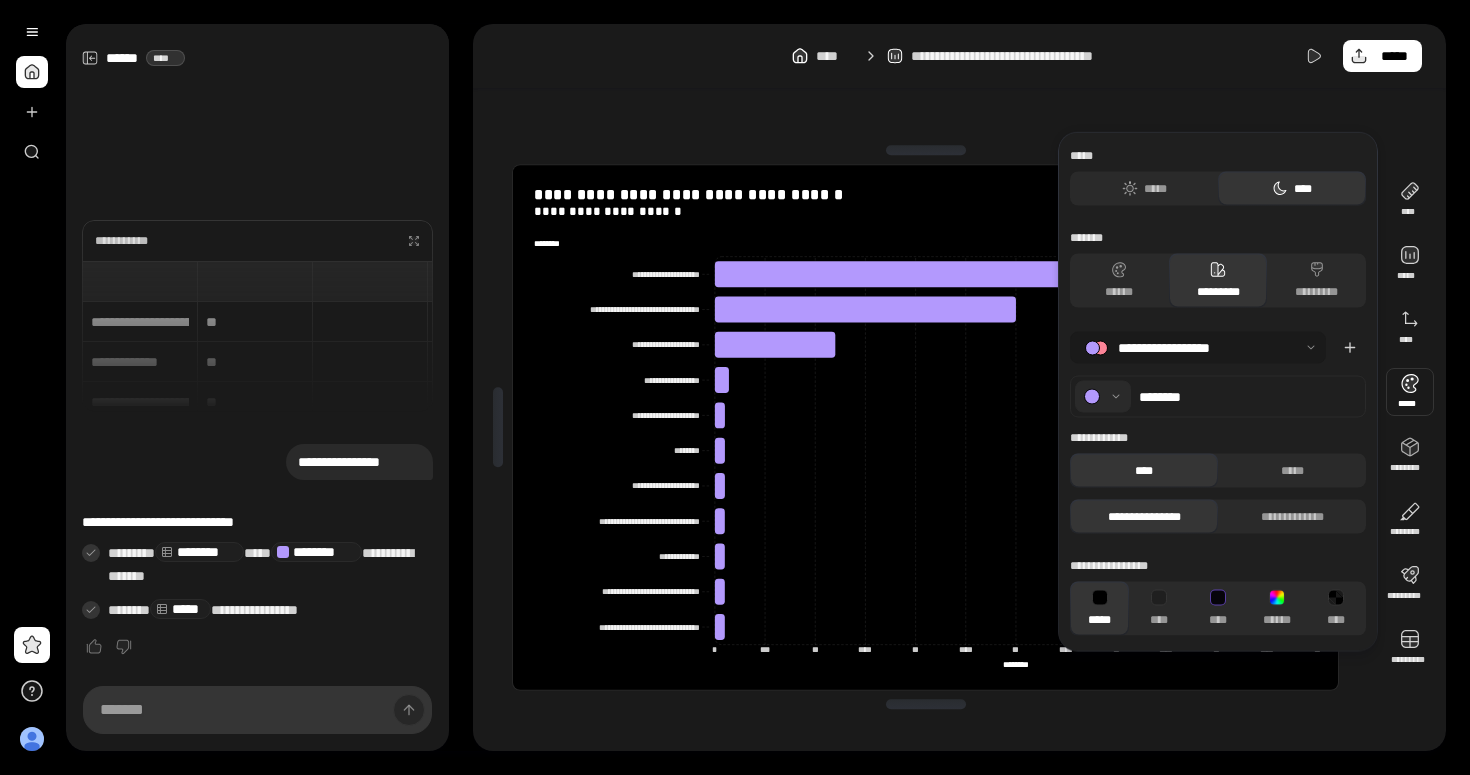 click at bounding box center (1198, 348) 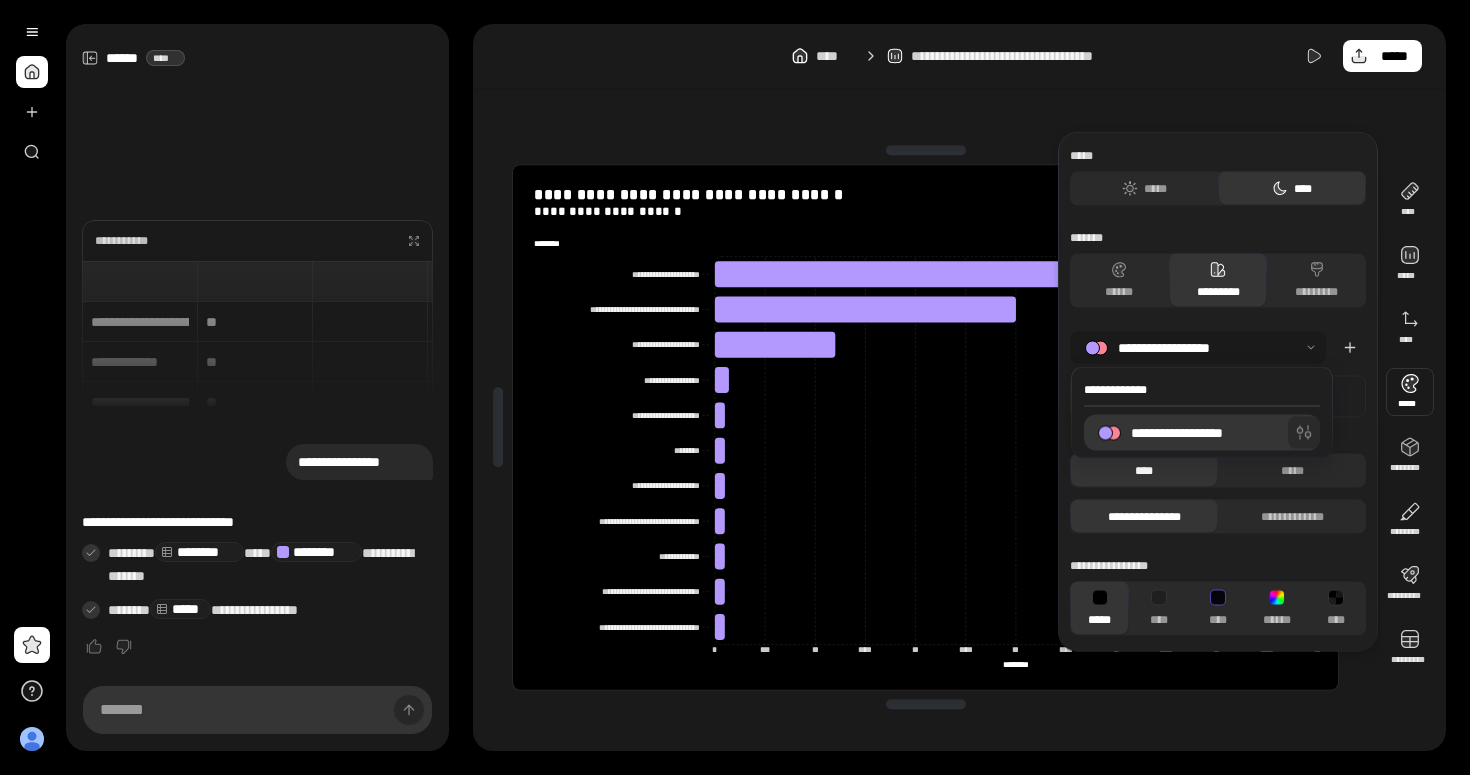 click at bounding box center (1304, 433) 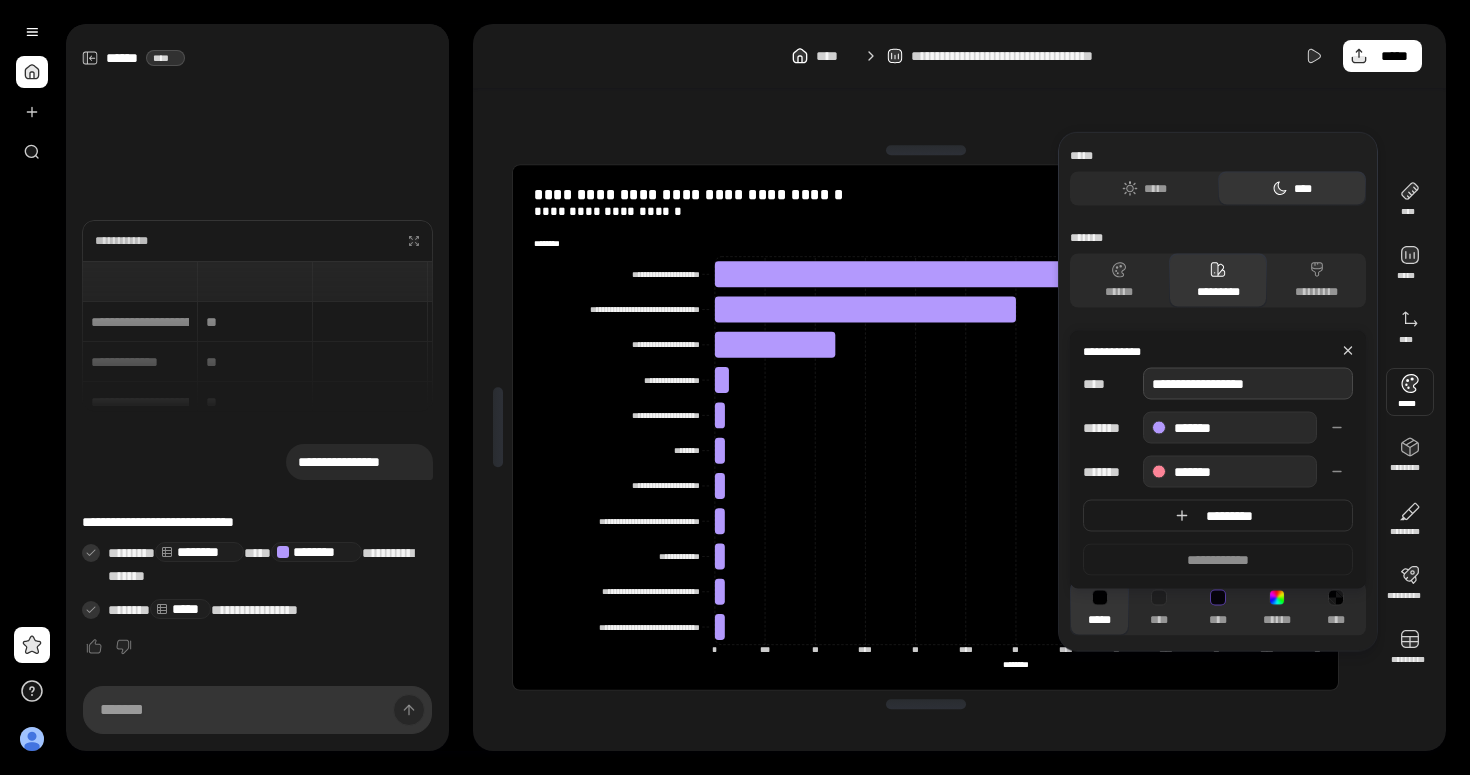 click on "**********" at bounding box center [1248, 384] 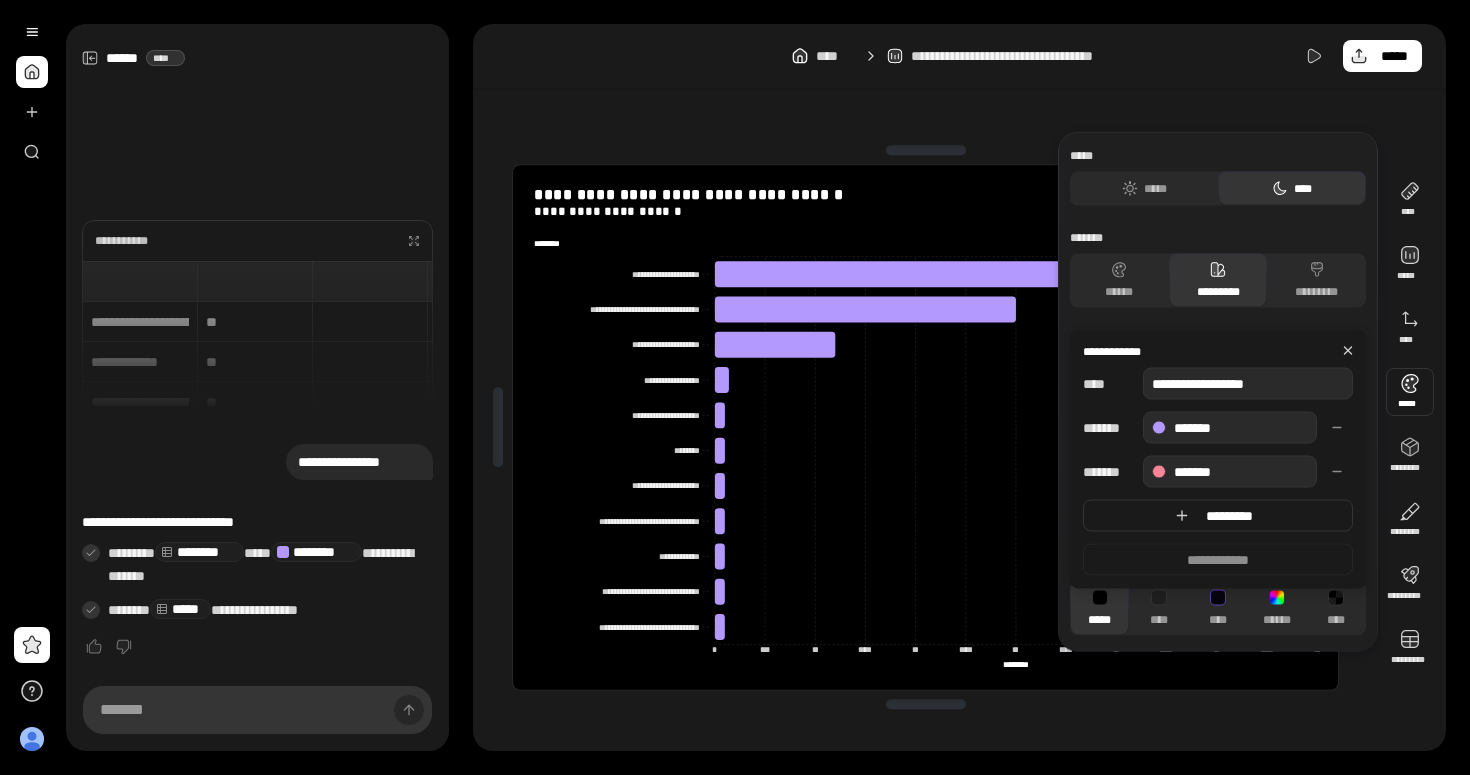 click on "[FIRST] [LAST] [PHONE]" at bounding box center [1218, 392] 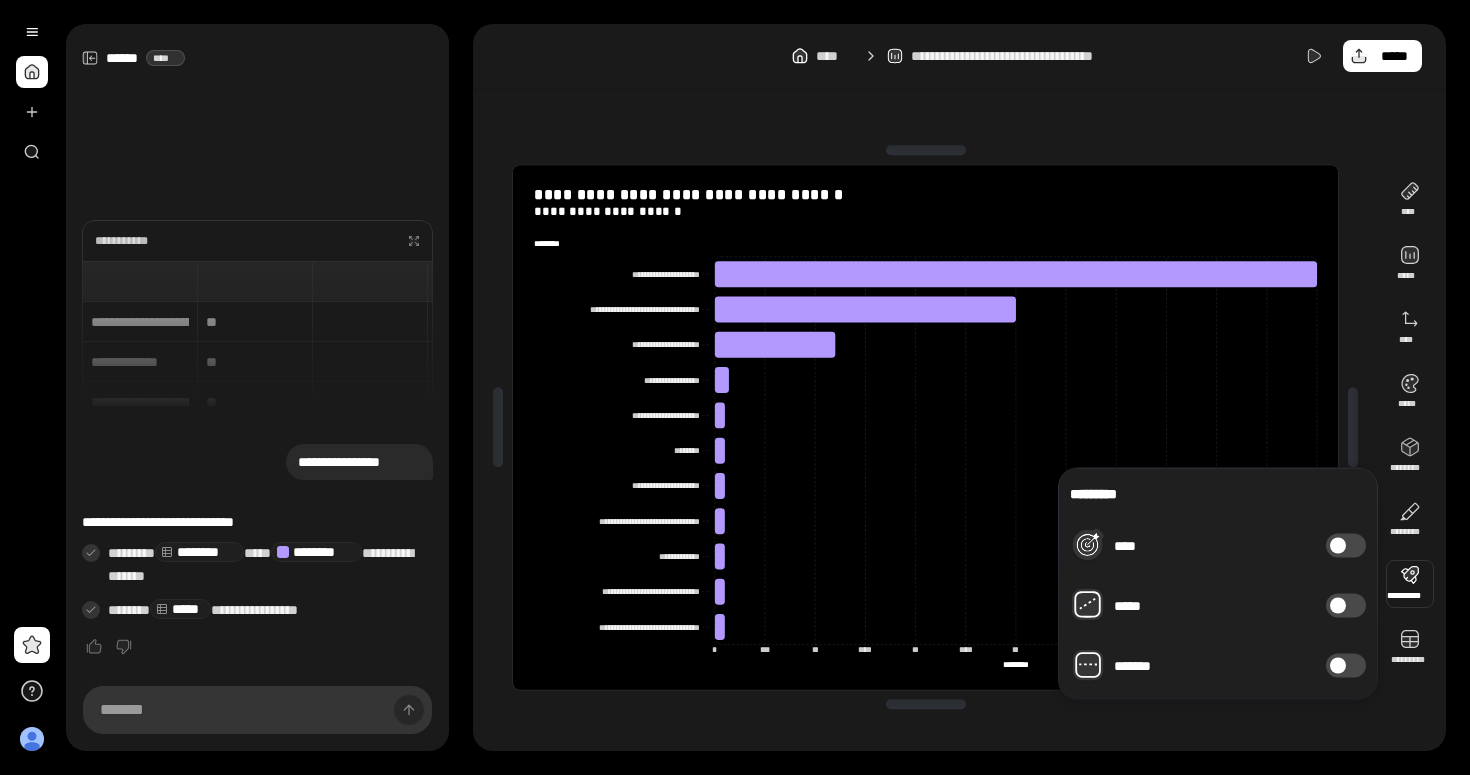 click at bounding box center [1410, 584] 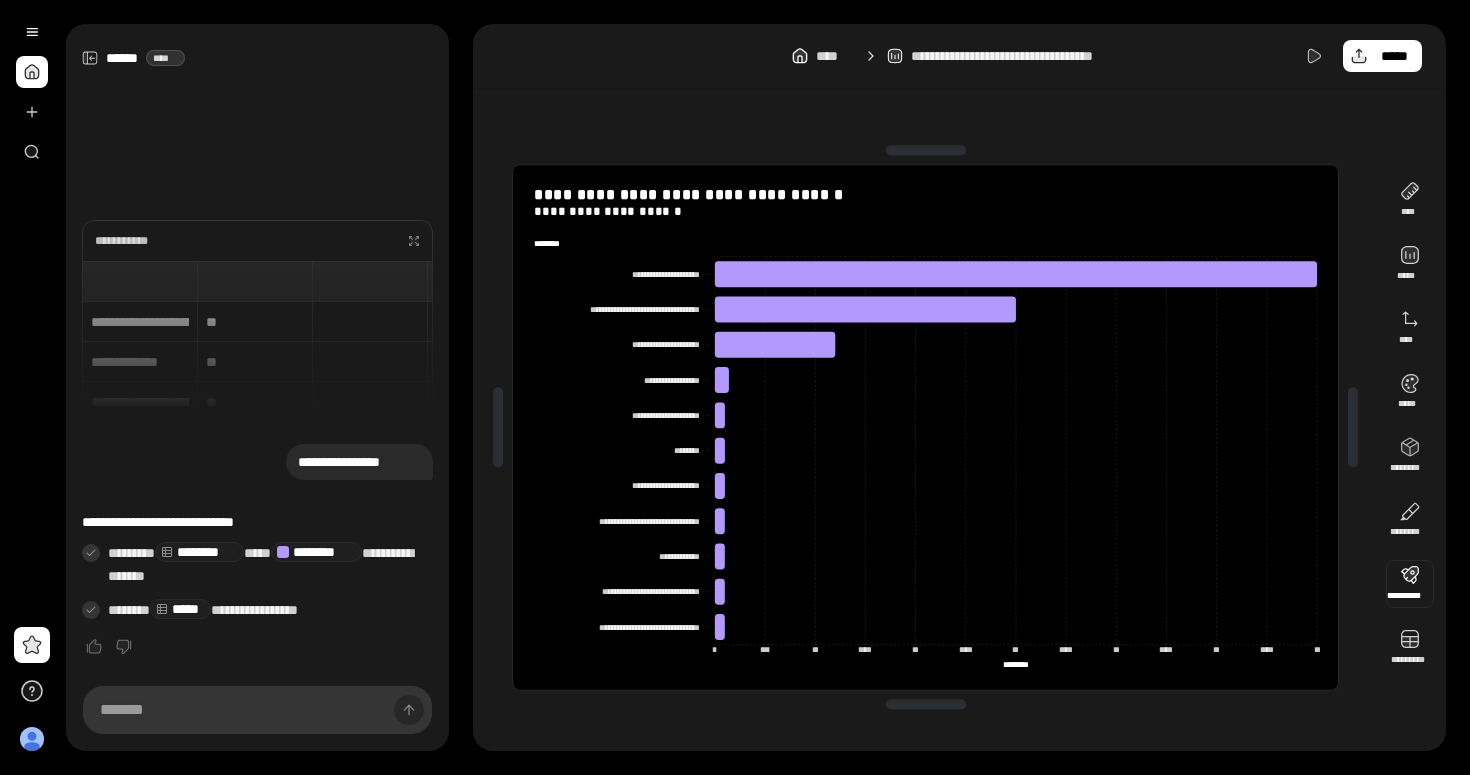click at bounding box center (1410, 584) 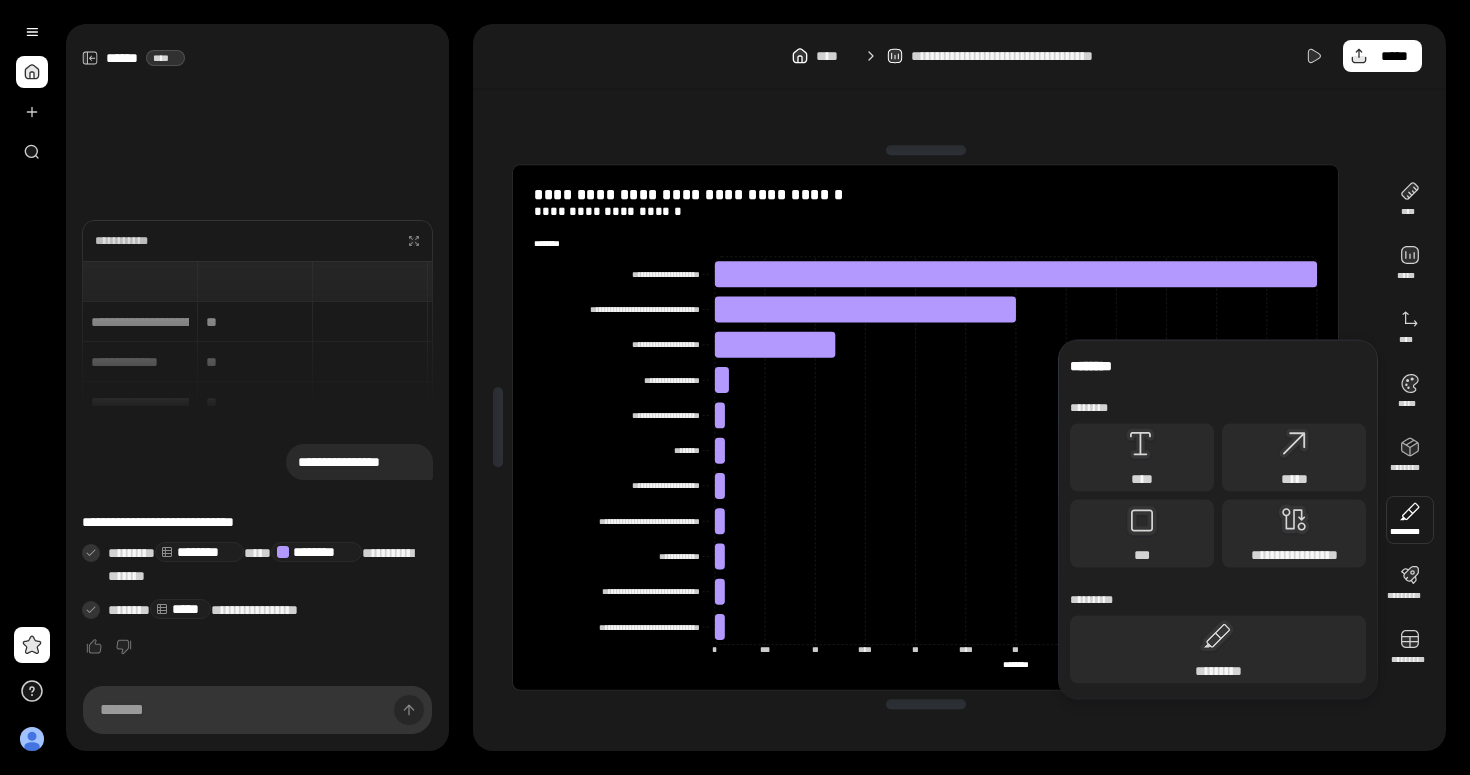 click at bounding box center [1410, 520] 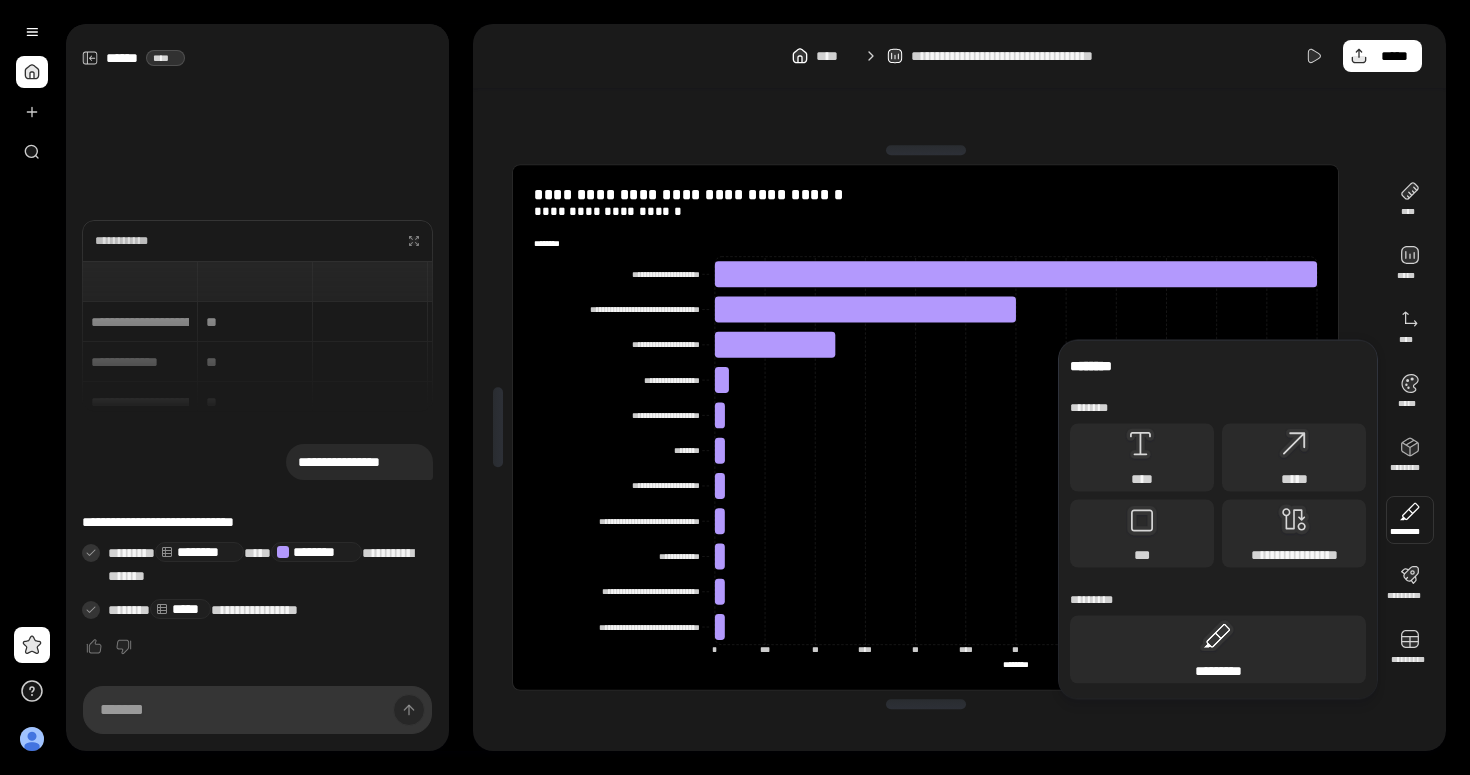 click on "*********" at bounding box center [1218, 671] 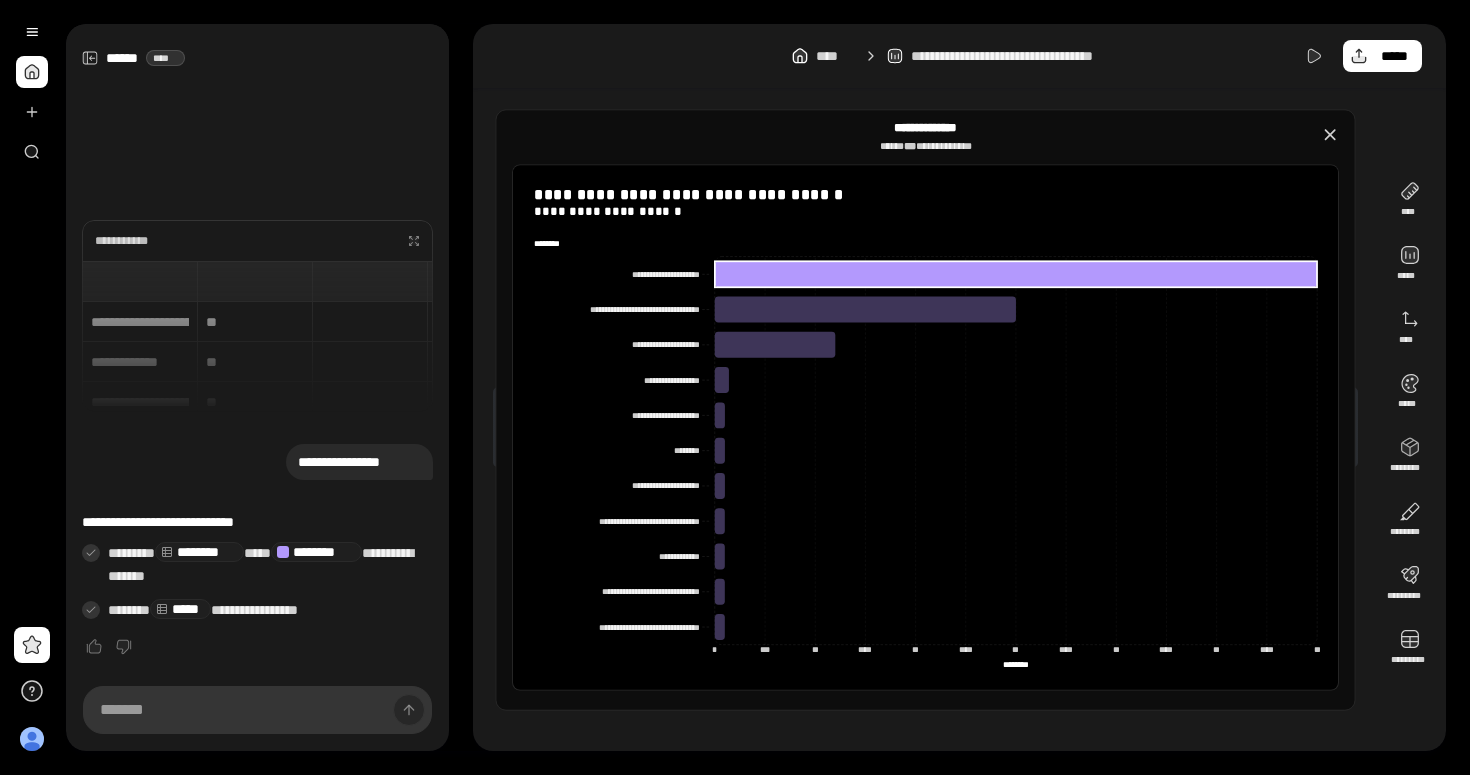 click 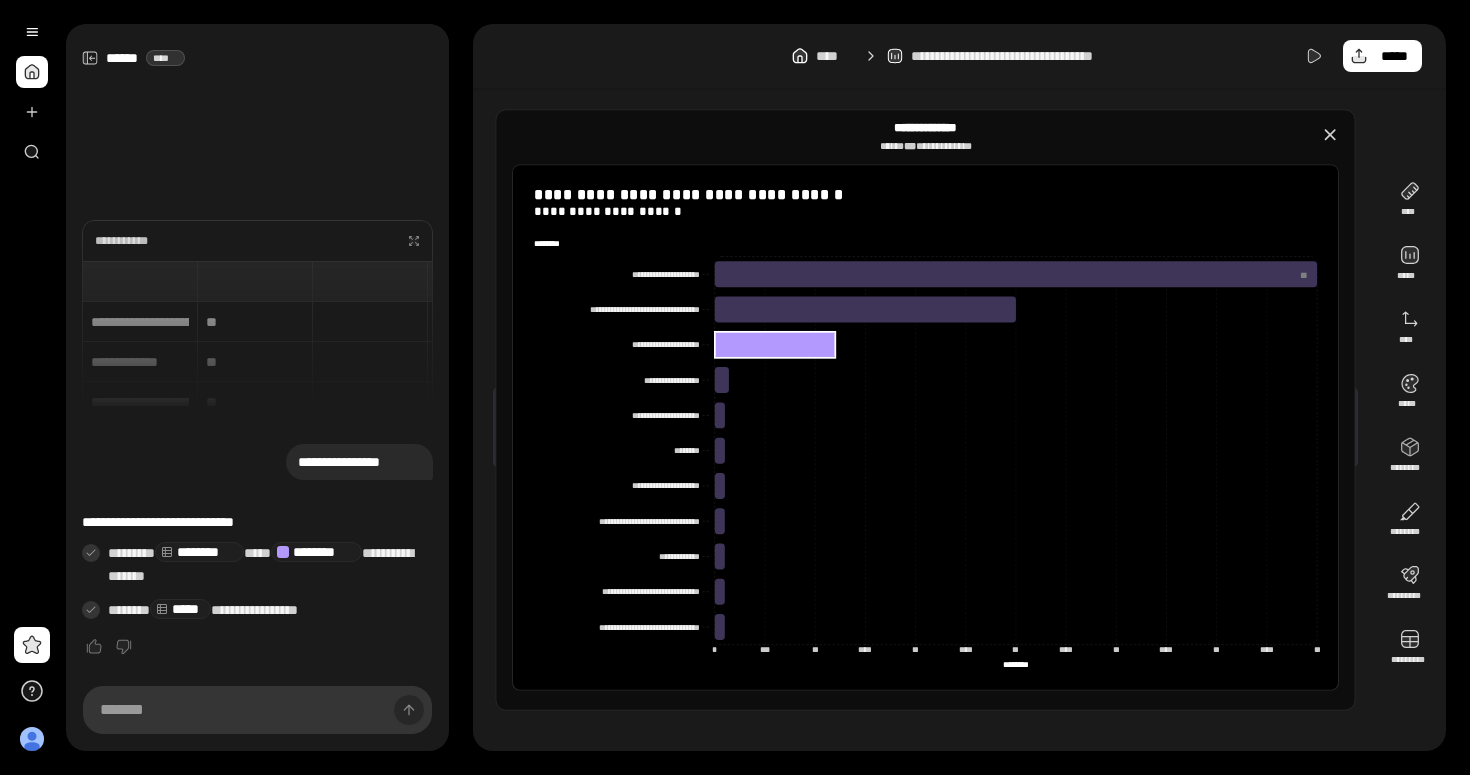 click 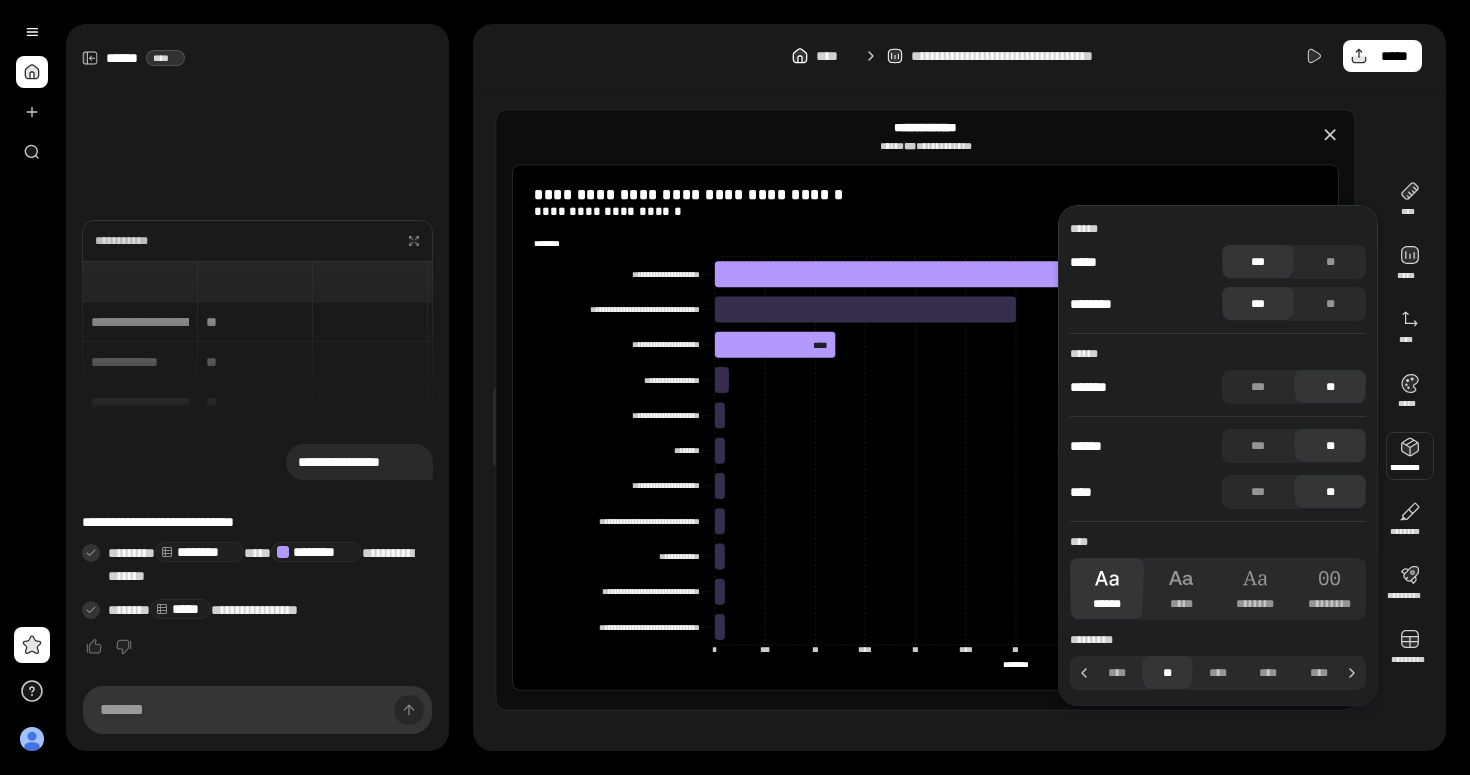 click at bounding box center (1410, 456) 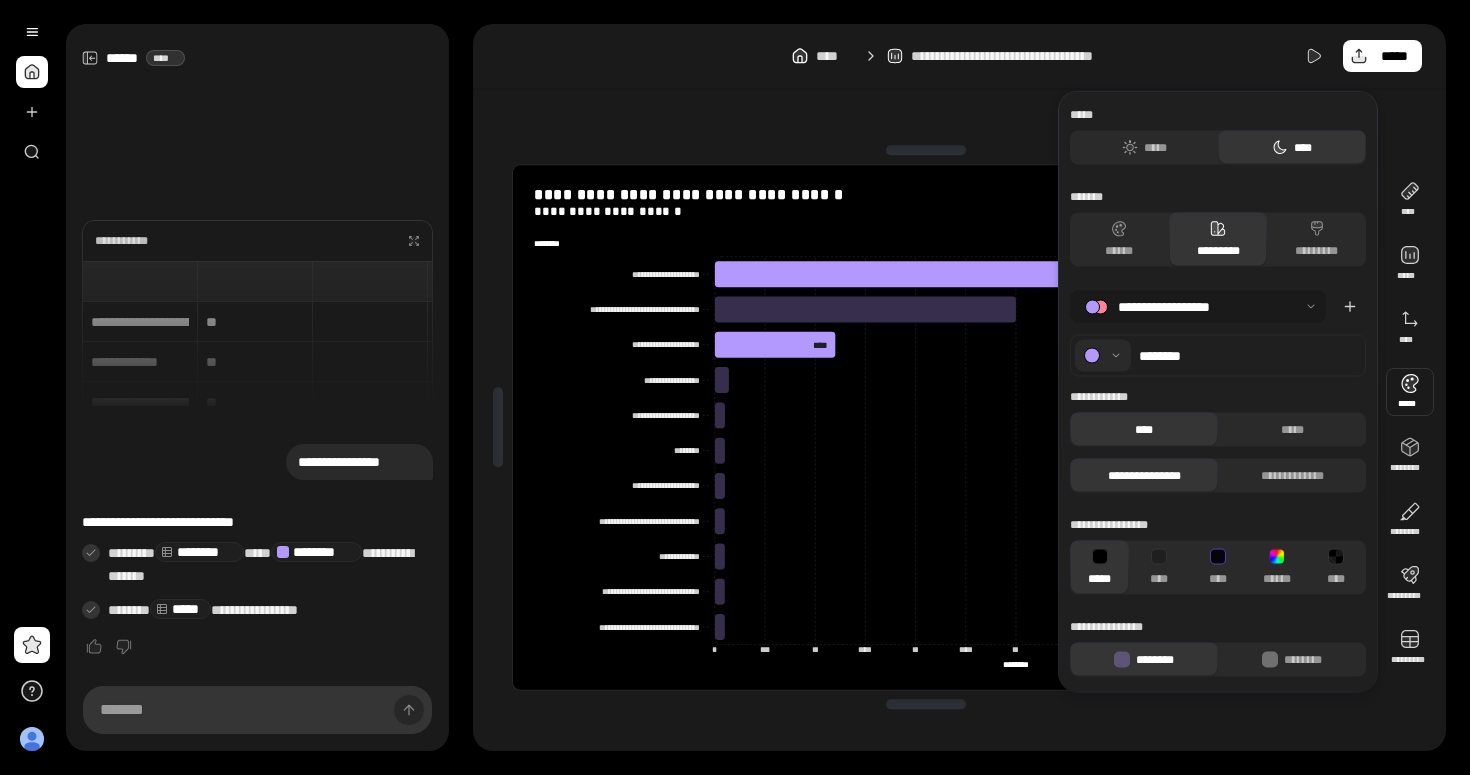 click at bounding box center [1410, 392] 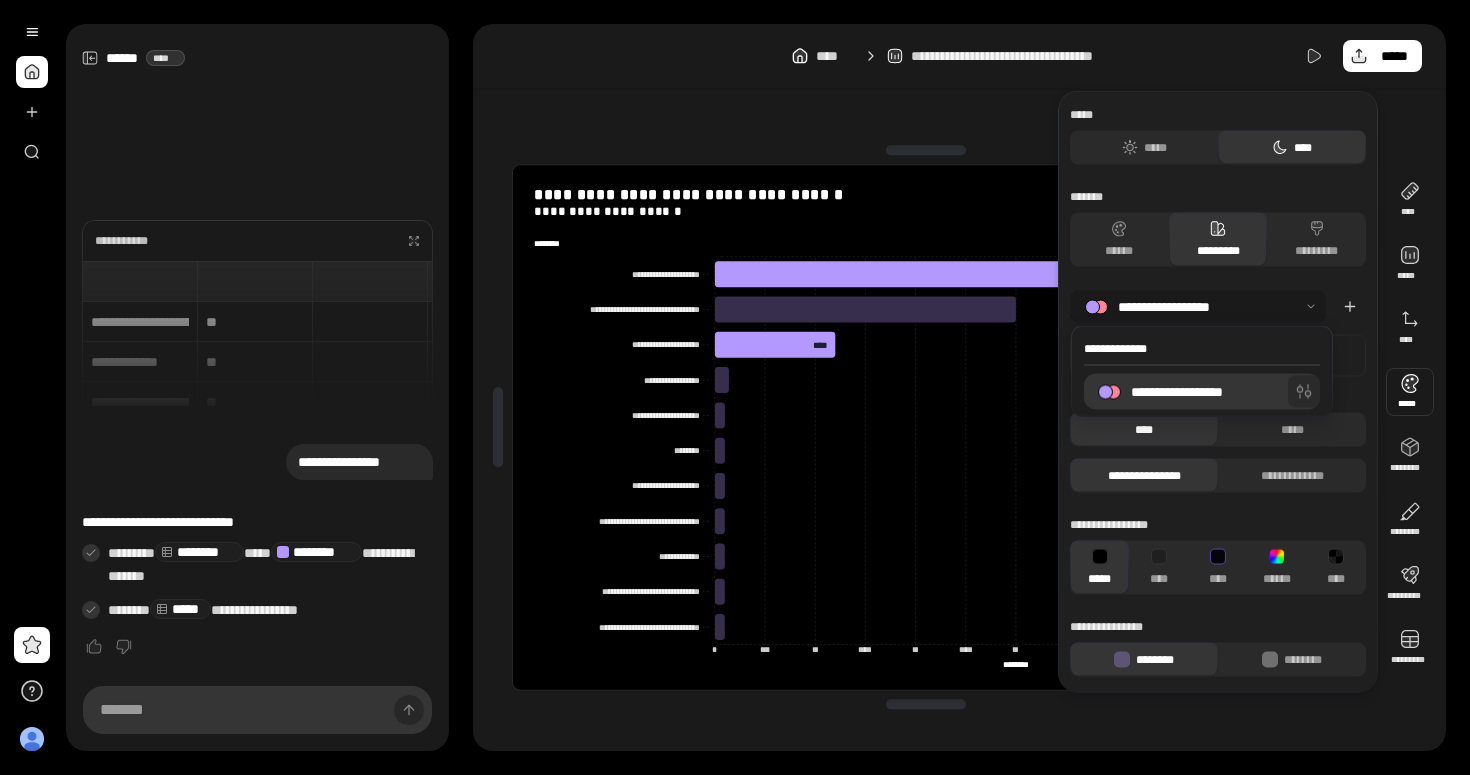 click at bounding box center (1304, 392) 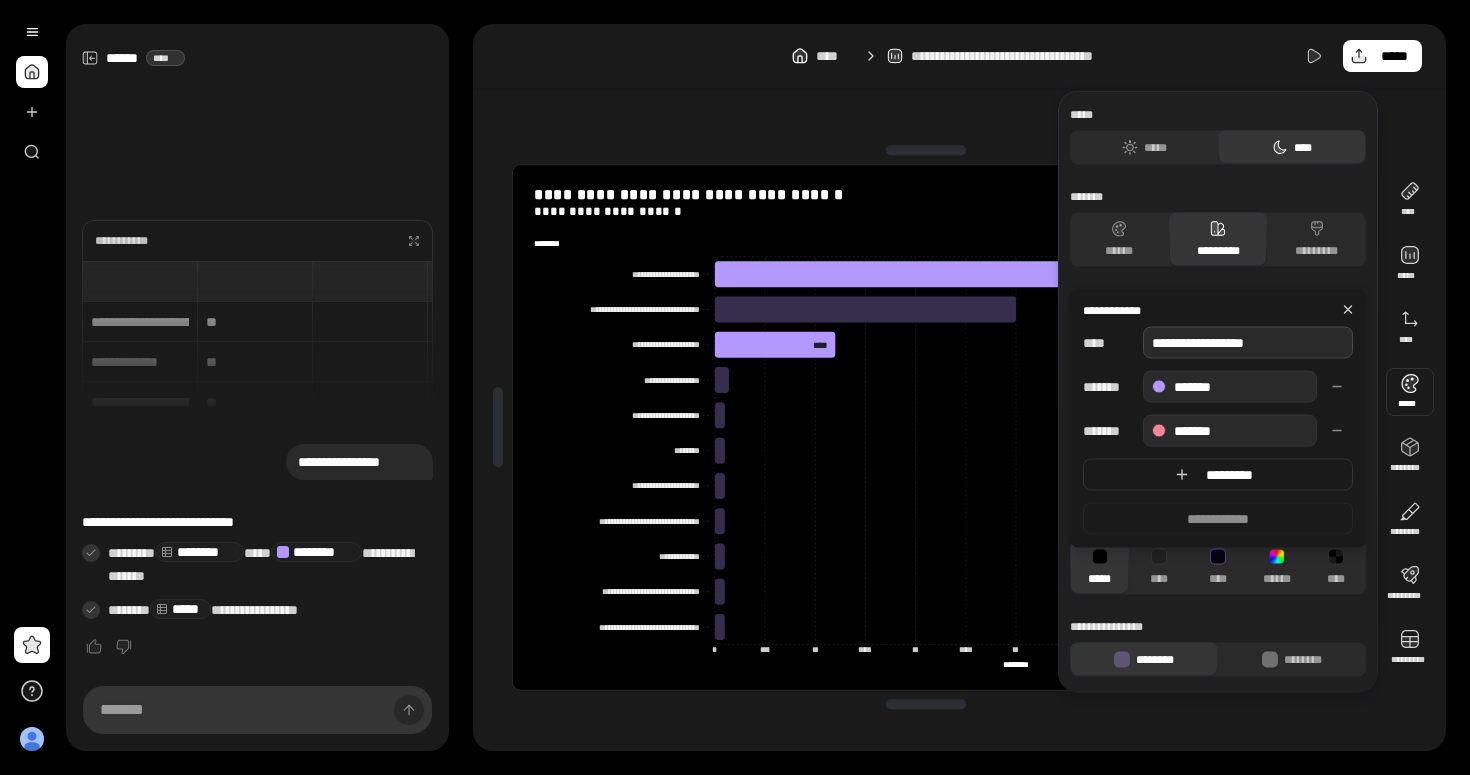 click on "**********" at bounding box center (1248, 343) 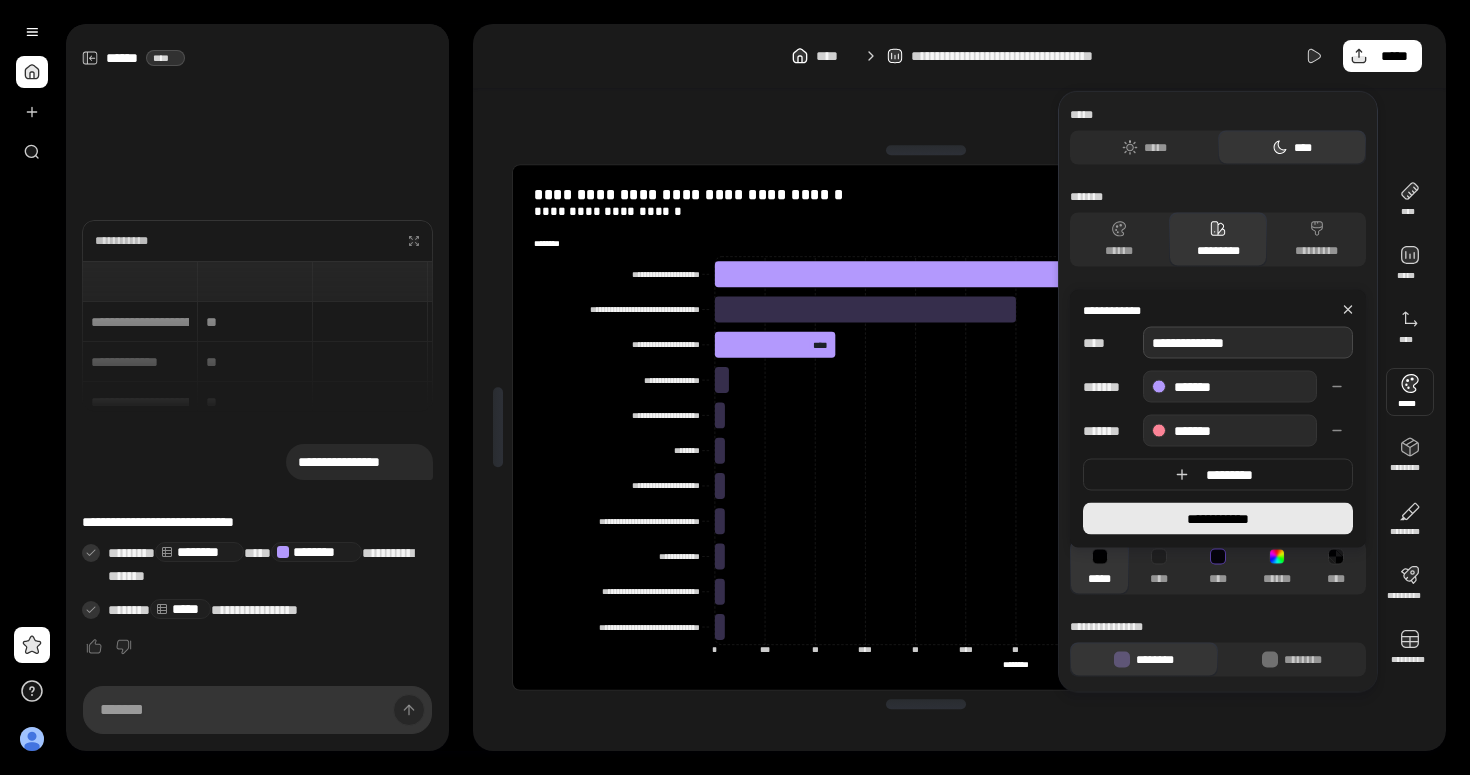 type on "**********" 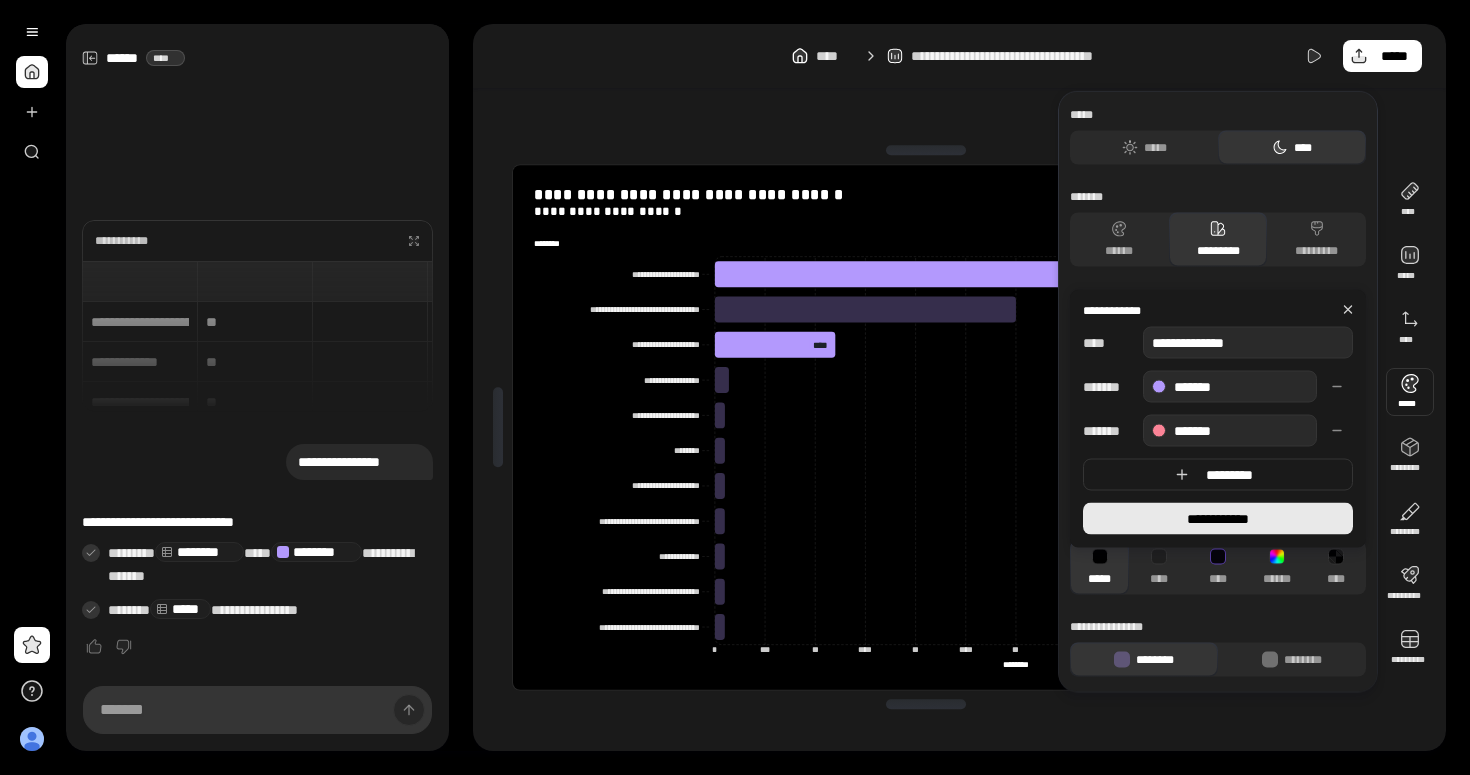 click on "**********" at bounding box center [1218, 519] 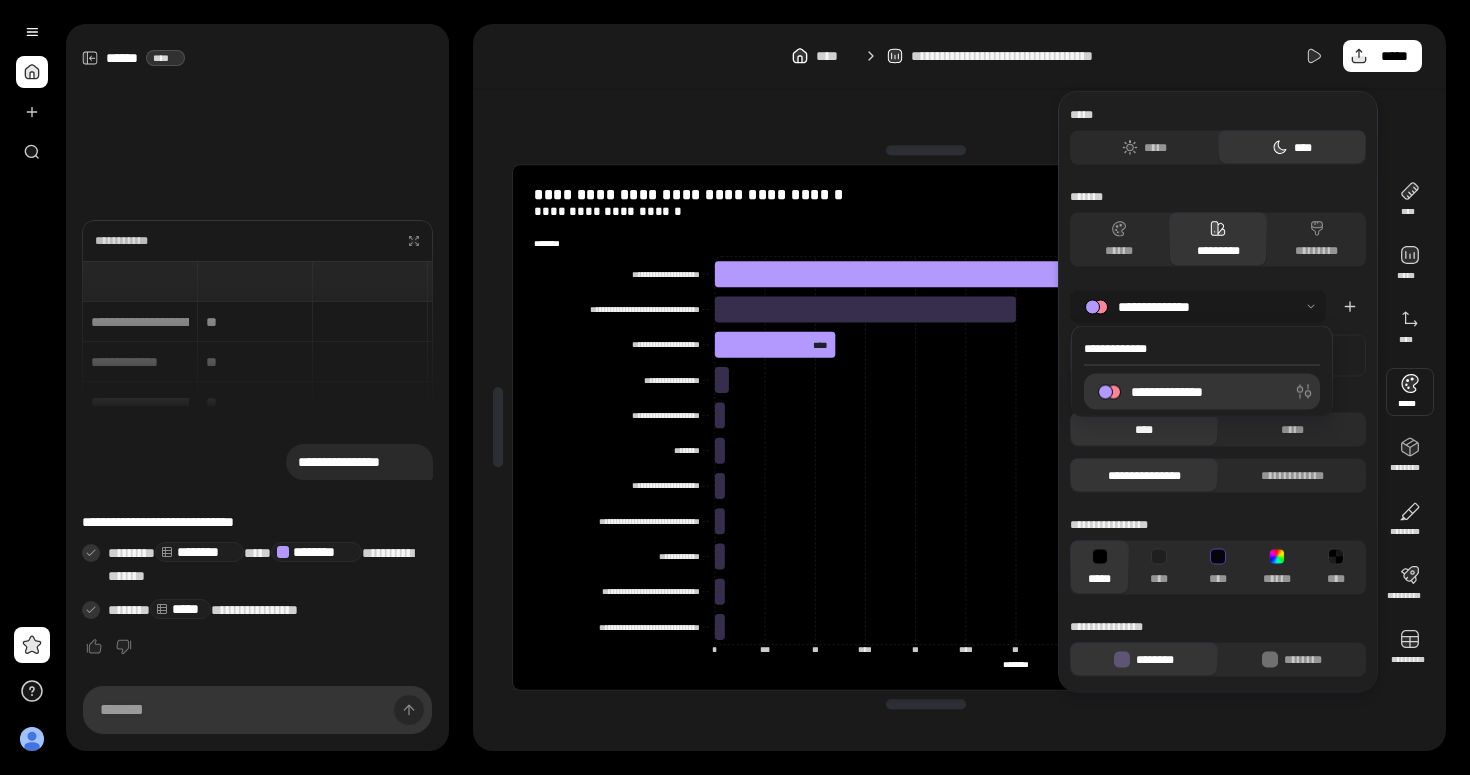 click at bounding box center (1198, 307) 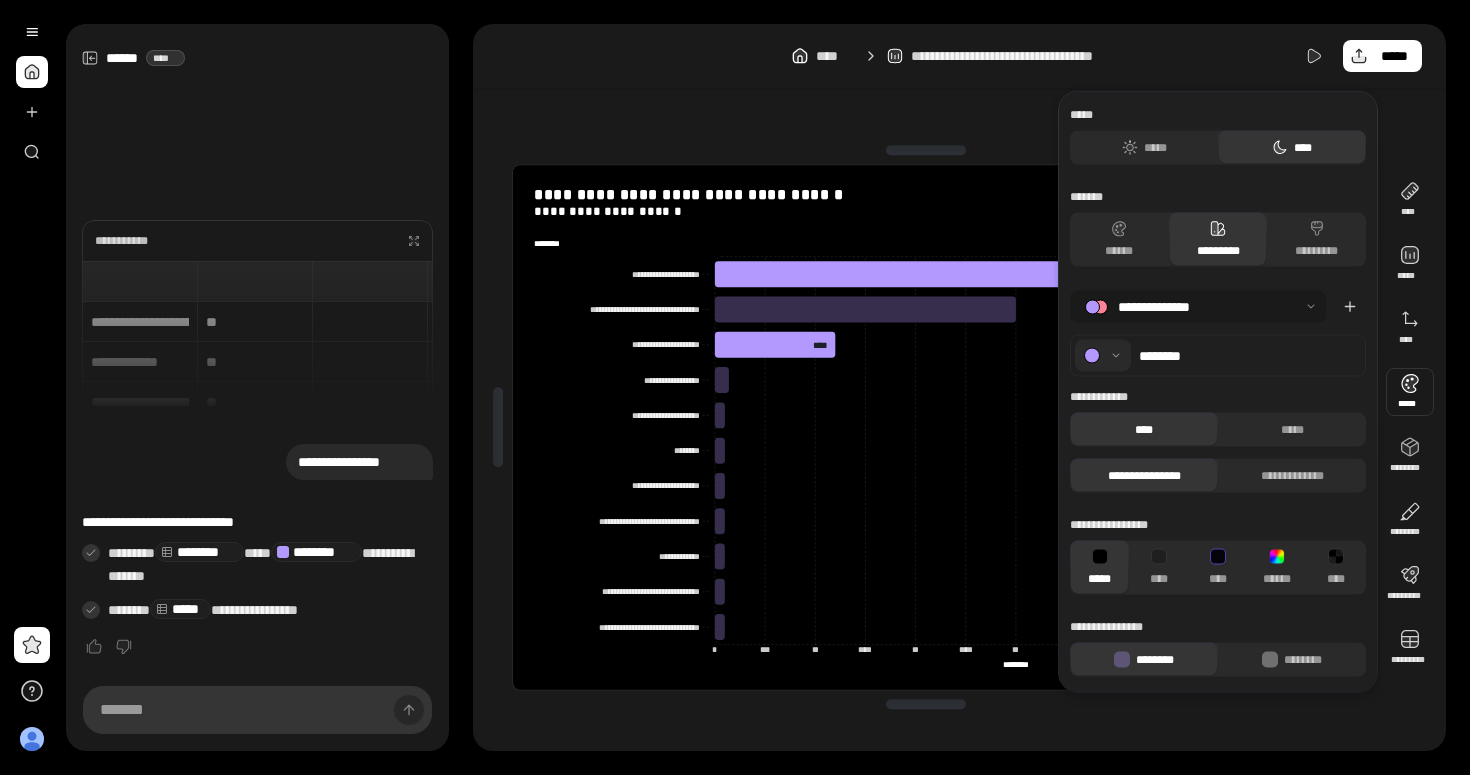 click at bounding box center (1198, 307) 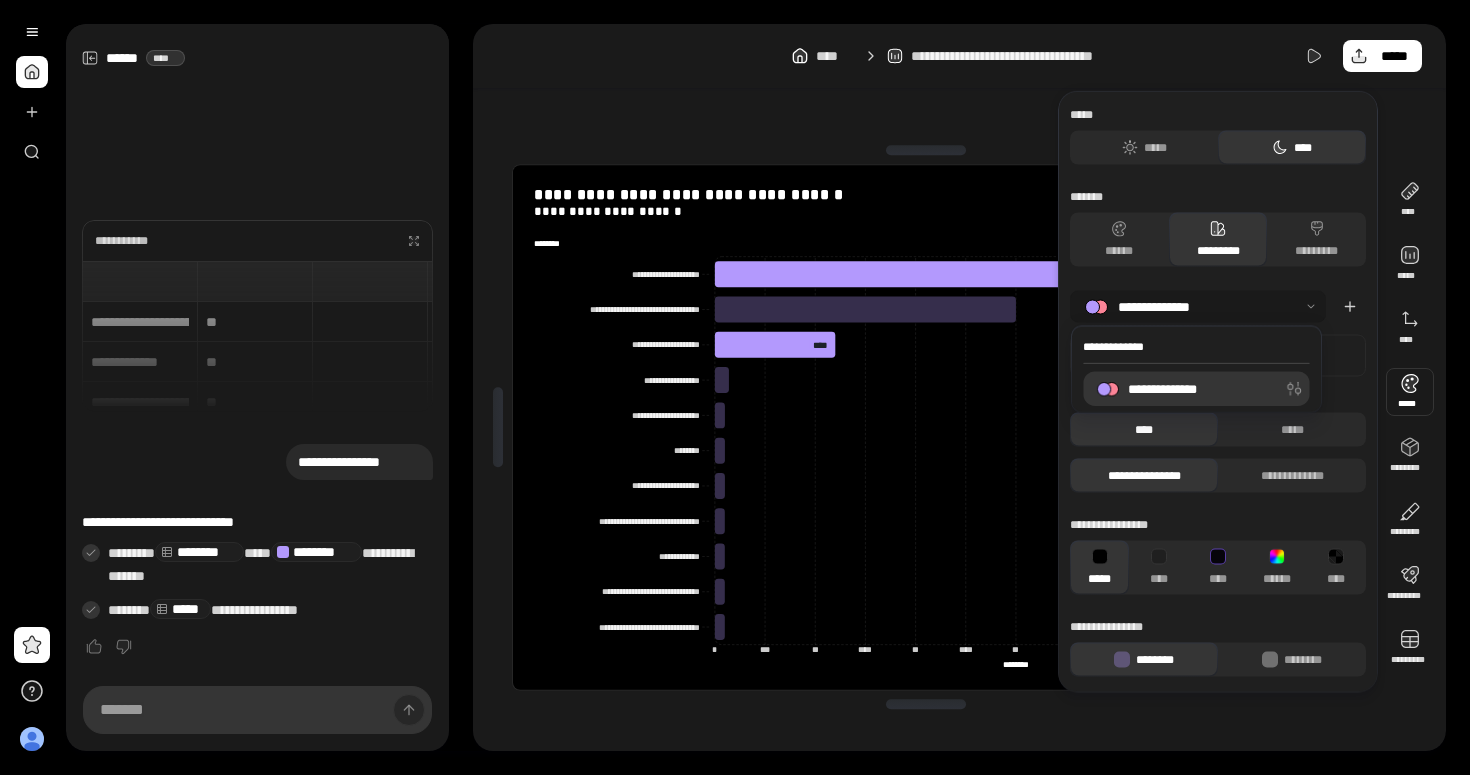 click on "[FIRST] [LAST] [PHONE]" at bounding box center (1218, 392) 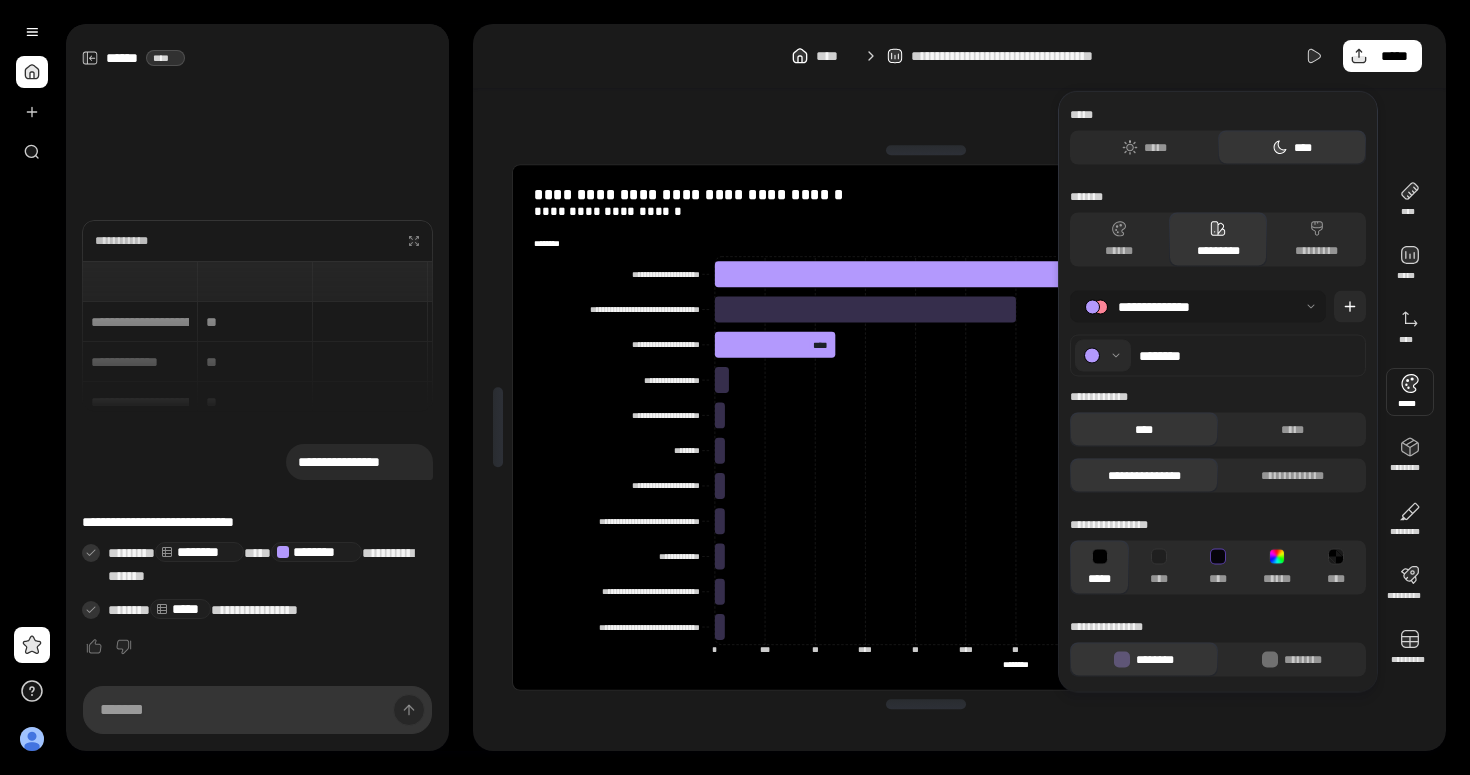 click at bounding box center (1350, 307) 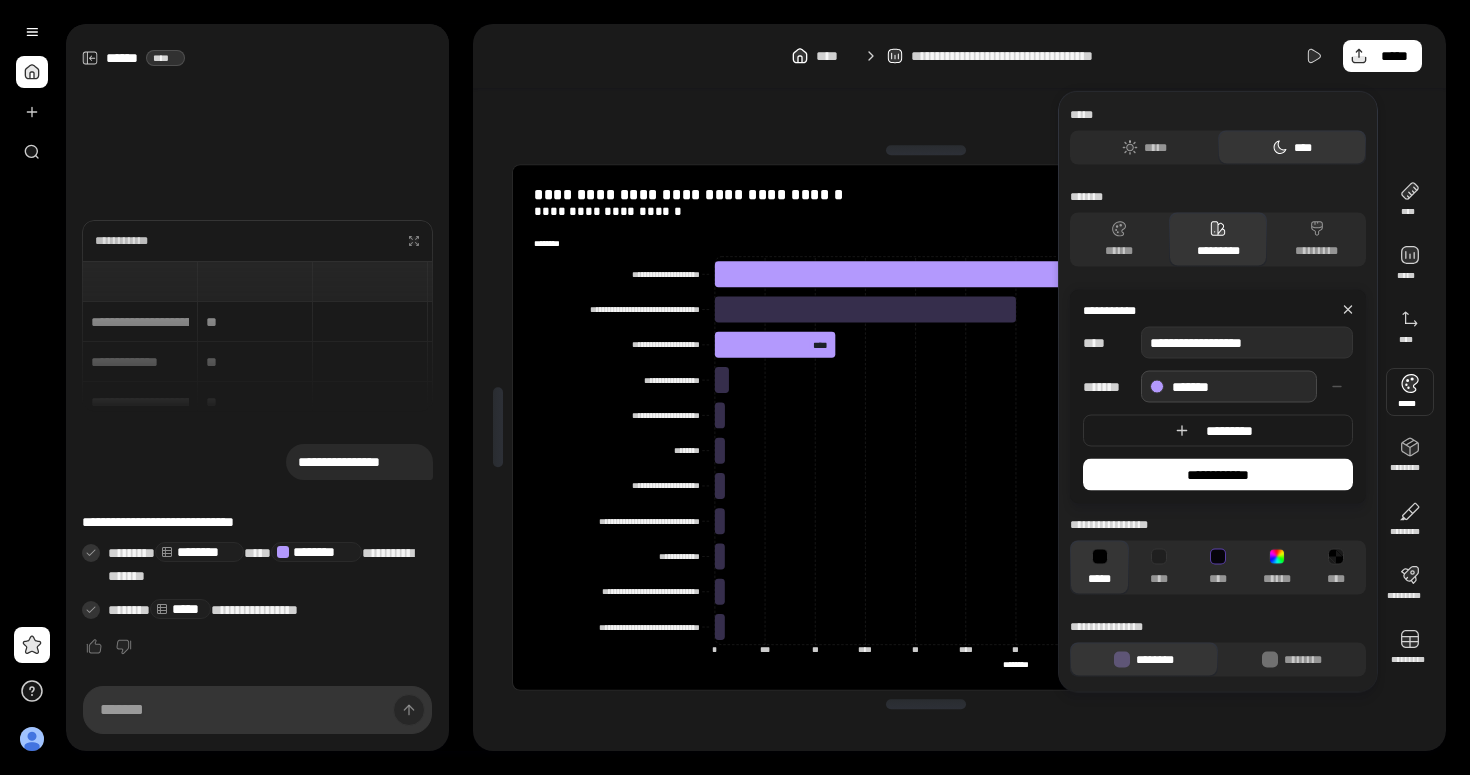click on "*******" at bounding box center (1229, 387) 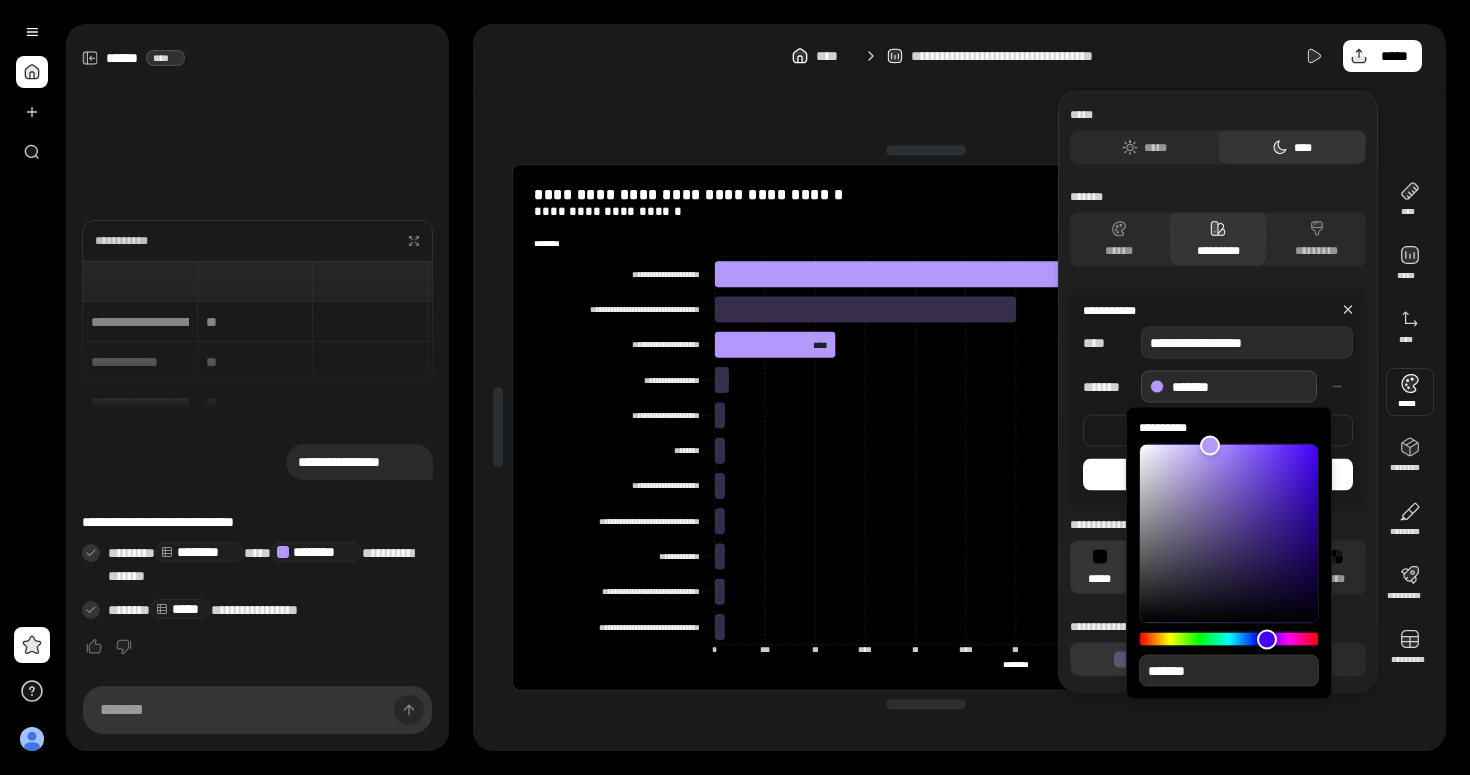 type on "**" 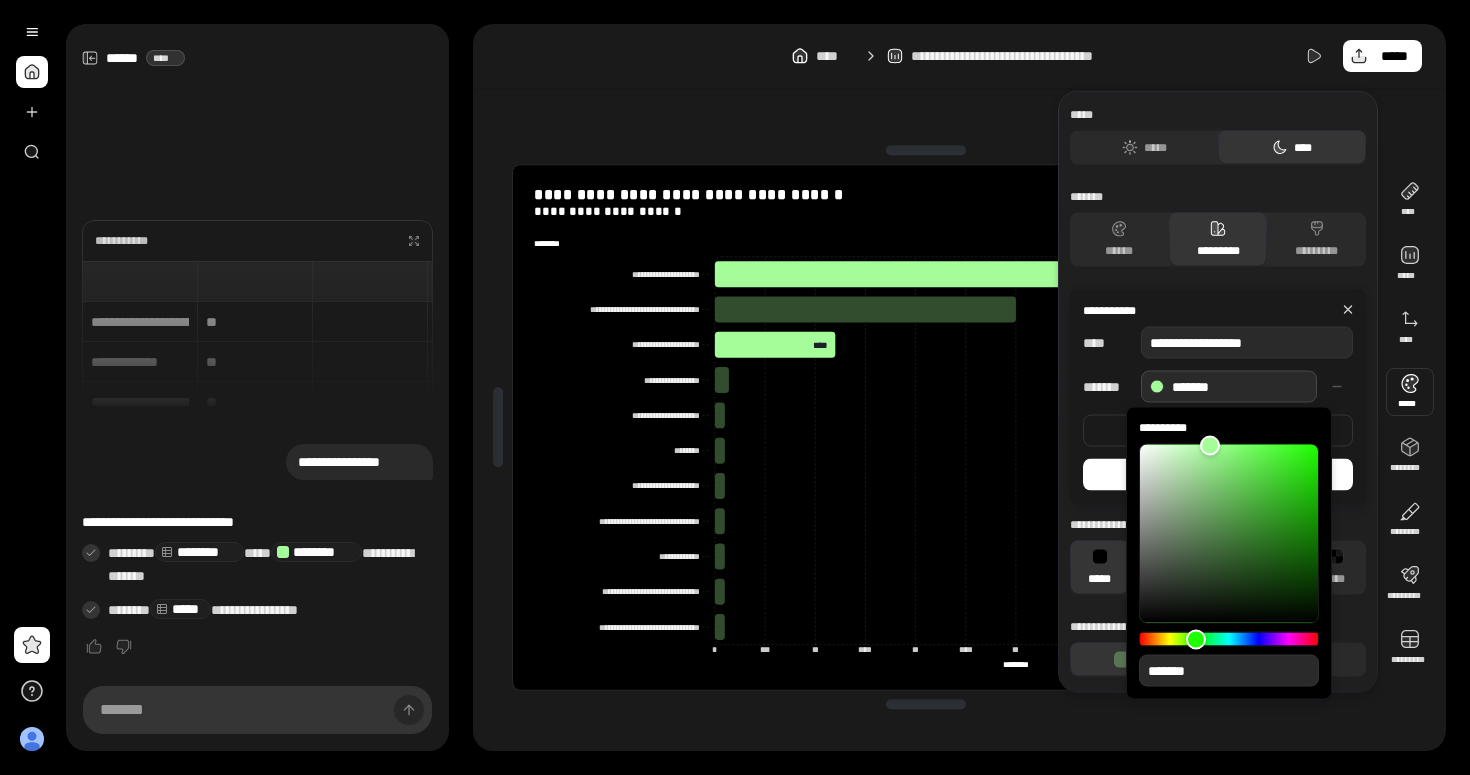type on "**" 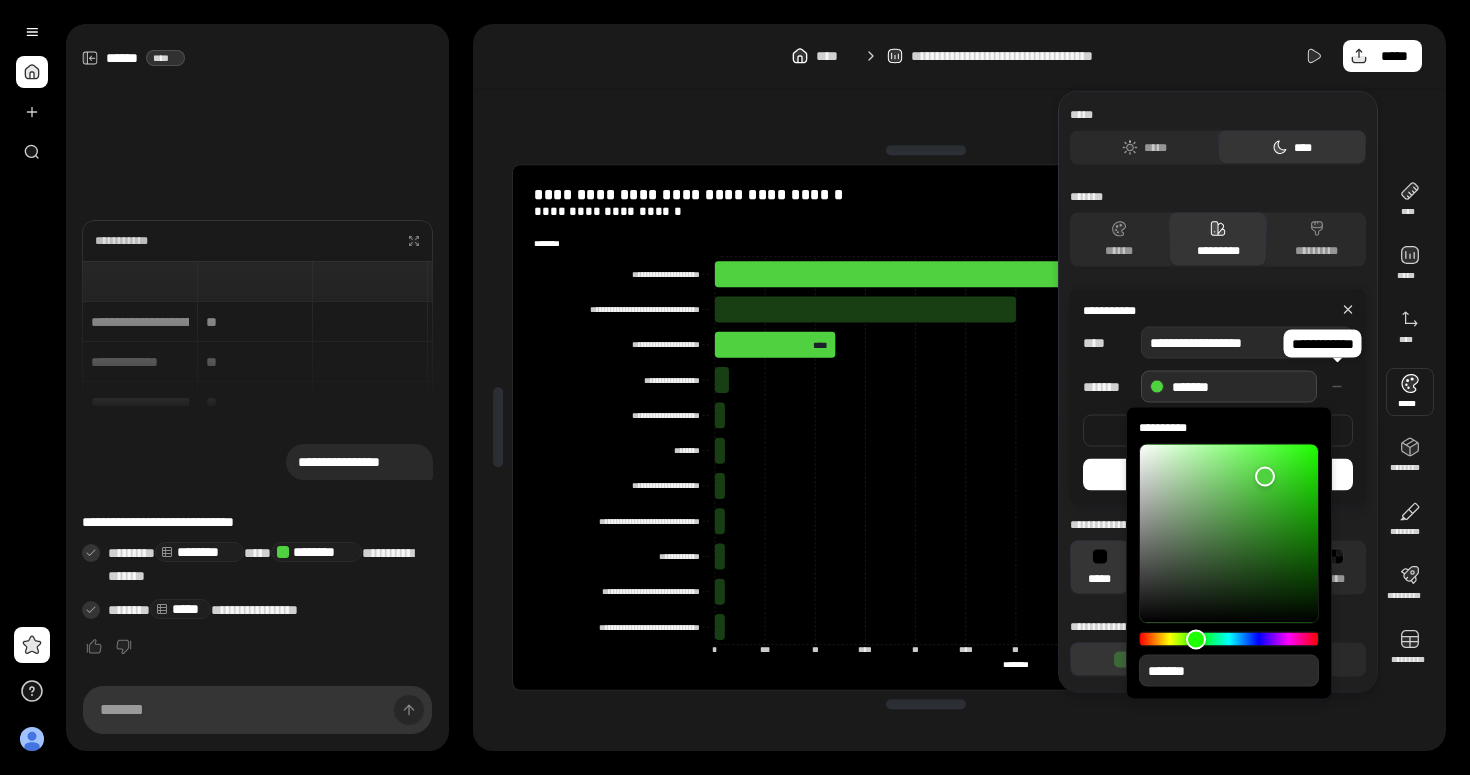 click on "[FIRST] [LAST]" at bounding box center (1218, 409) 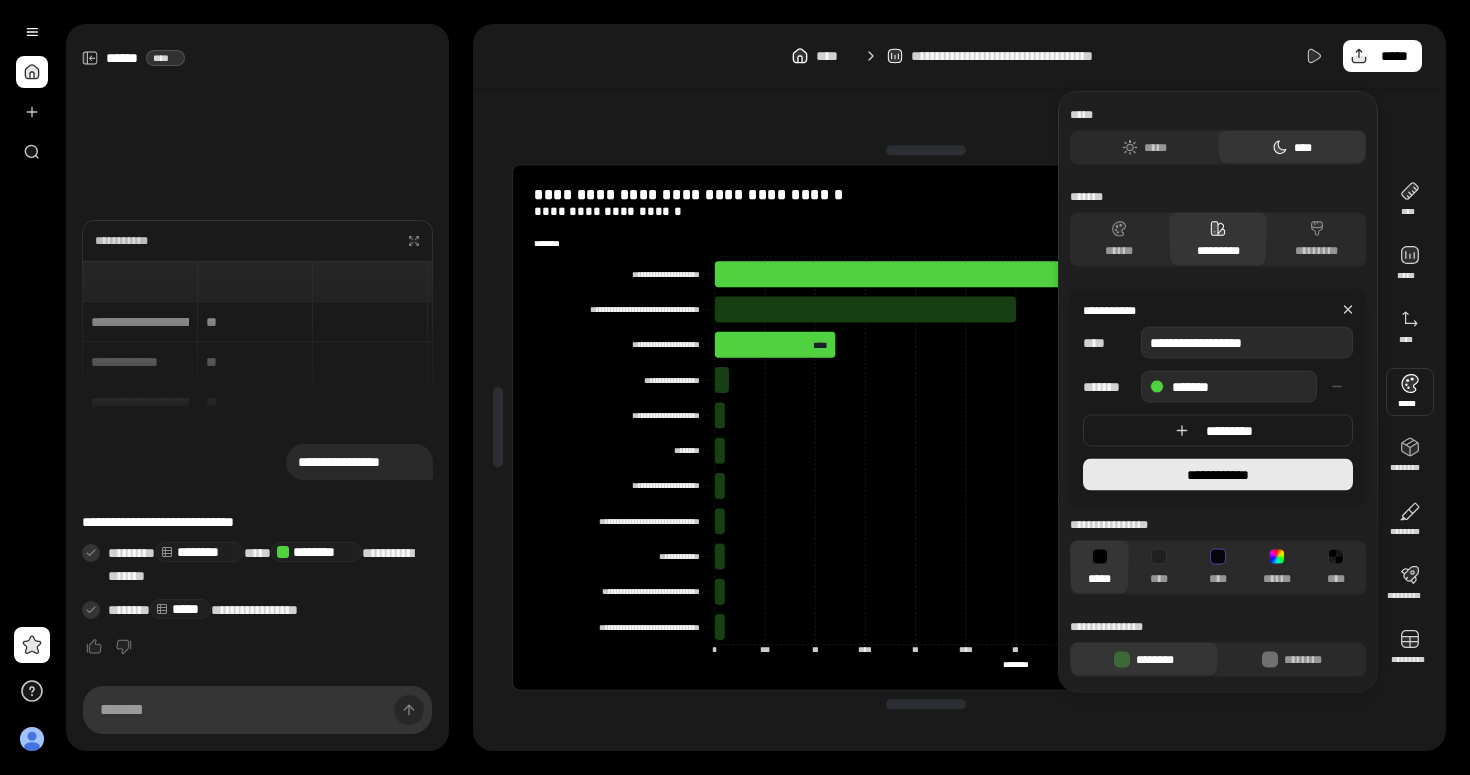 click on "**********" at bounding box center [1217, 475] 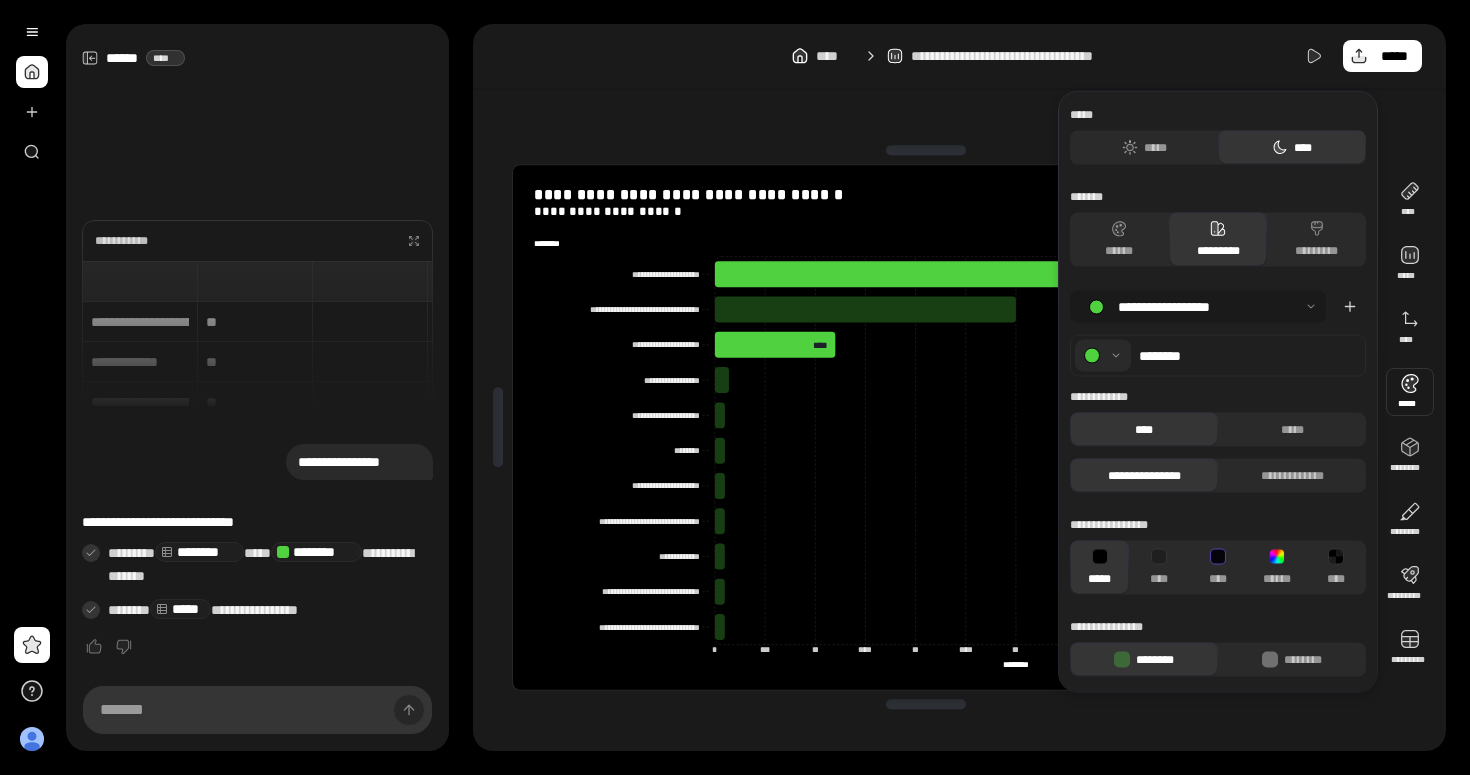 click at bounding box center [1198, 307] 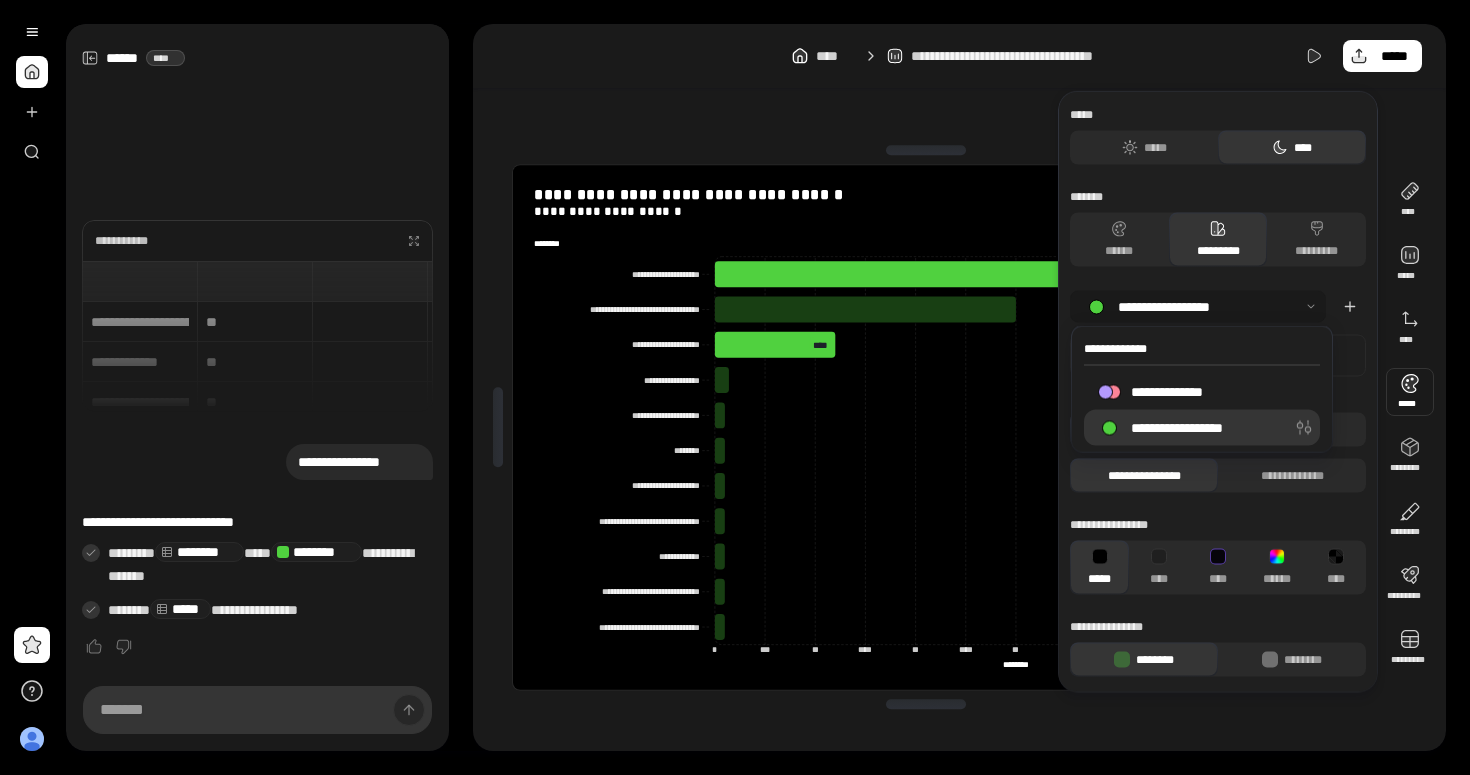 click at bounding box center (1198, 307) 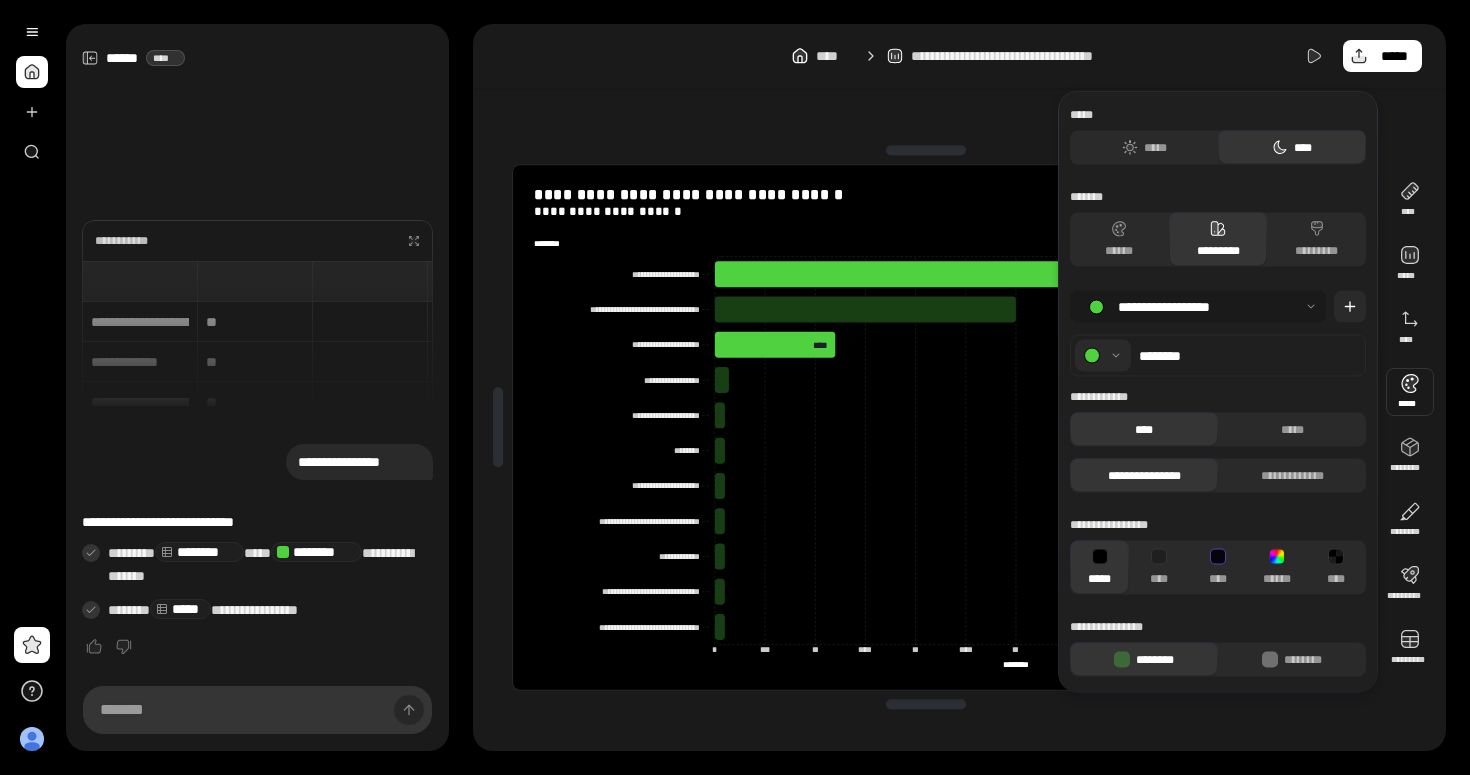 click at bounding box center (1350, 307) 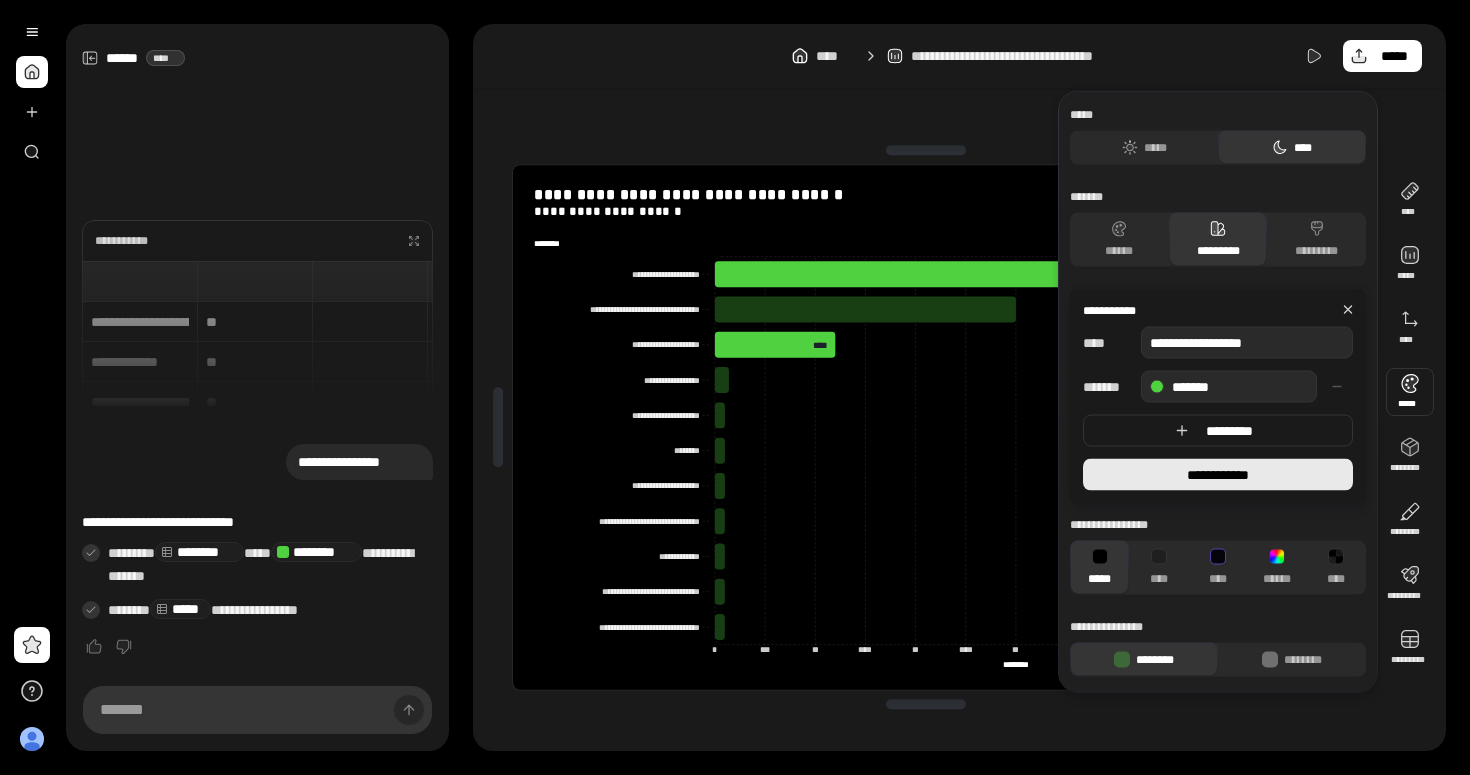 click on "**********" at bounding box center [1217, 475] 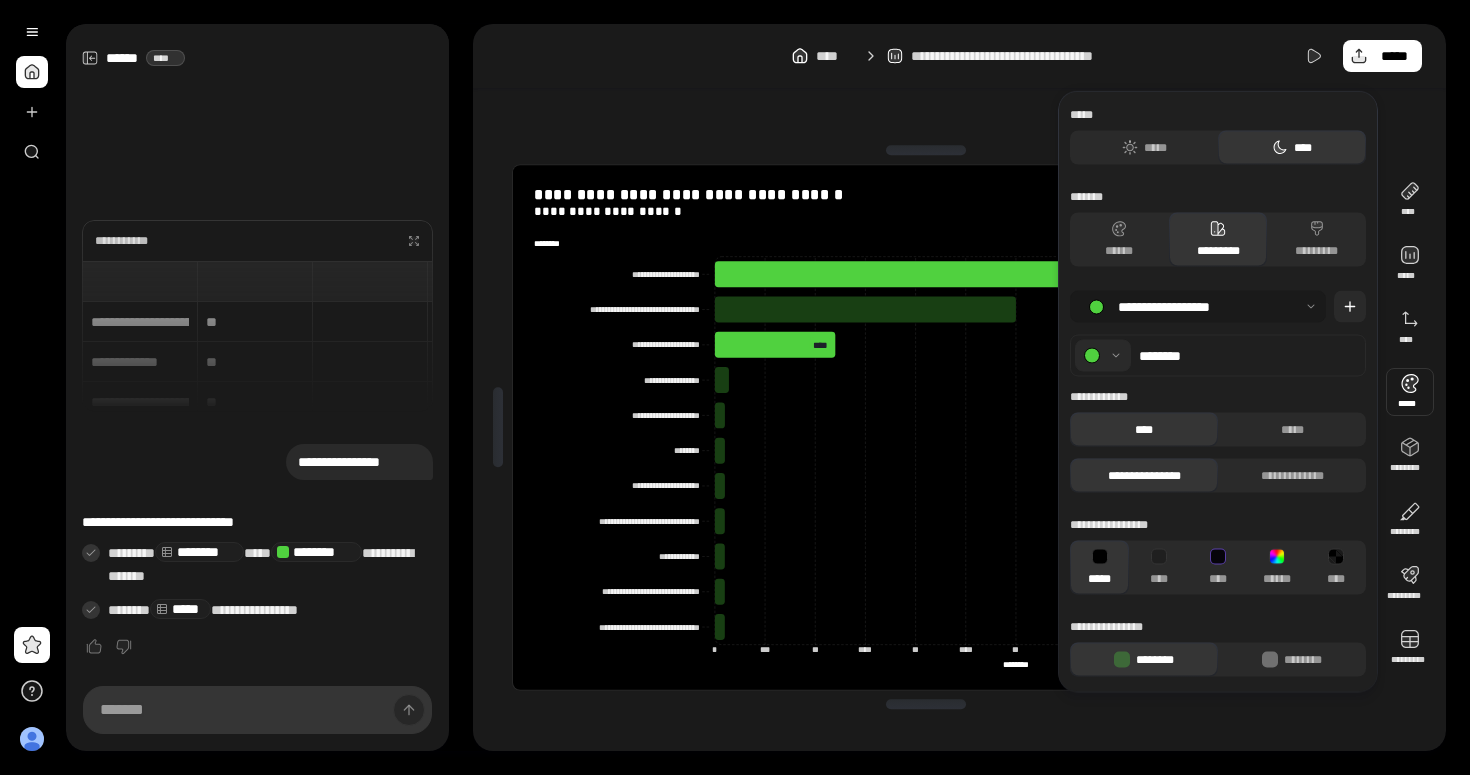 click at bounding box center (1350, 307) 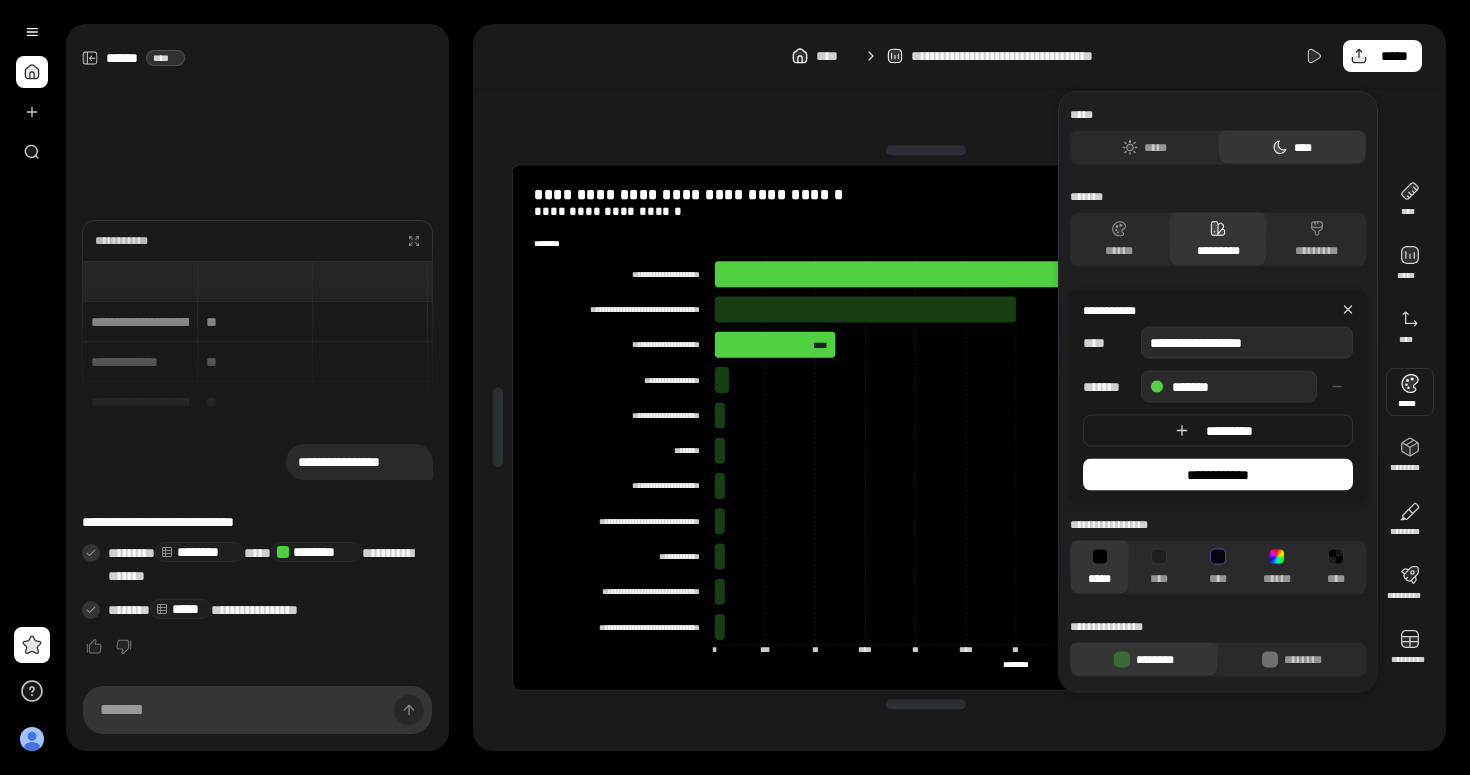 click on "**********" at bounding box center [1218, 311] 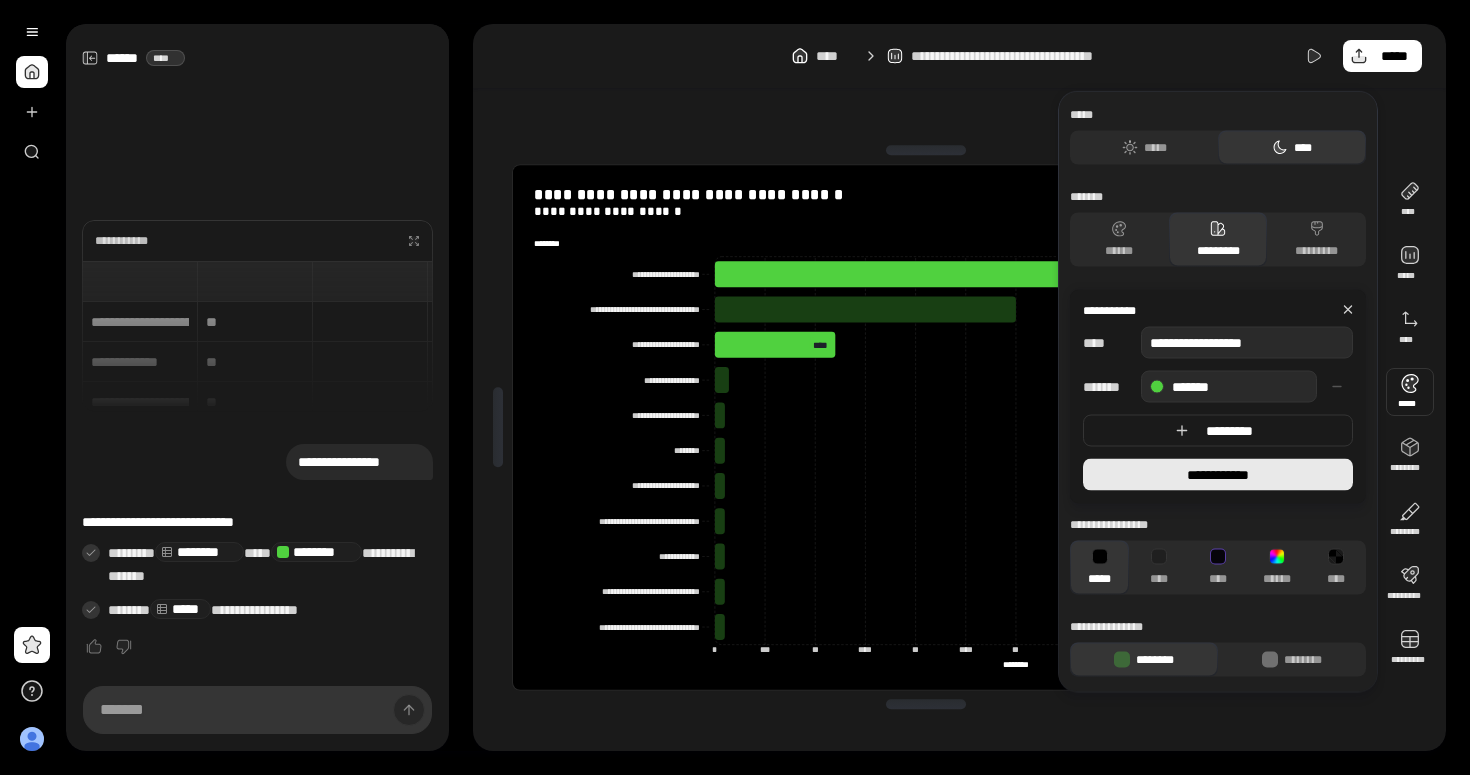 click on "**********" at bounding box center [1218, 475] 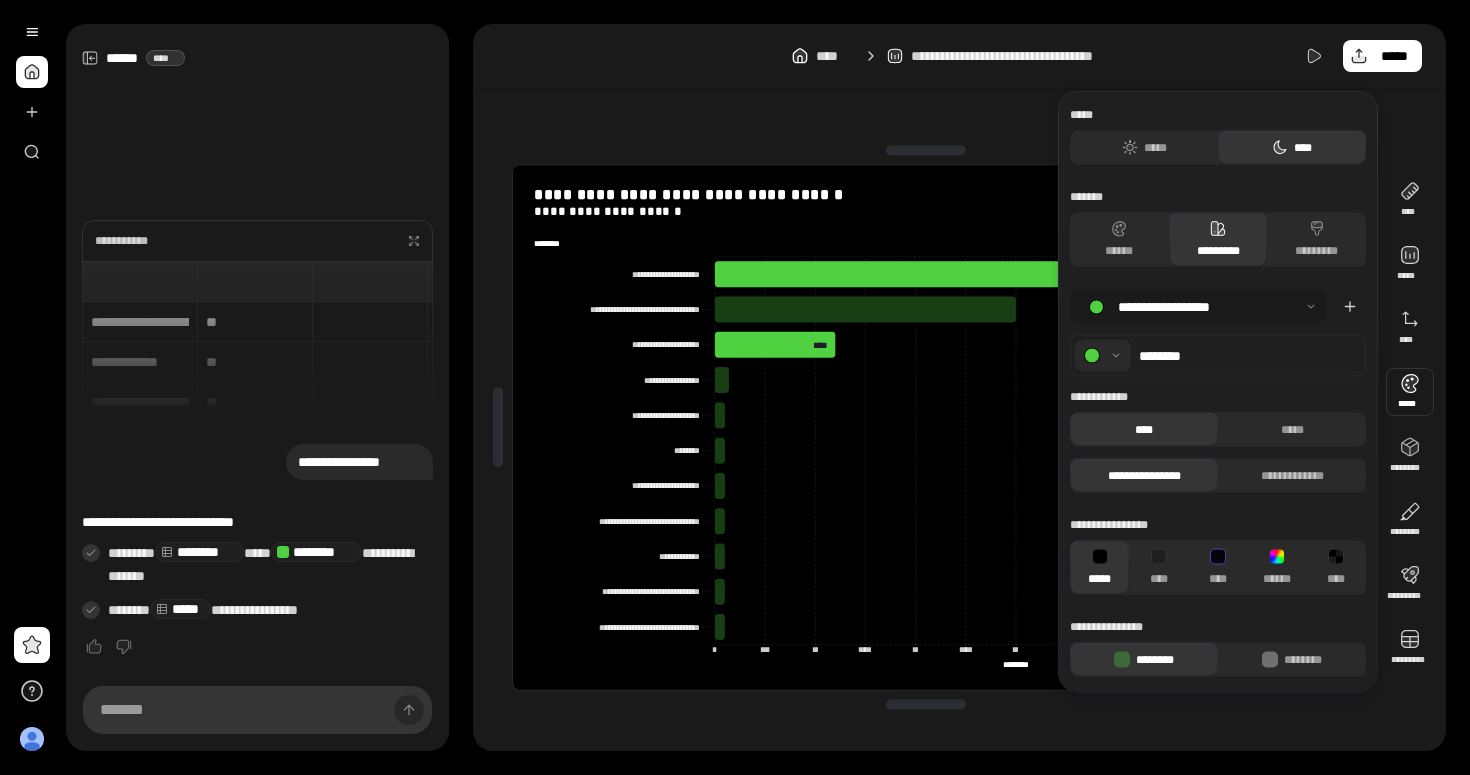 click at bounding box center [1198, 307] 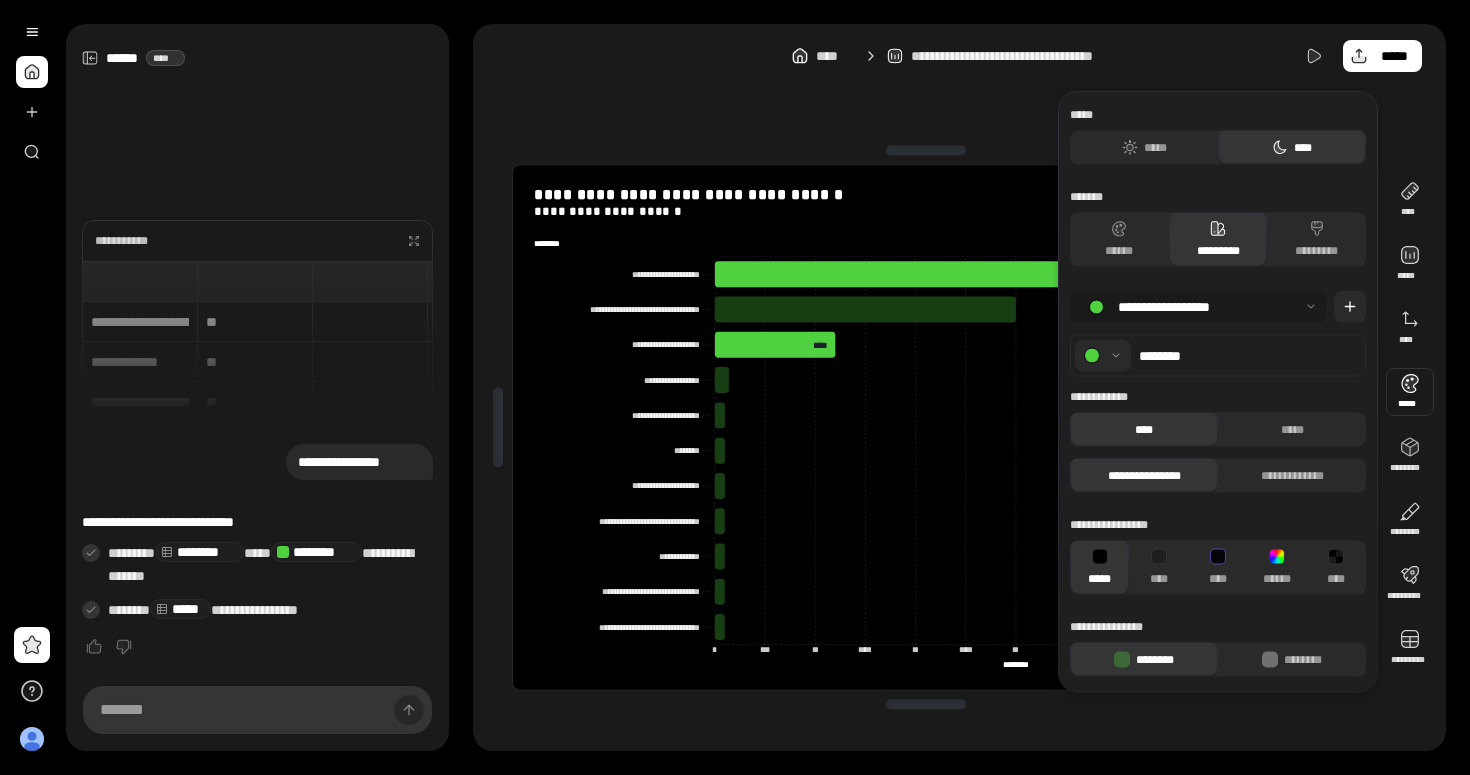 click at bounding box center [1350, 307] 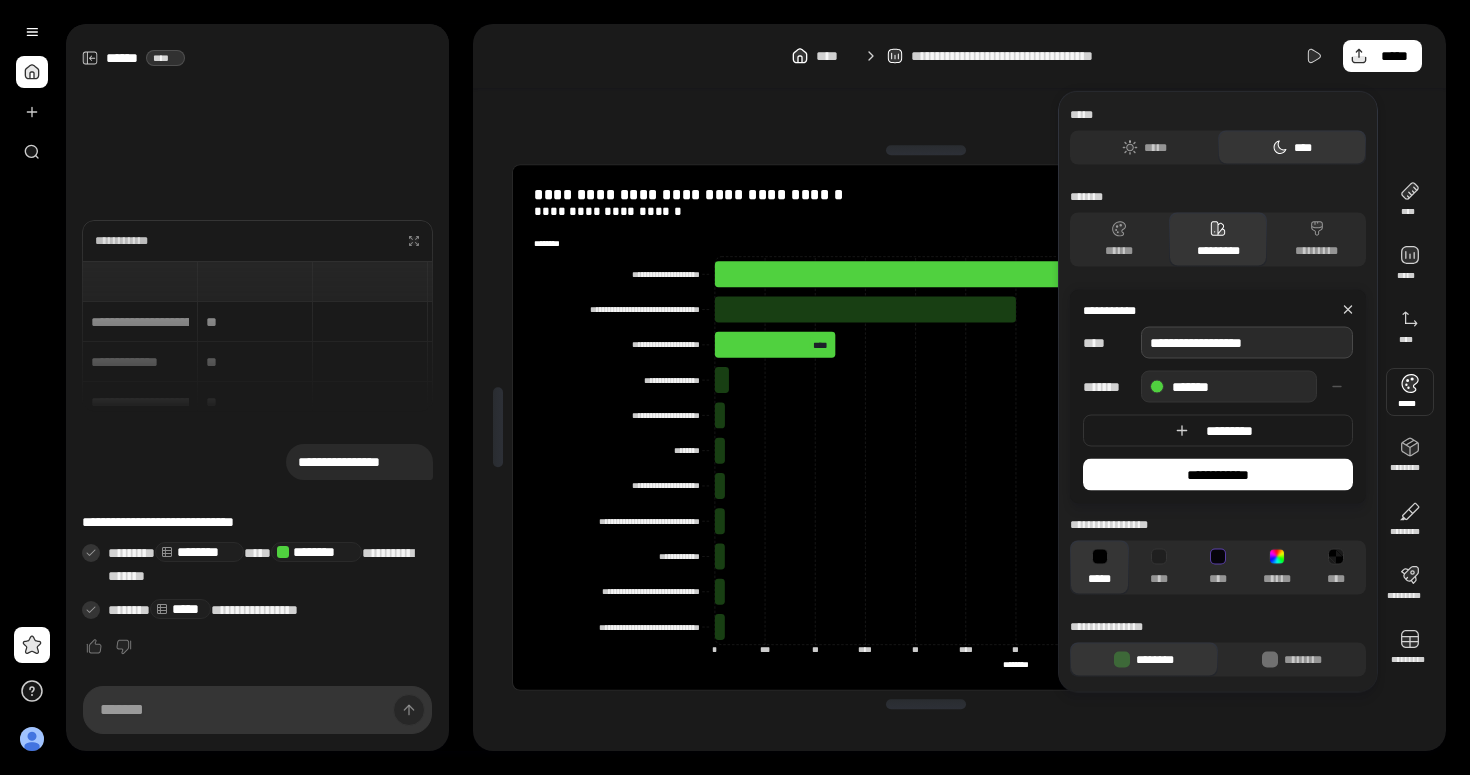 click on "**********" at bounding box center [1247, 343] 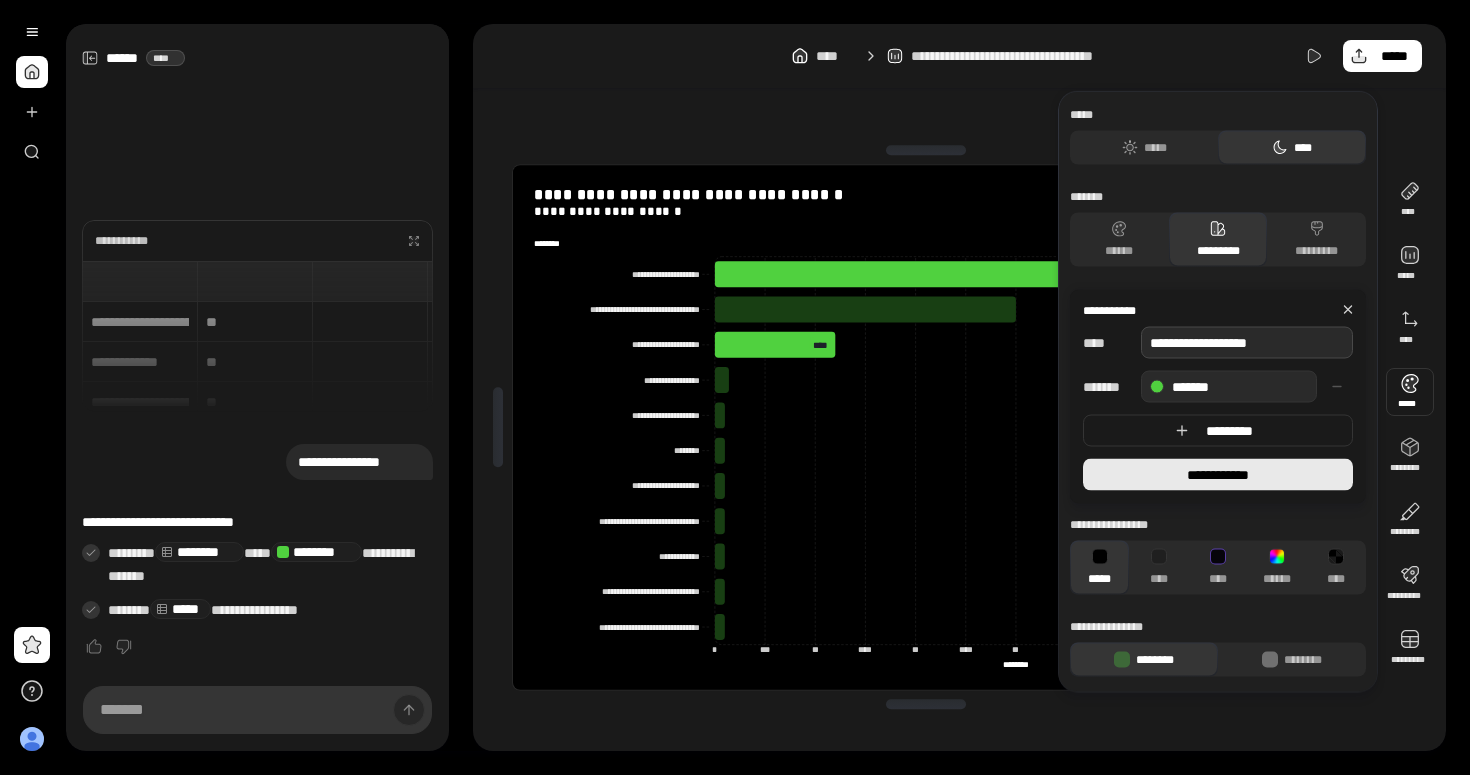 type on "**********" 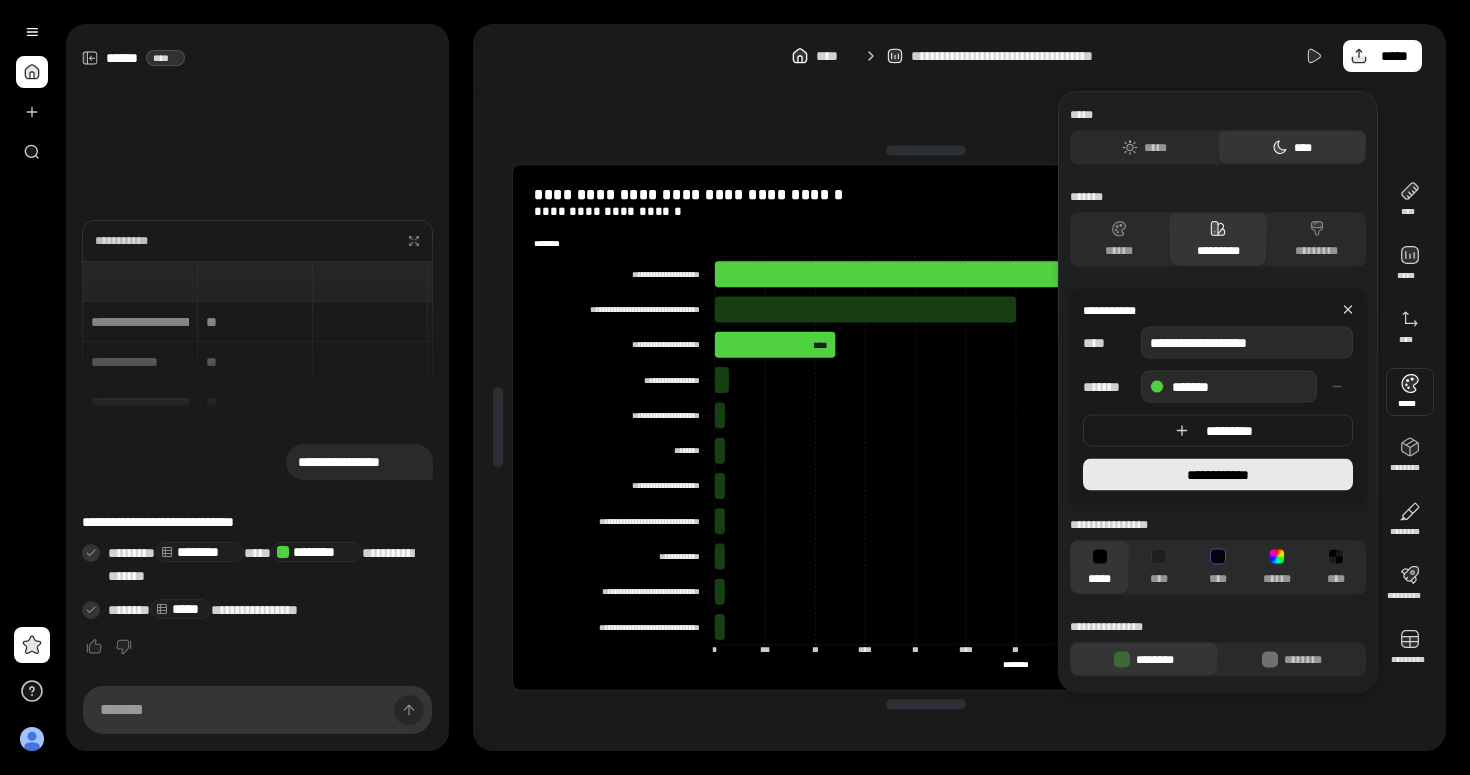 click on "**********" at bounding box center [1218, 475] 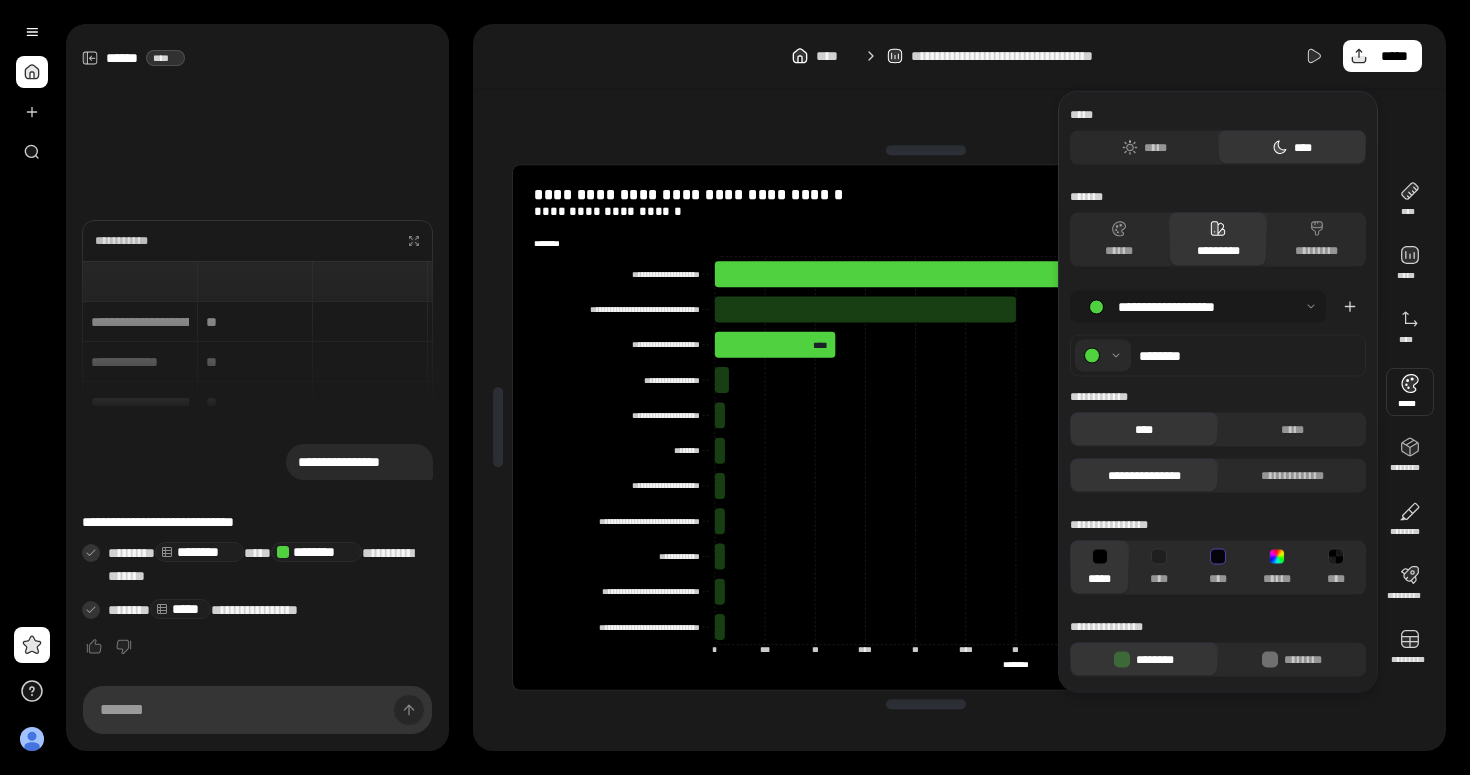 click at bounding box center (1198, 307) 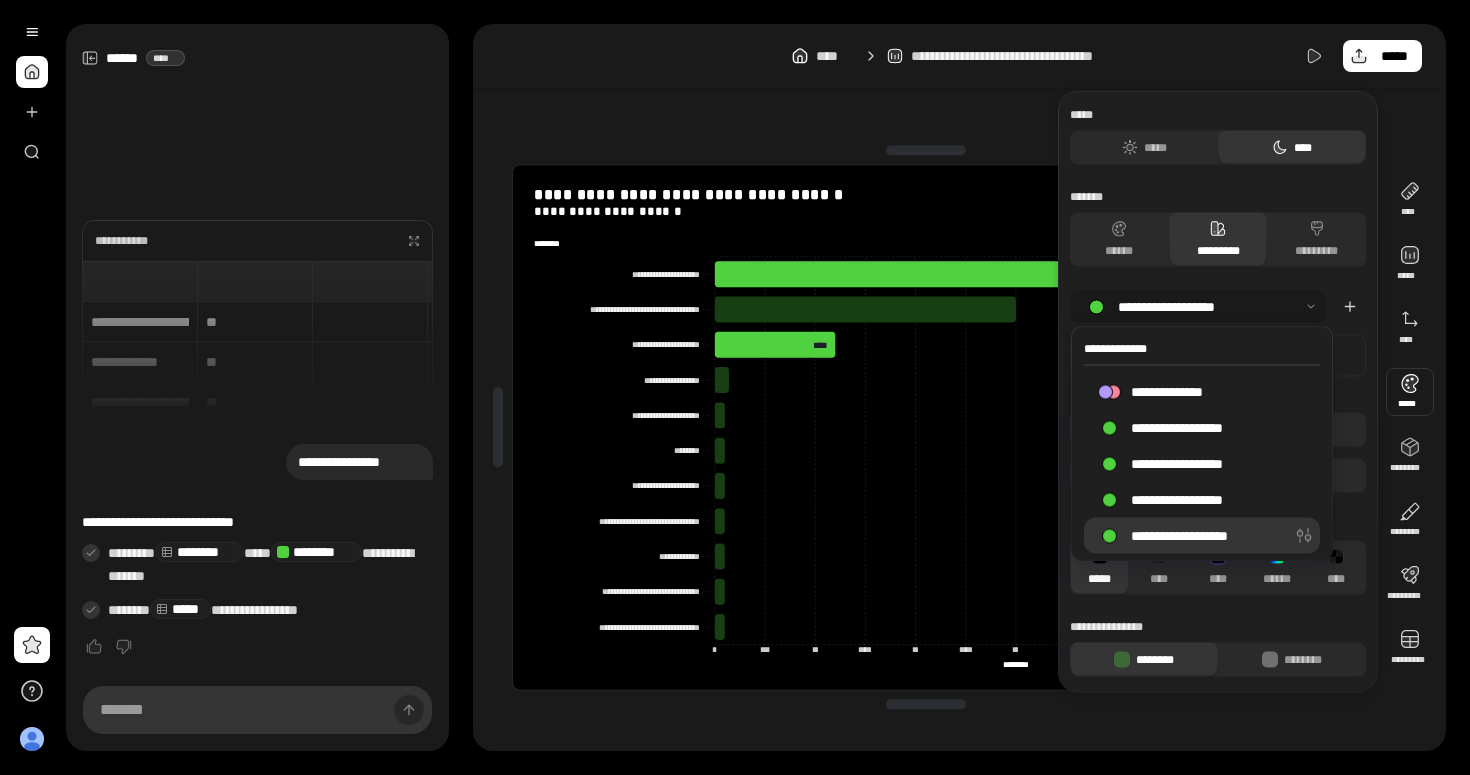 click at bounding box center [1198, 307] 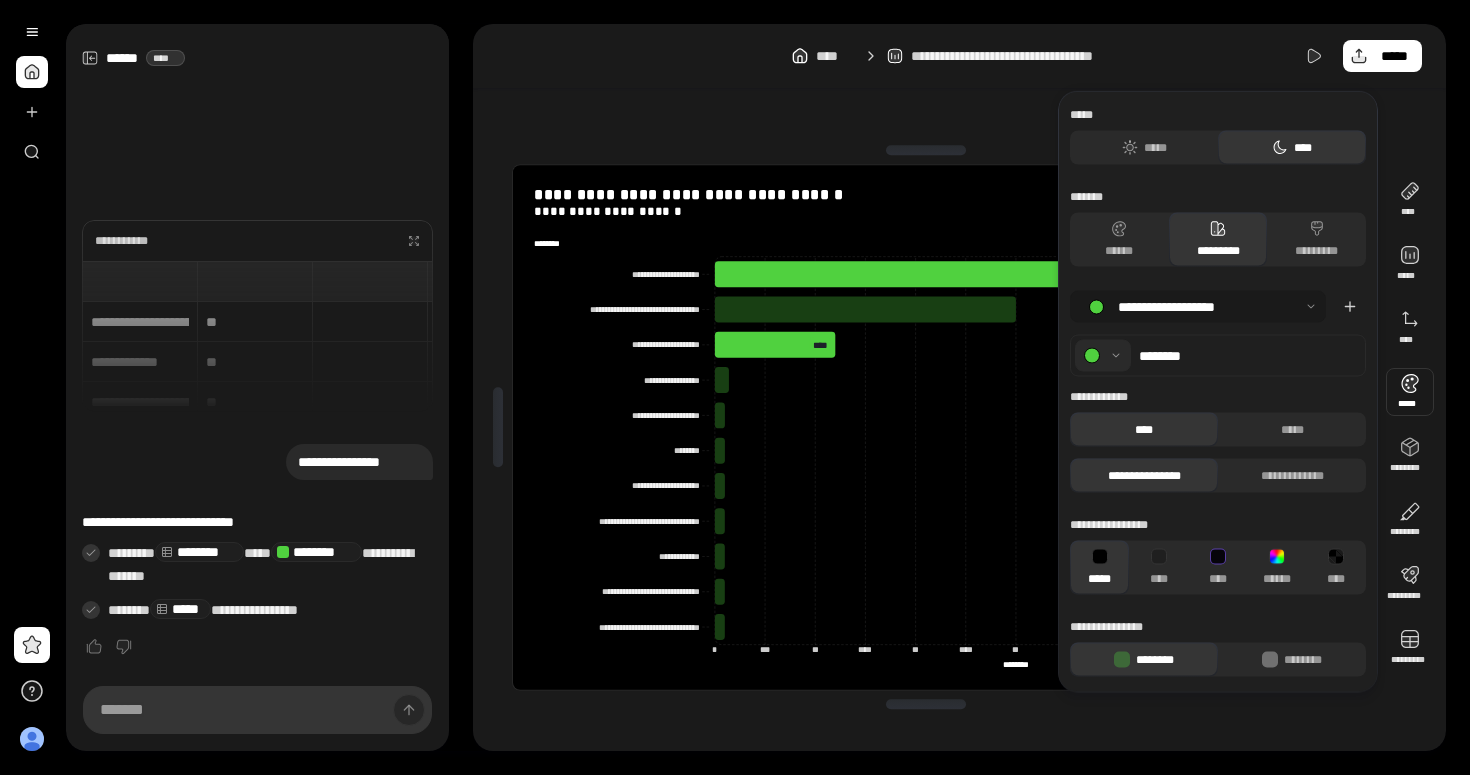 click on "**********" at bounding box center [1144, 476] 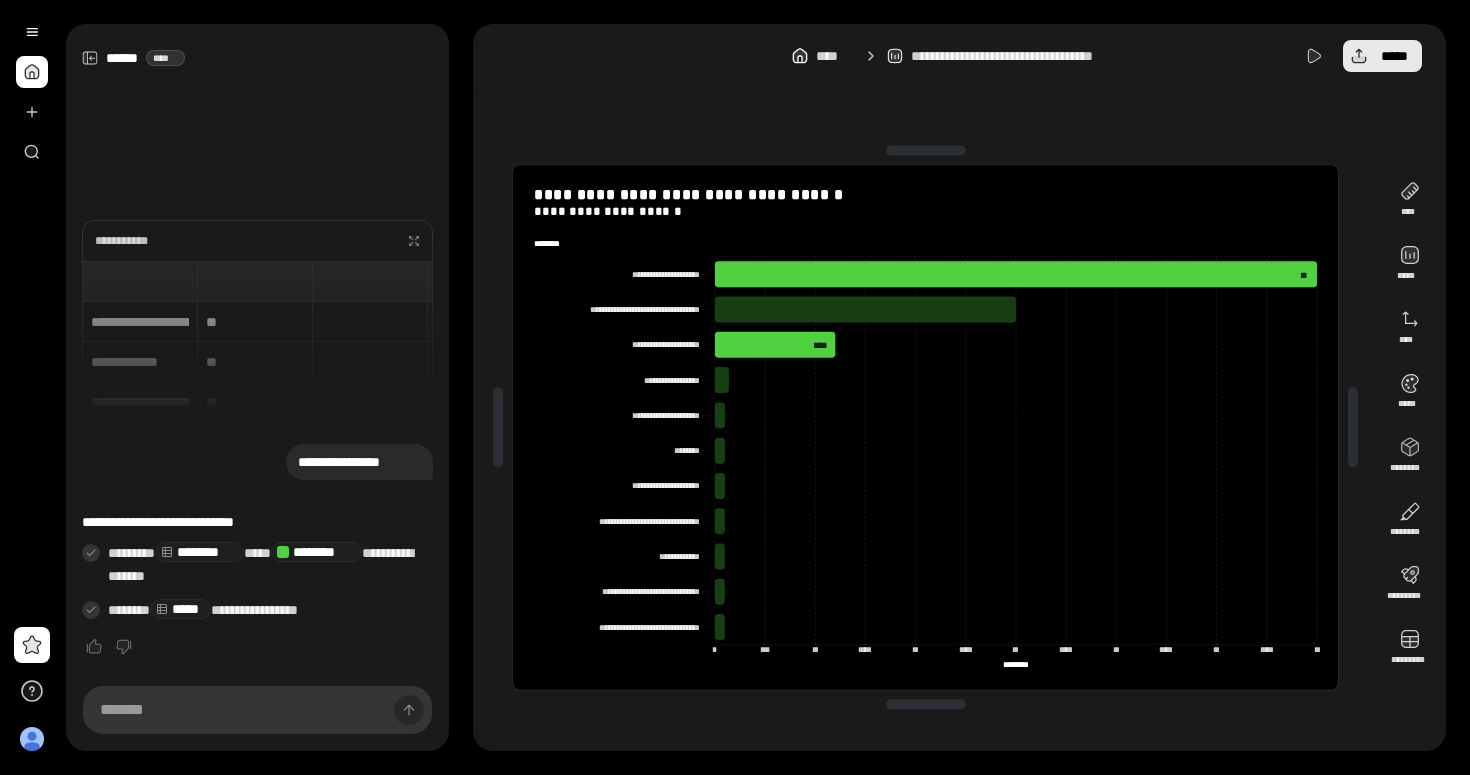 click on "*****" at bounding box center (1394, 56) 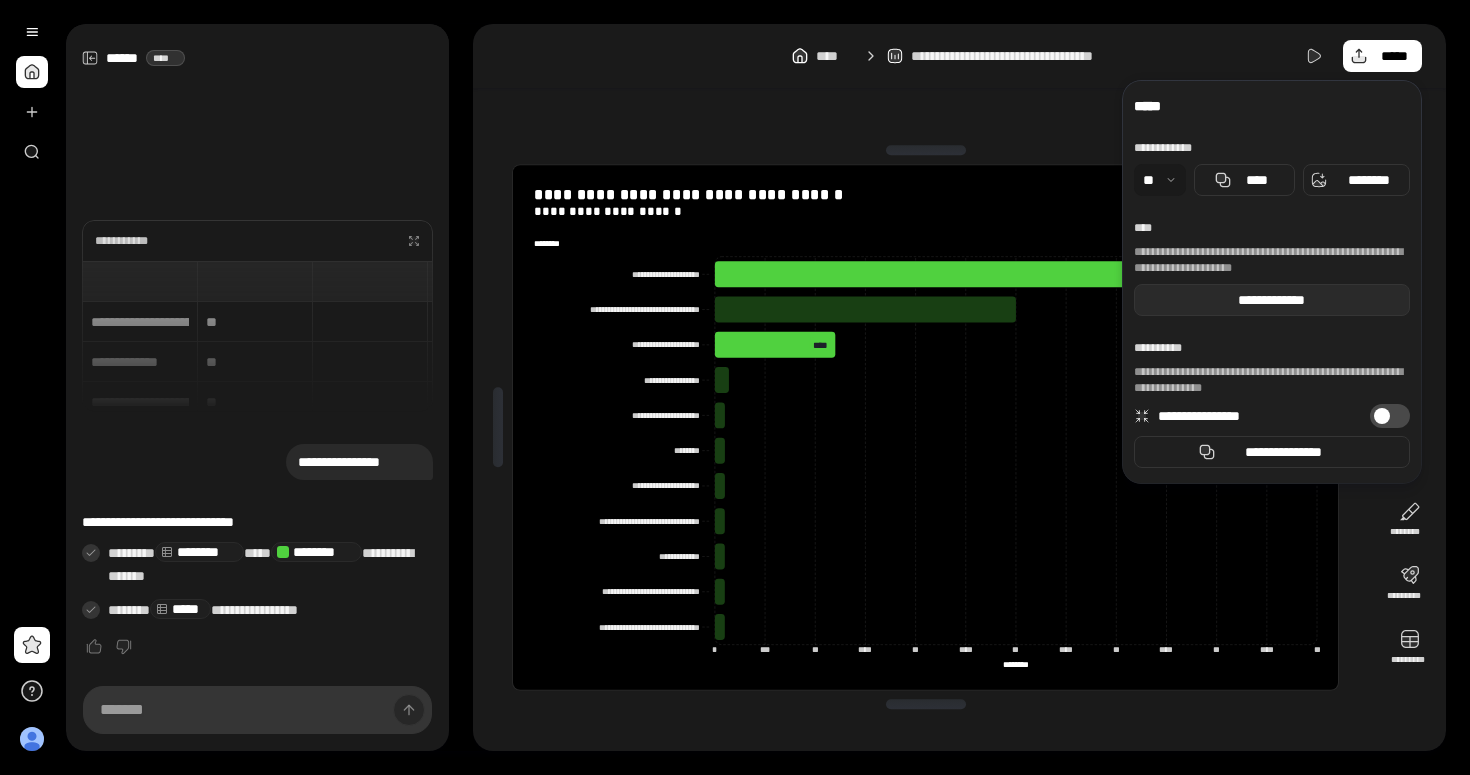 click on "**********" at bounding box center [1272, 300] 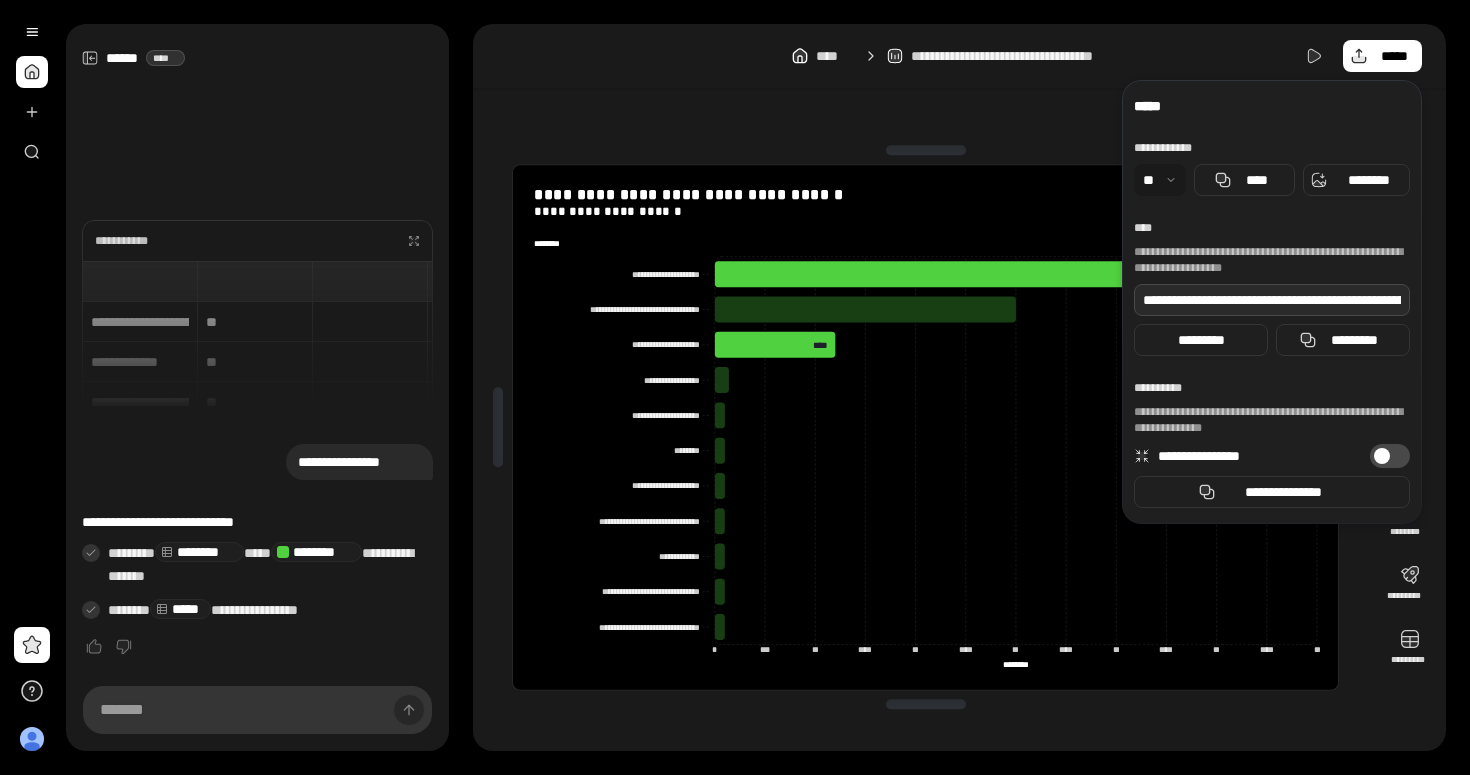 click on "**********" at bounding box center (1272, 300) 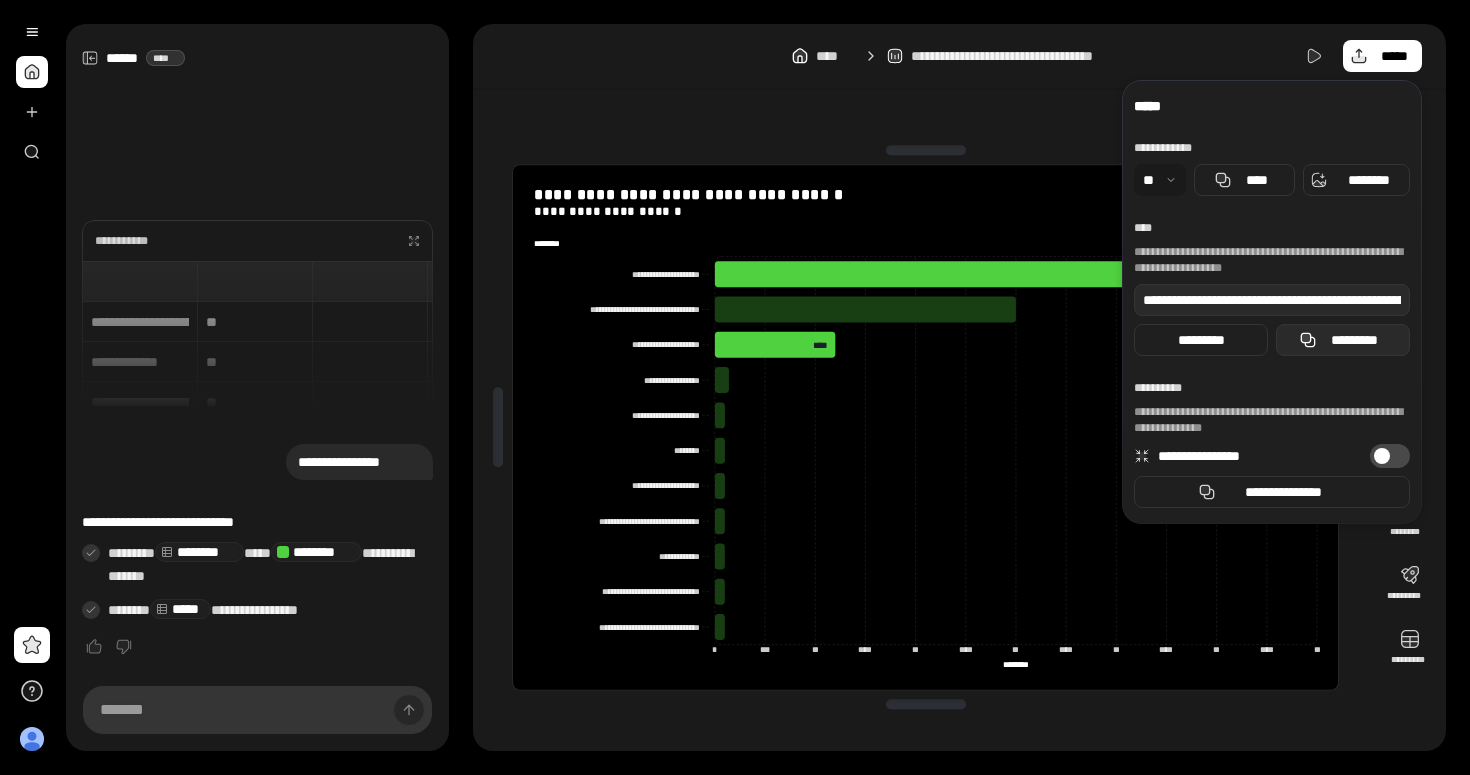 click on "*********" at bounding box center (1343, 340) 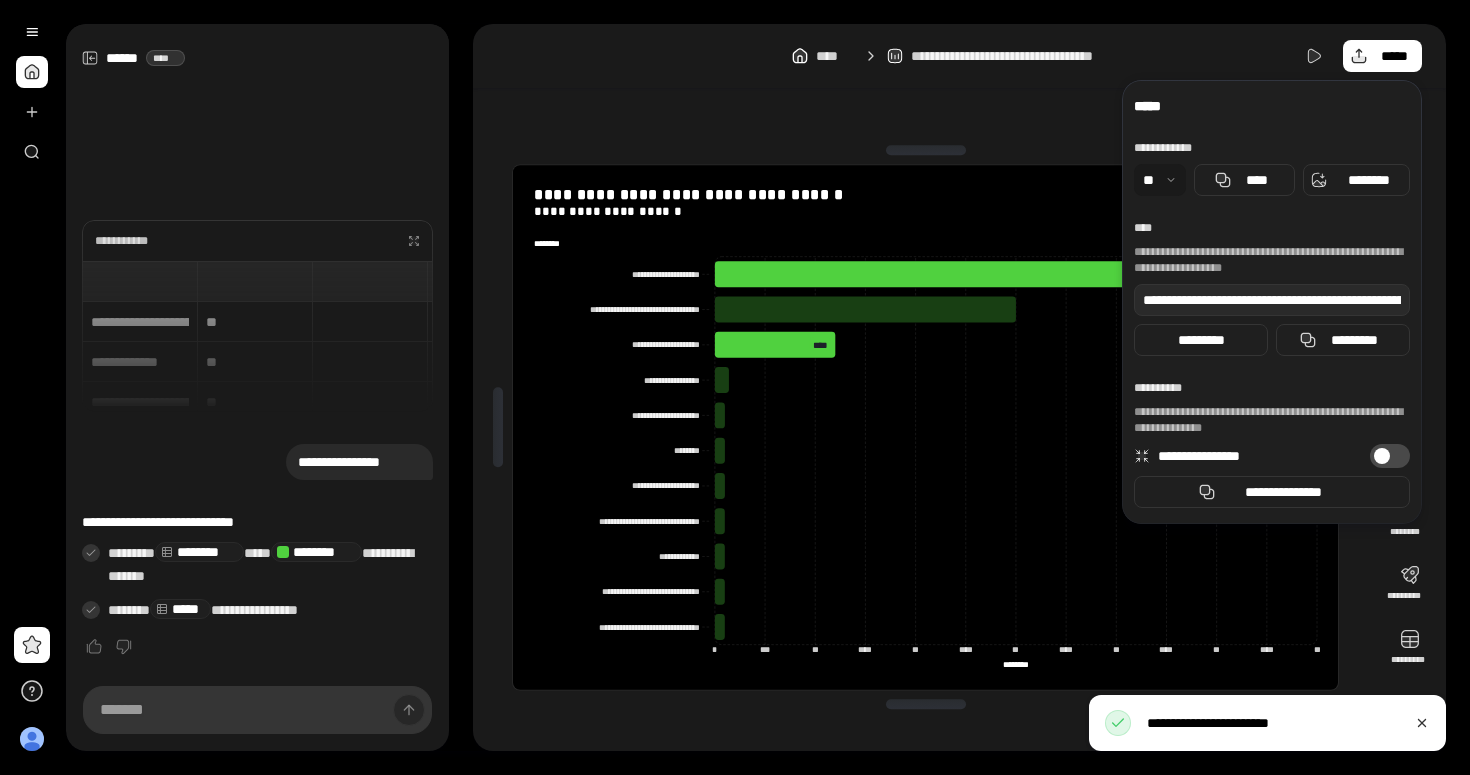 click at bounding box center (1382, 456) 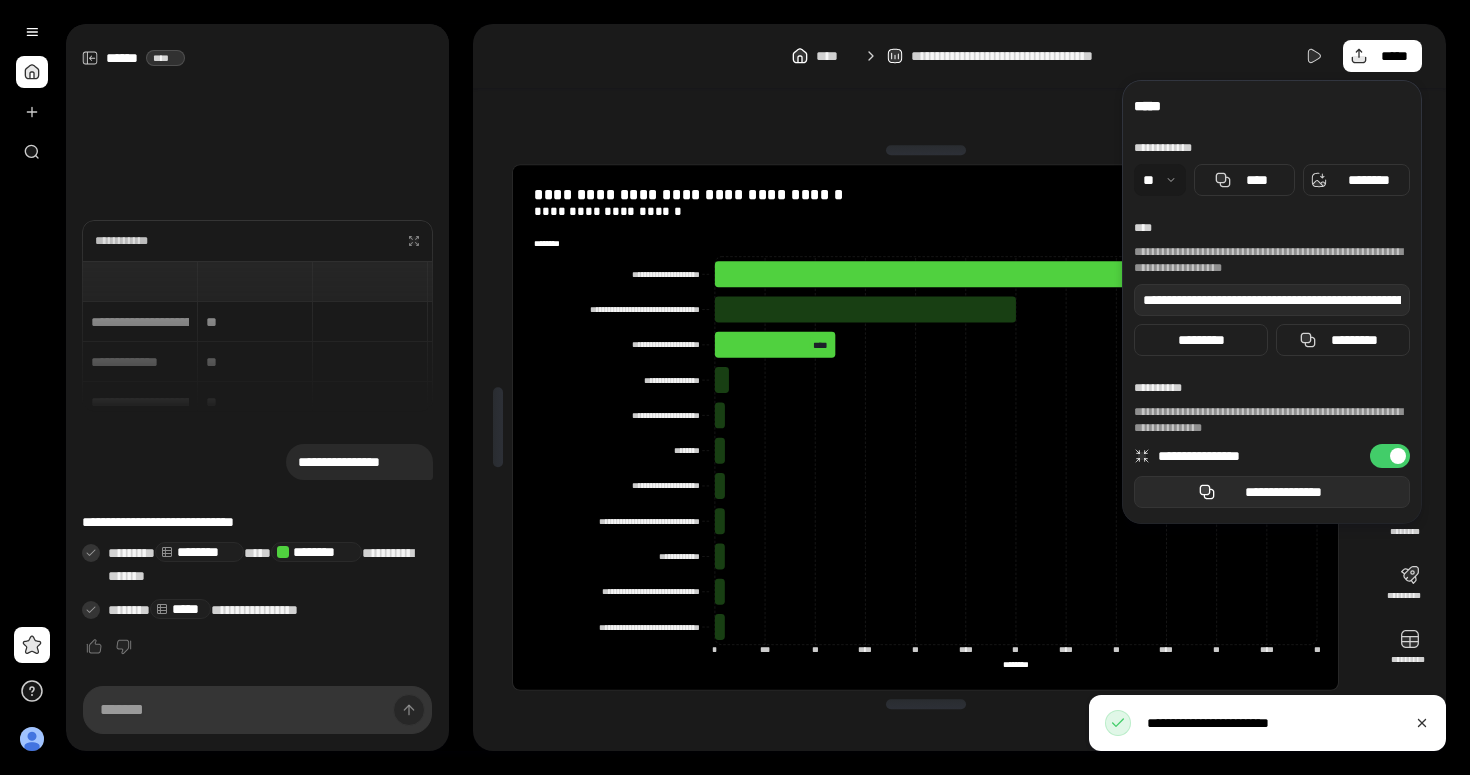 click on "**********" at bounding box center [1284, 492] 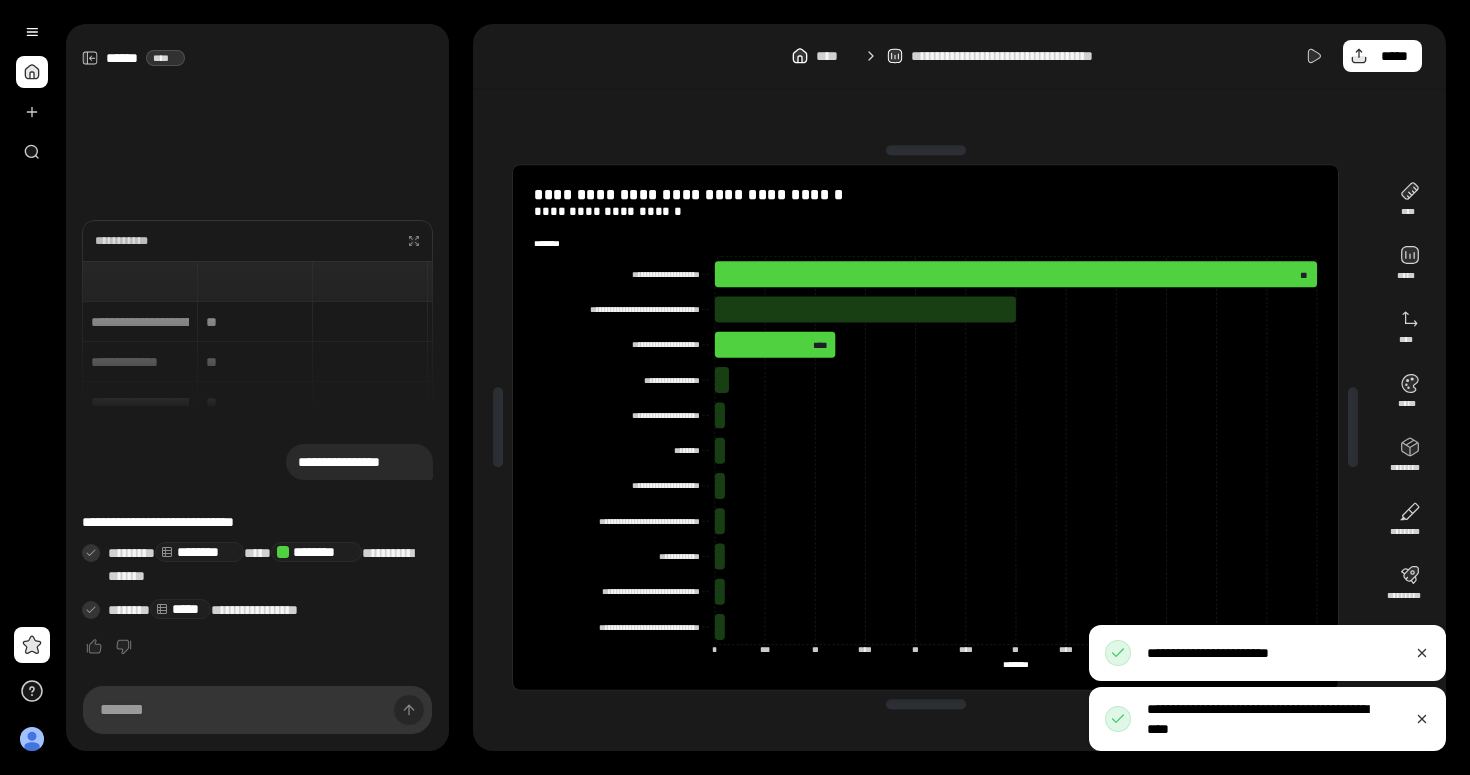 click on "[FIRST] [LAST]" at bounding box center [959, 56] 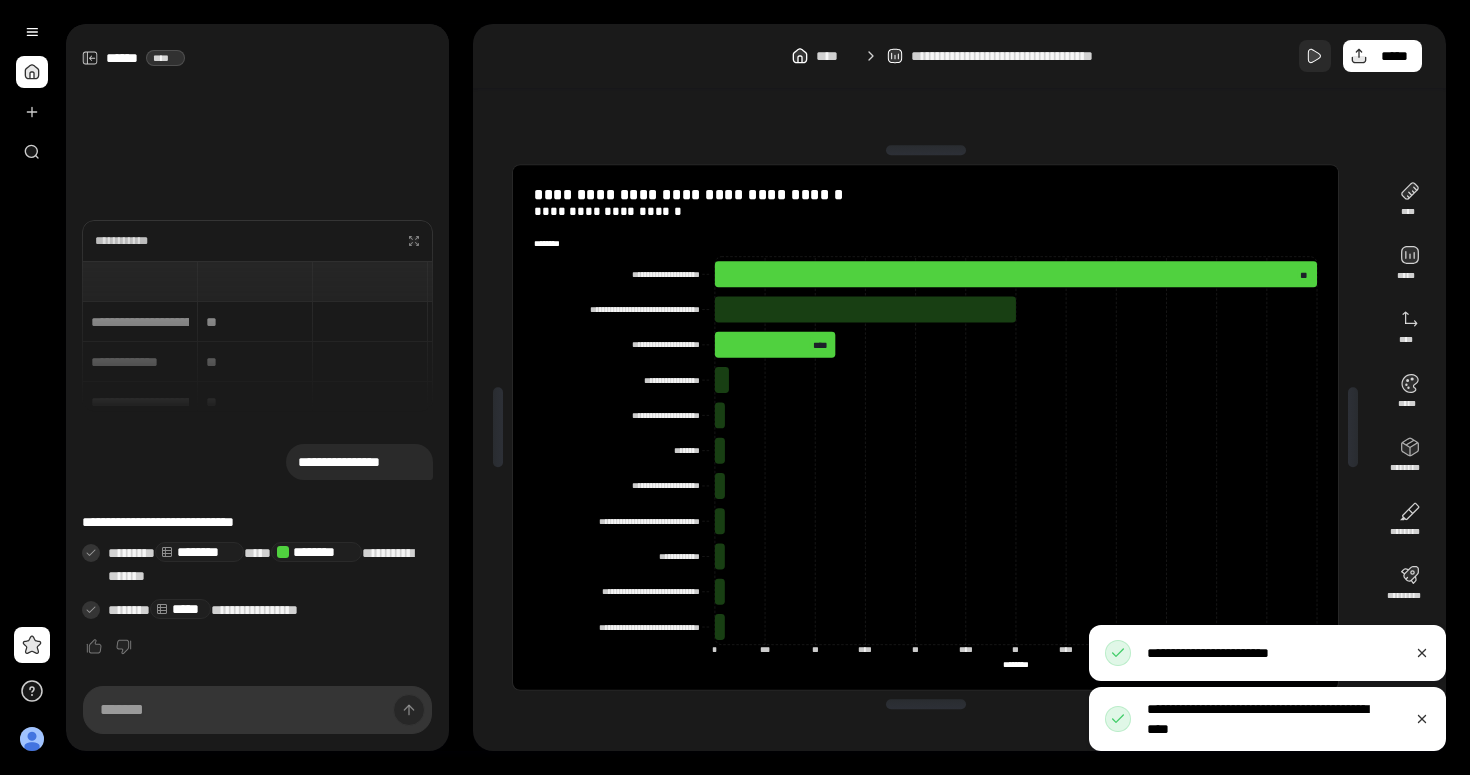 click at bounding box center (1315, 56) 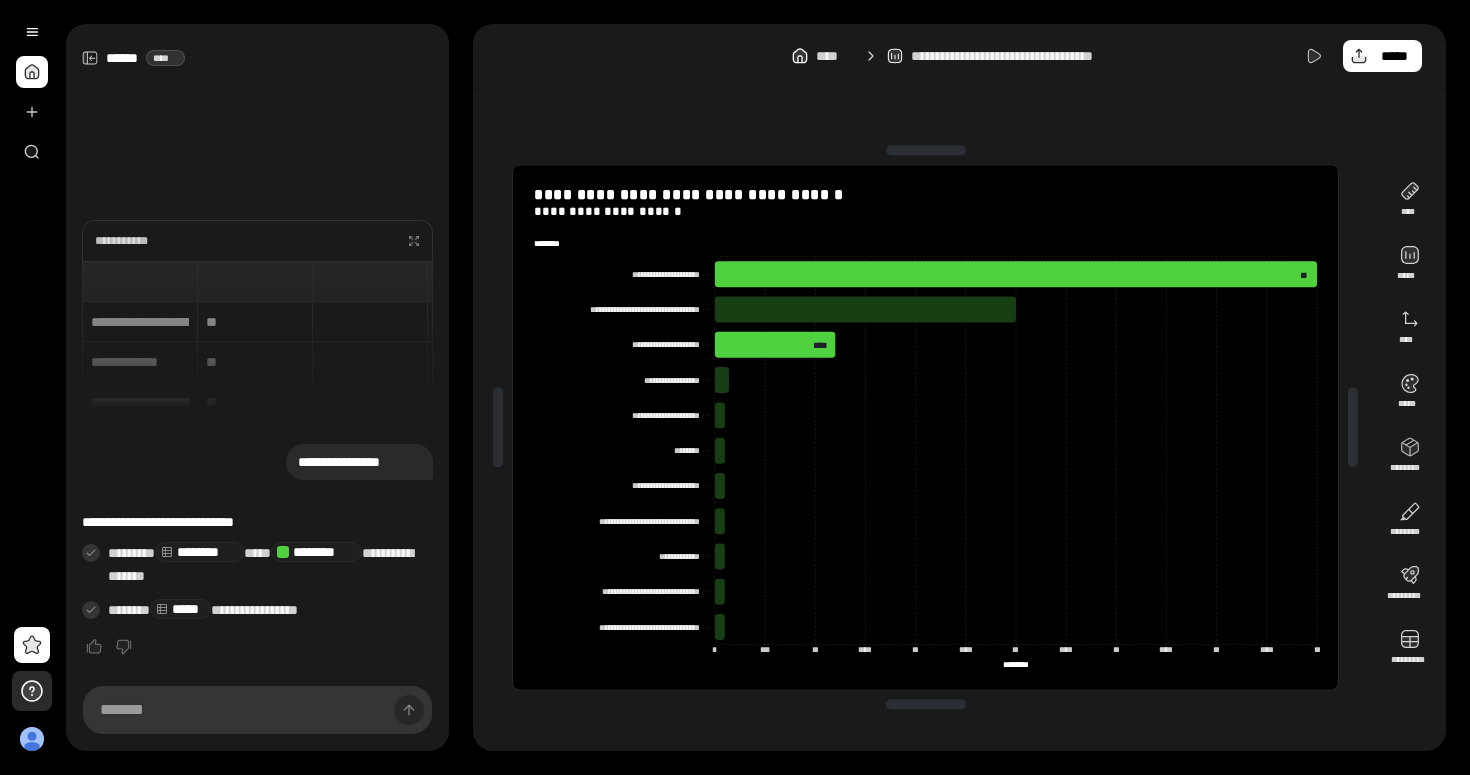 click at bounding box center [32, 691] 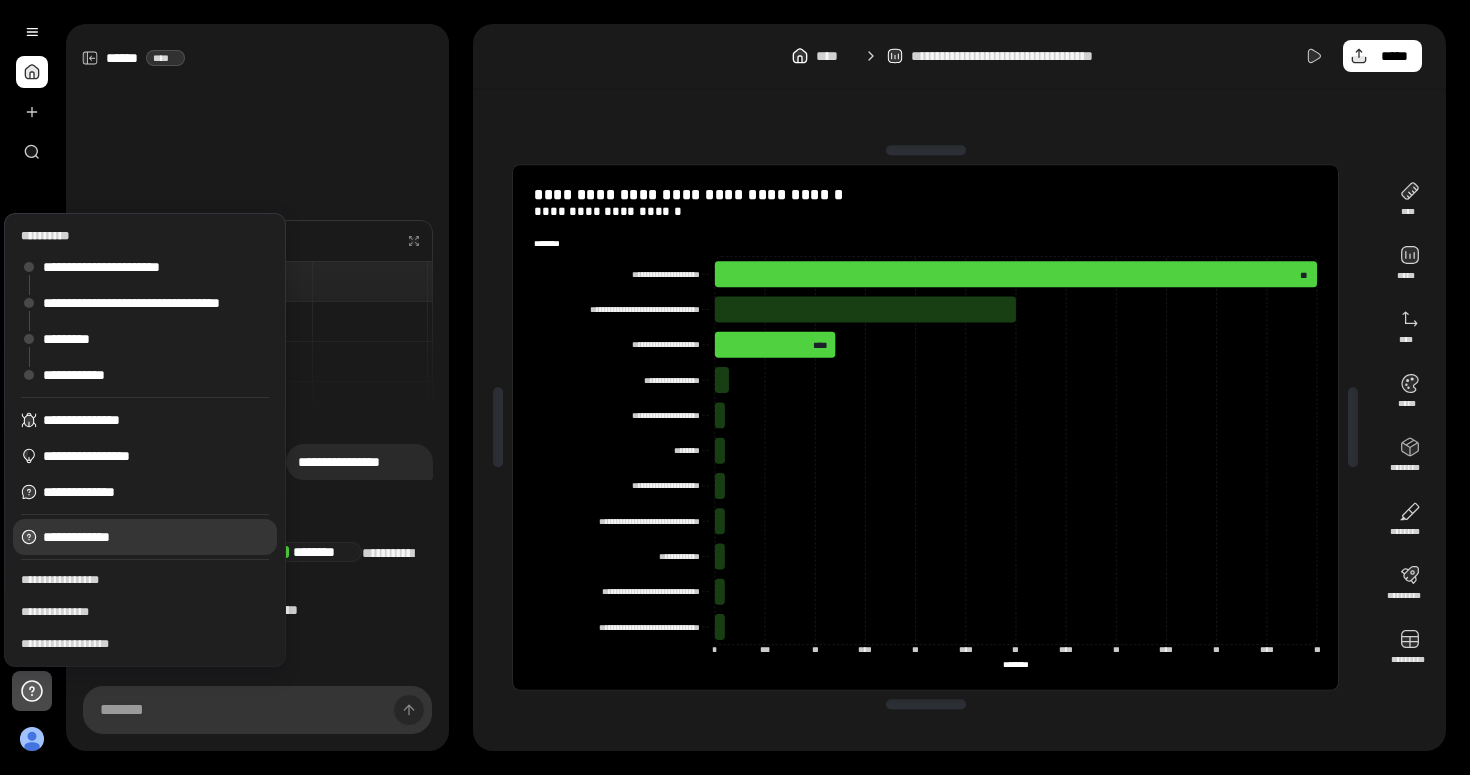 click on "**********" at bounding box center (156, 537) 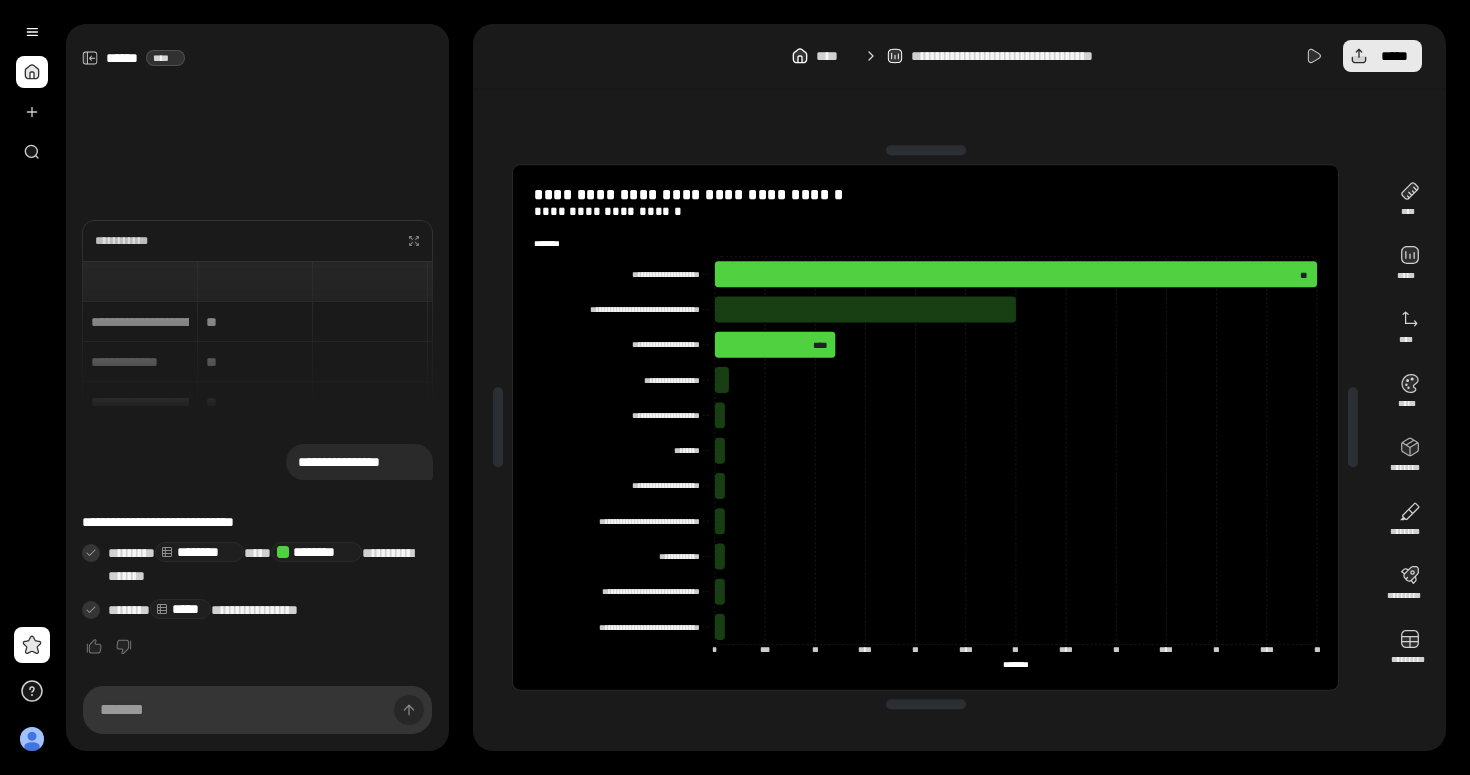 click on "*****" at bounding box center [1382, 56] 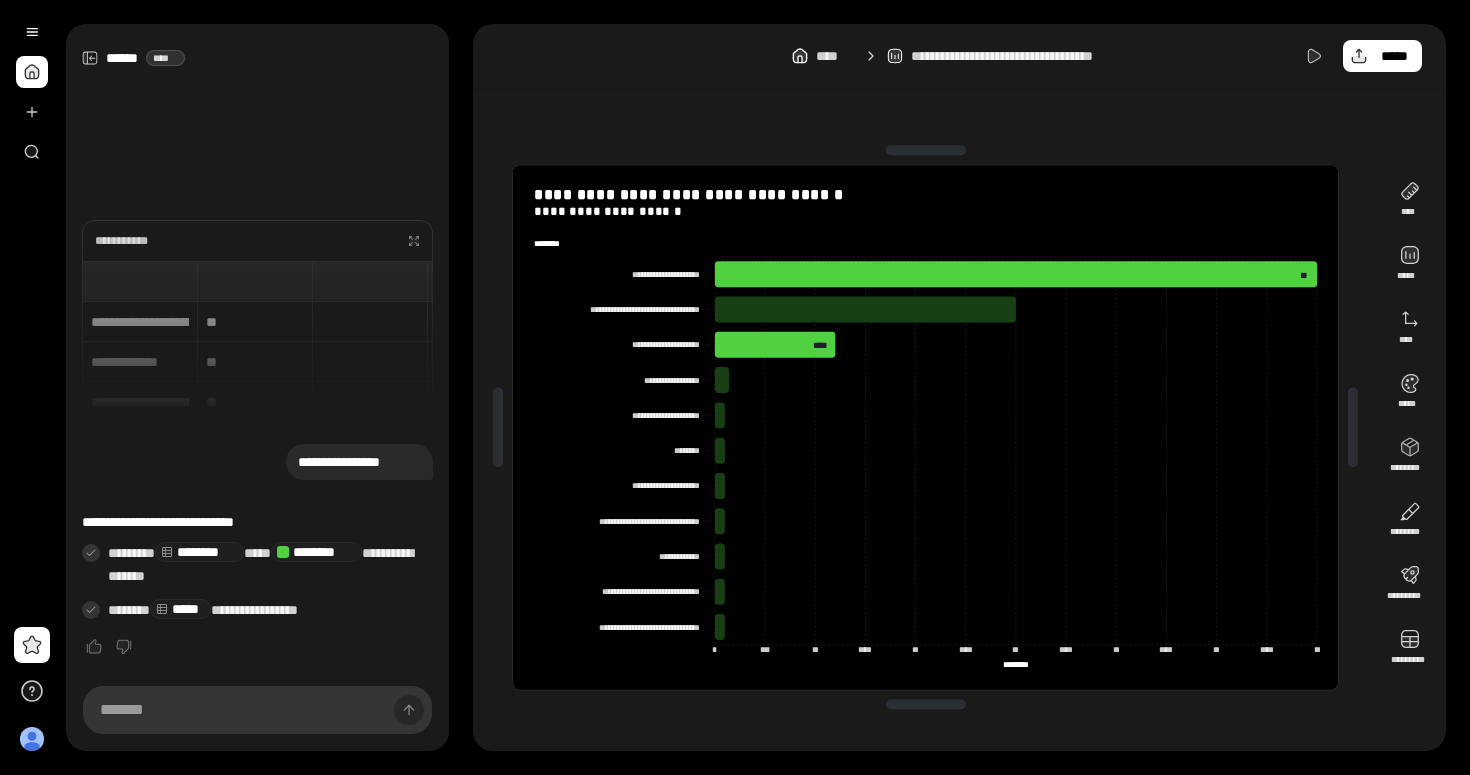click on "[FIRST] [LAST]" at bounding box center (959, 56) 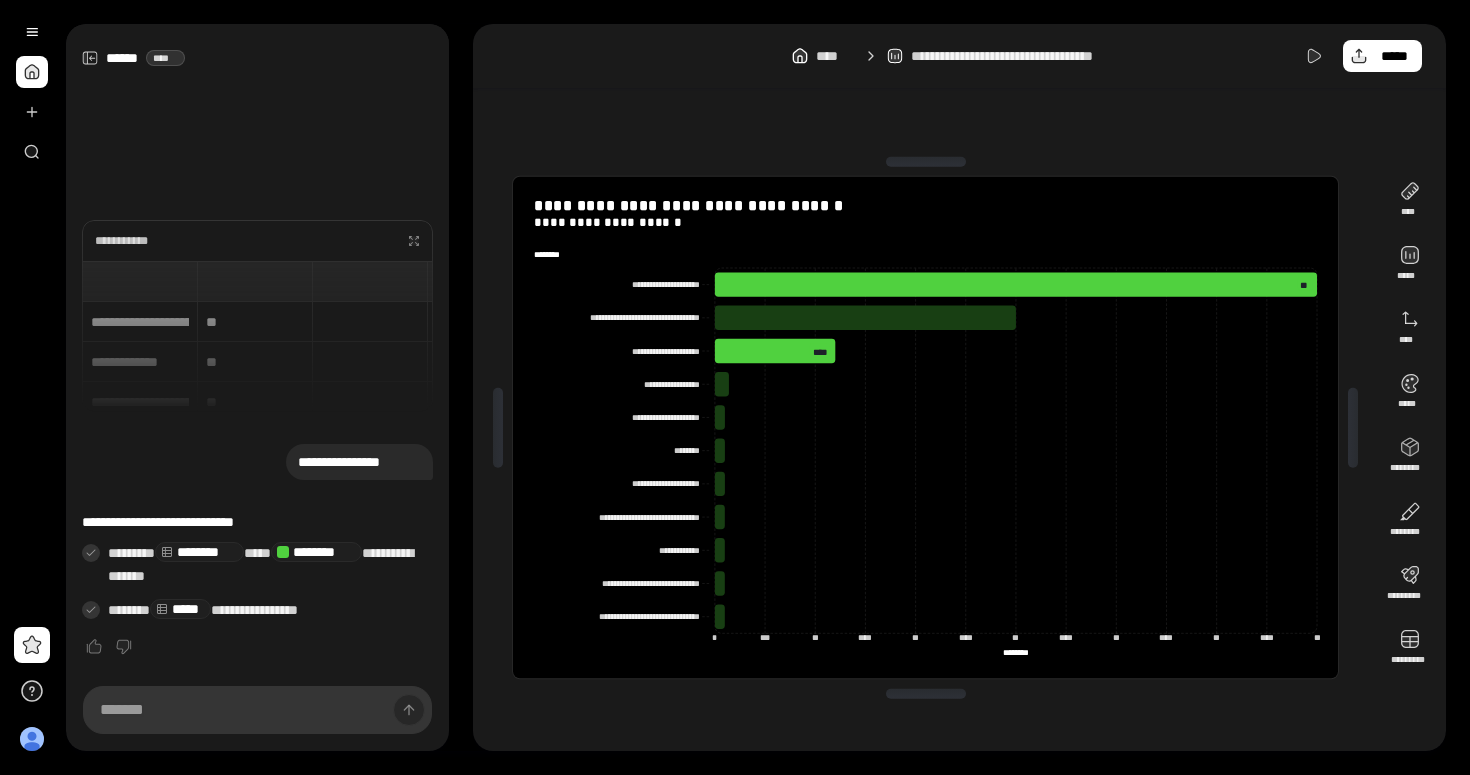 click at bounding box center [926, 693] 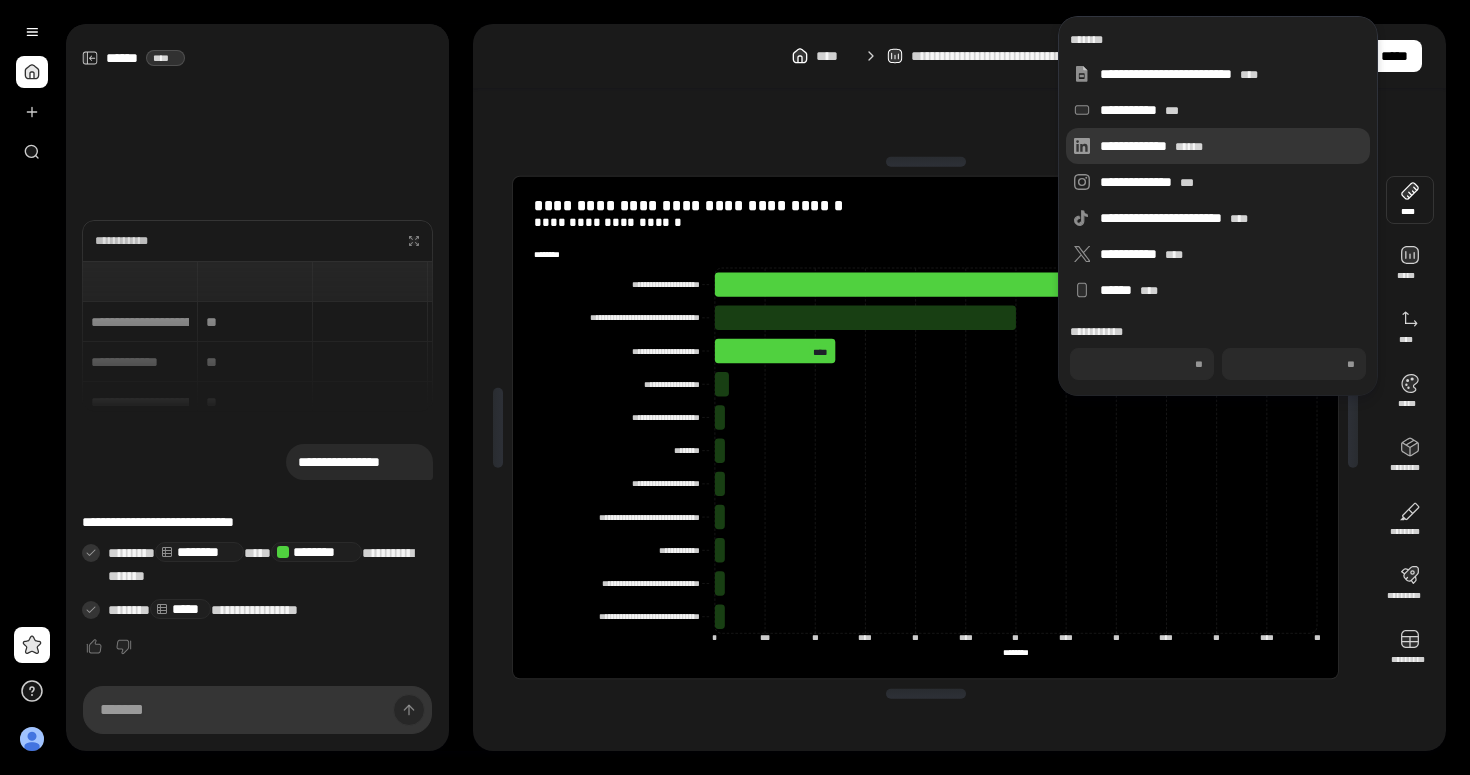 click on "******" at bounding box center (1189, 147) 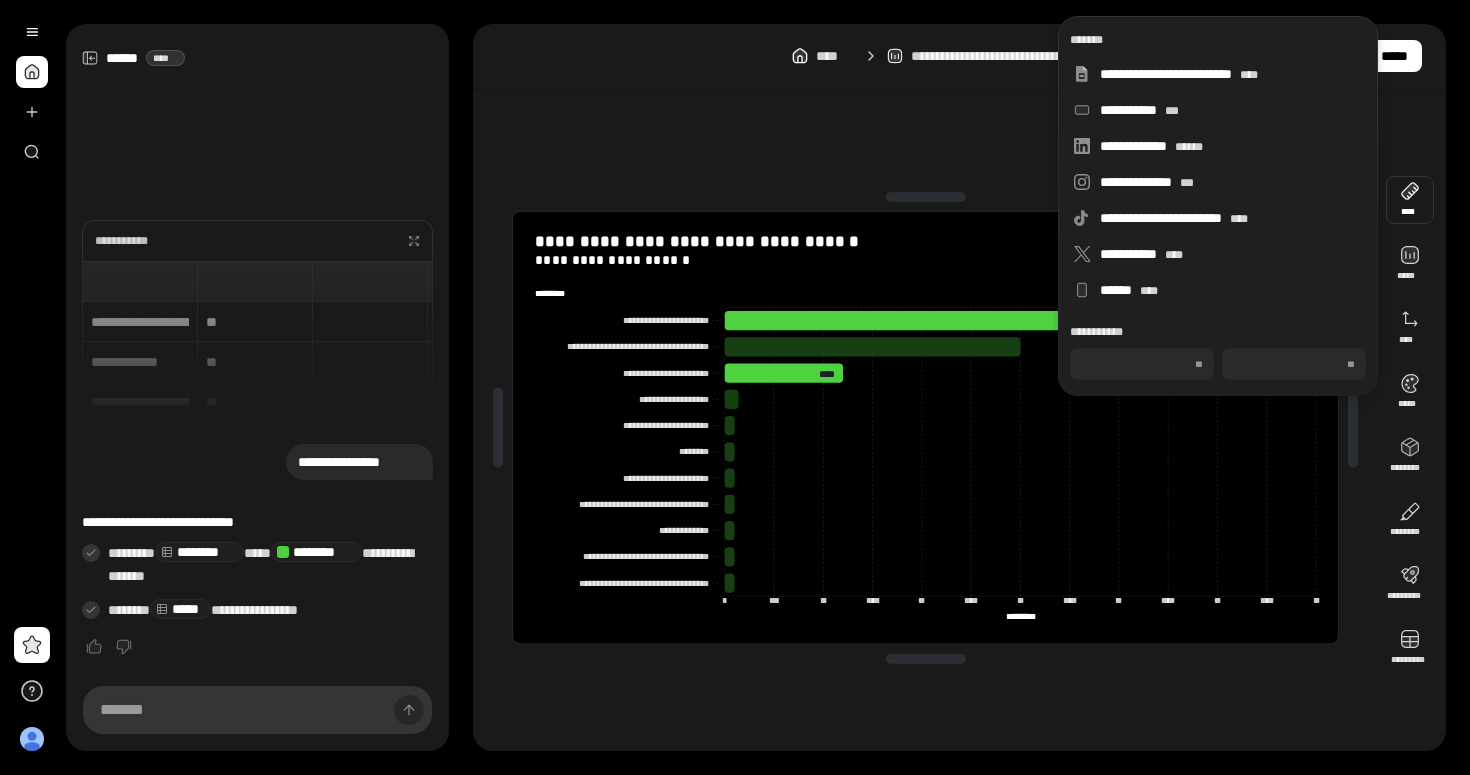 click at bounding box center (926, 197) 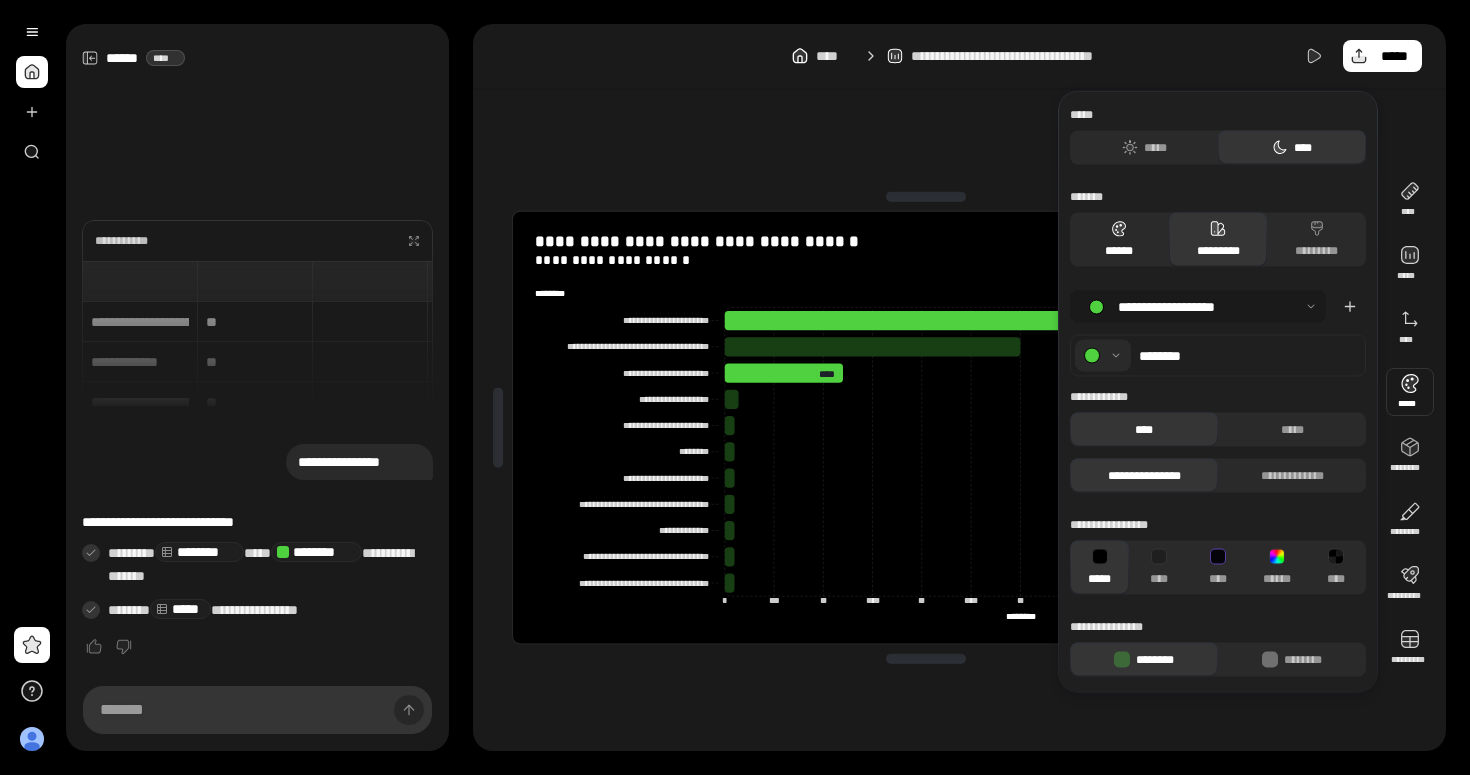 click 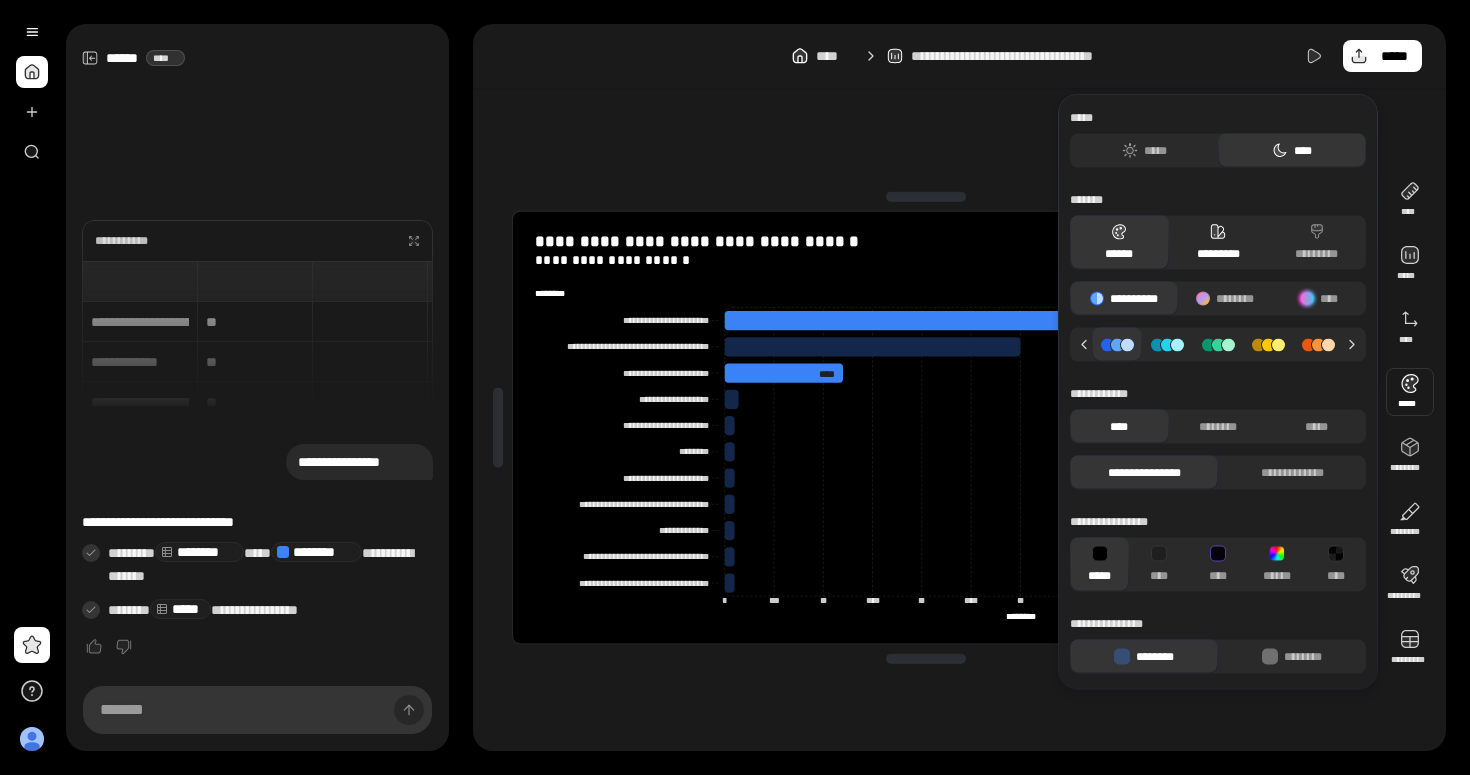 click on "*********" at bounding box center (1218, 243) 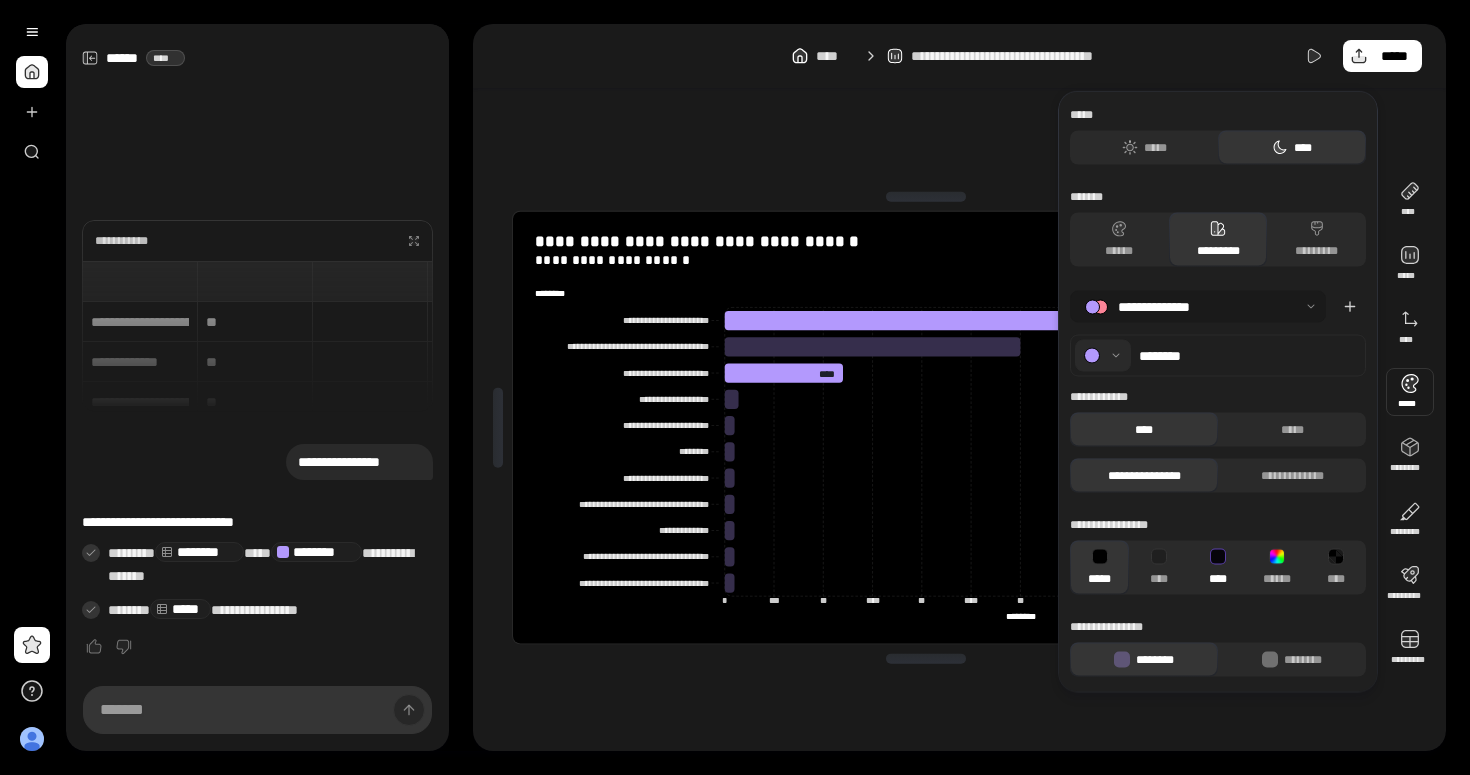 click at bounding box center [1218, 557] 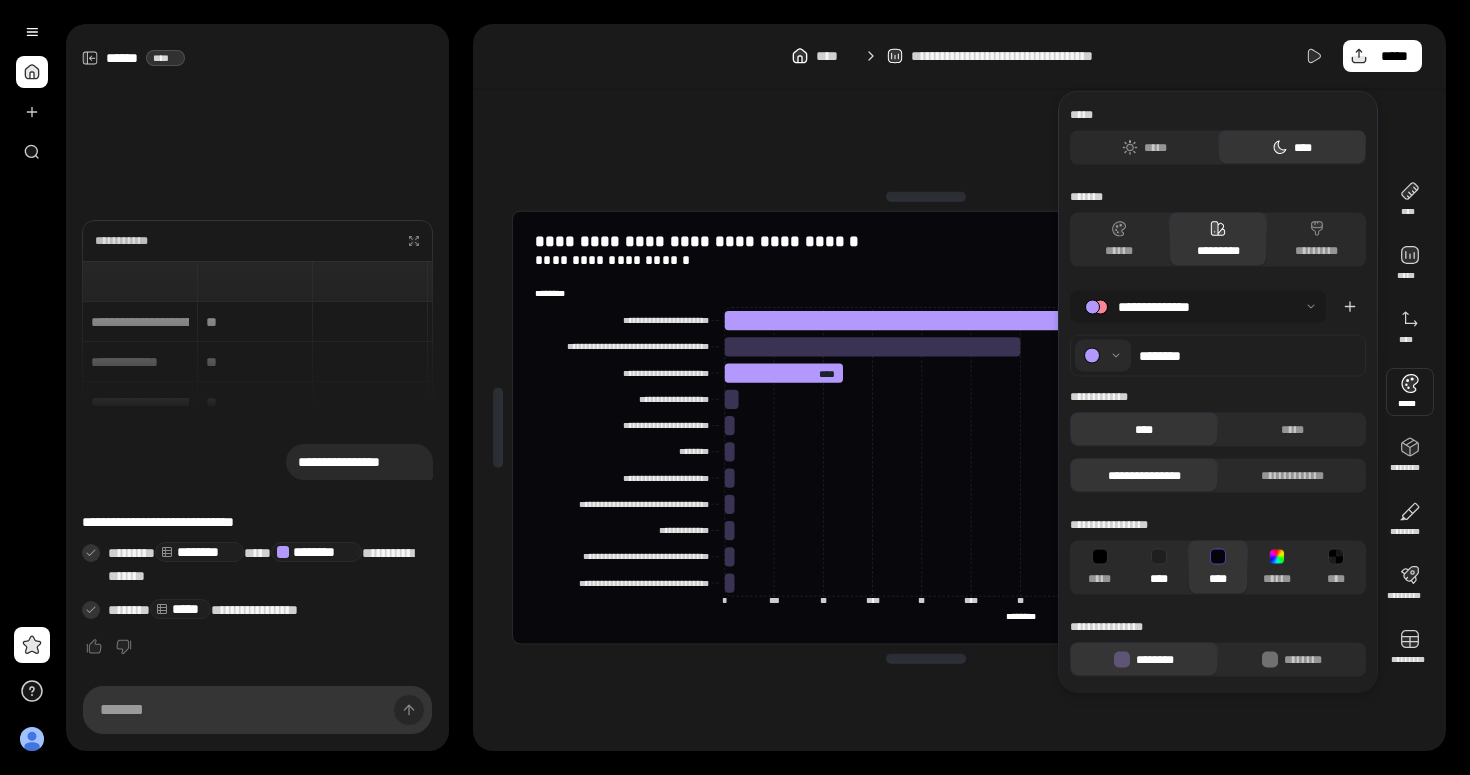 click on "****" at bounding box center (1158, 568) 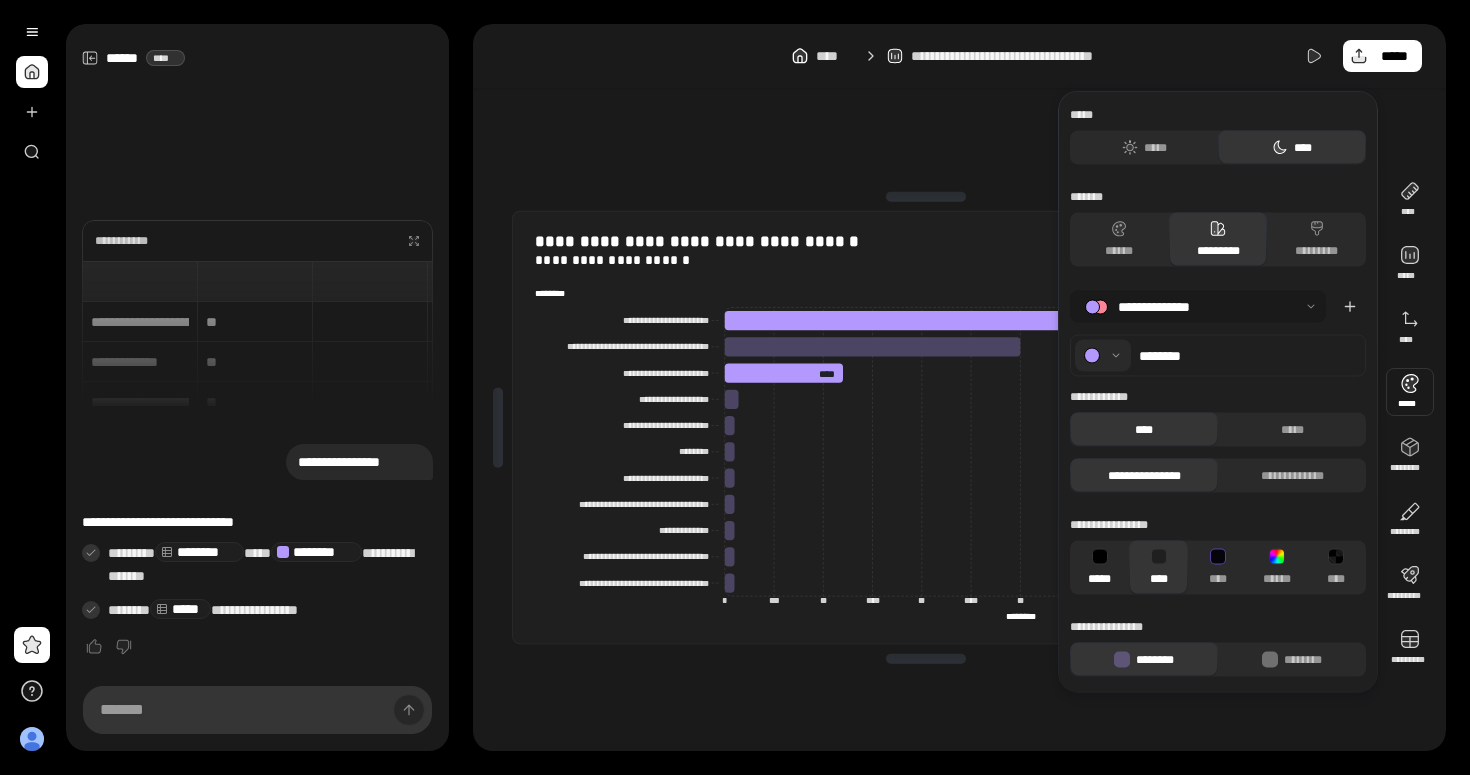 click on "*****" at bounding box center (1099, 568) 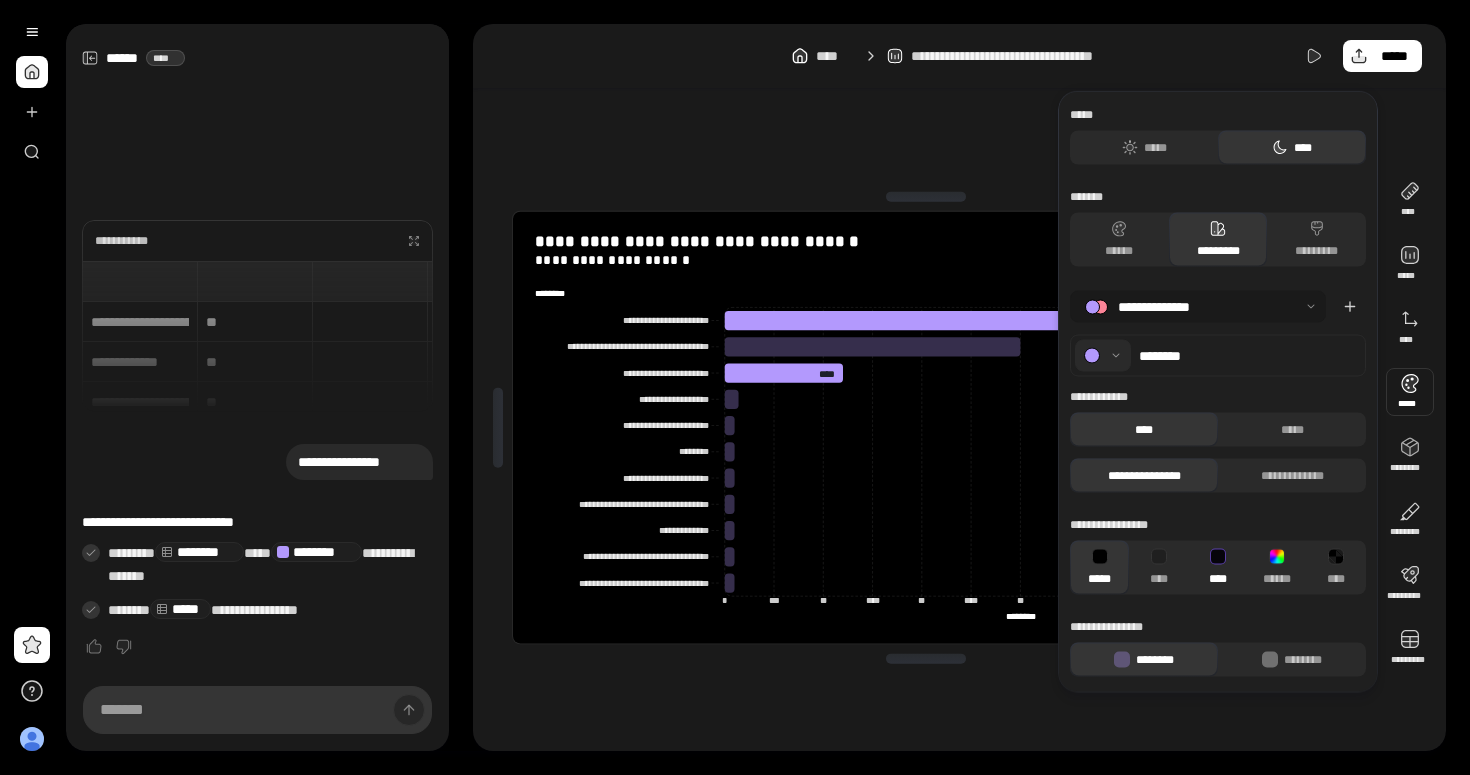 click on "****" at bounding box center [1217, 568] 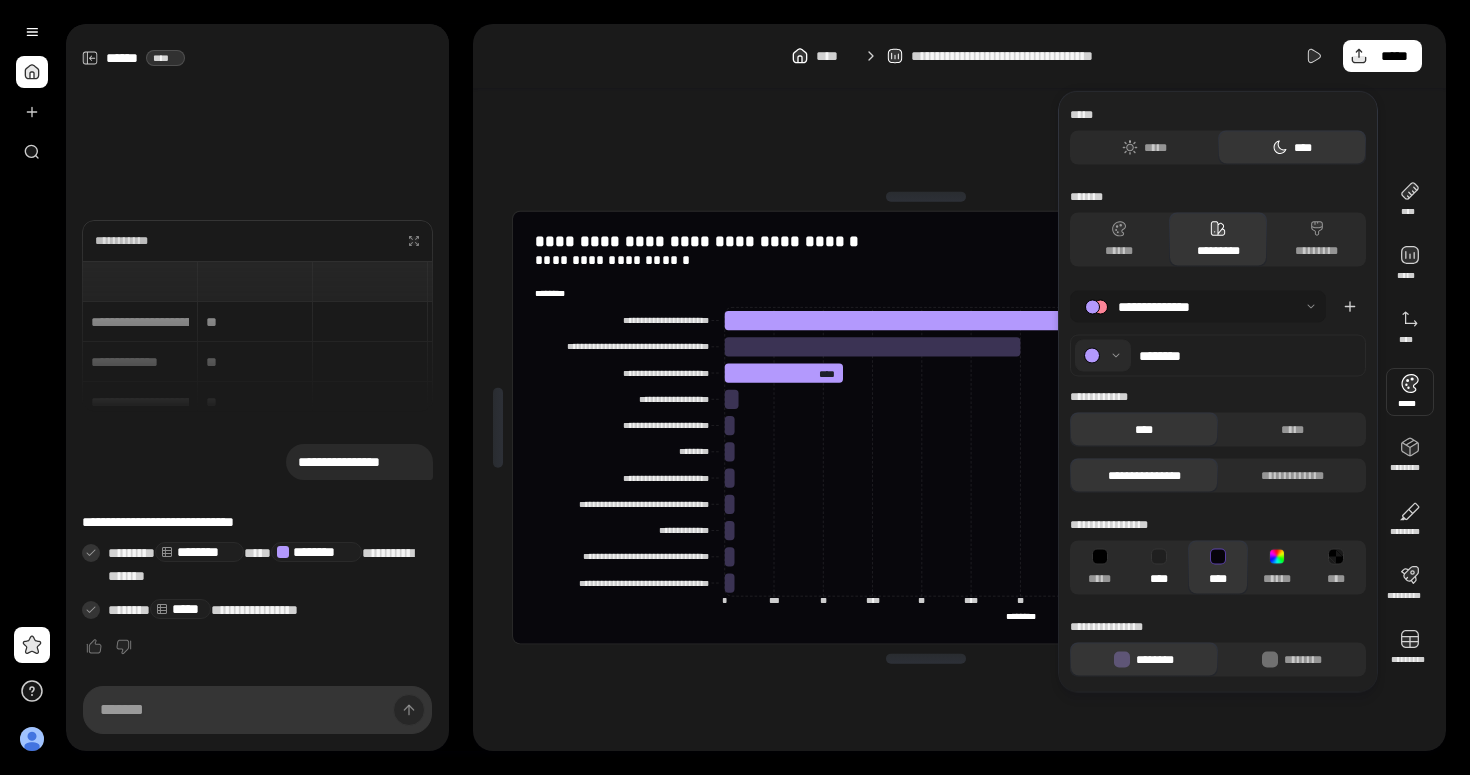click on "****" at bounding box center (1158, 568) 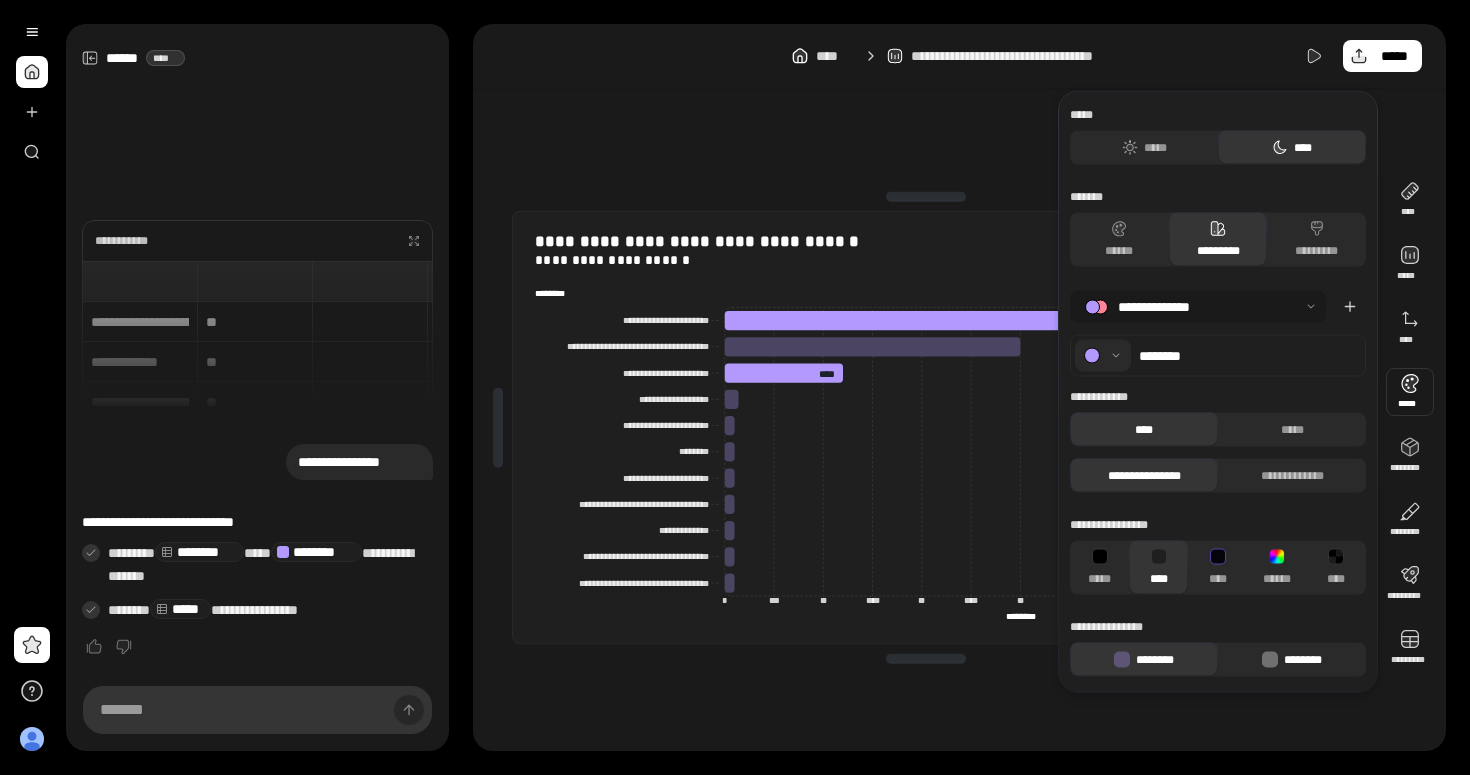 click on "********" at bounding box center [1292, 660] 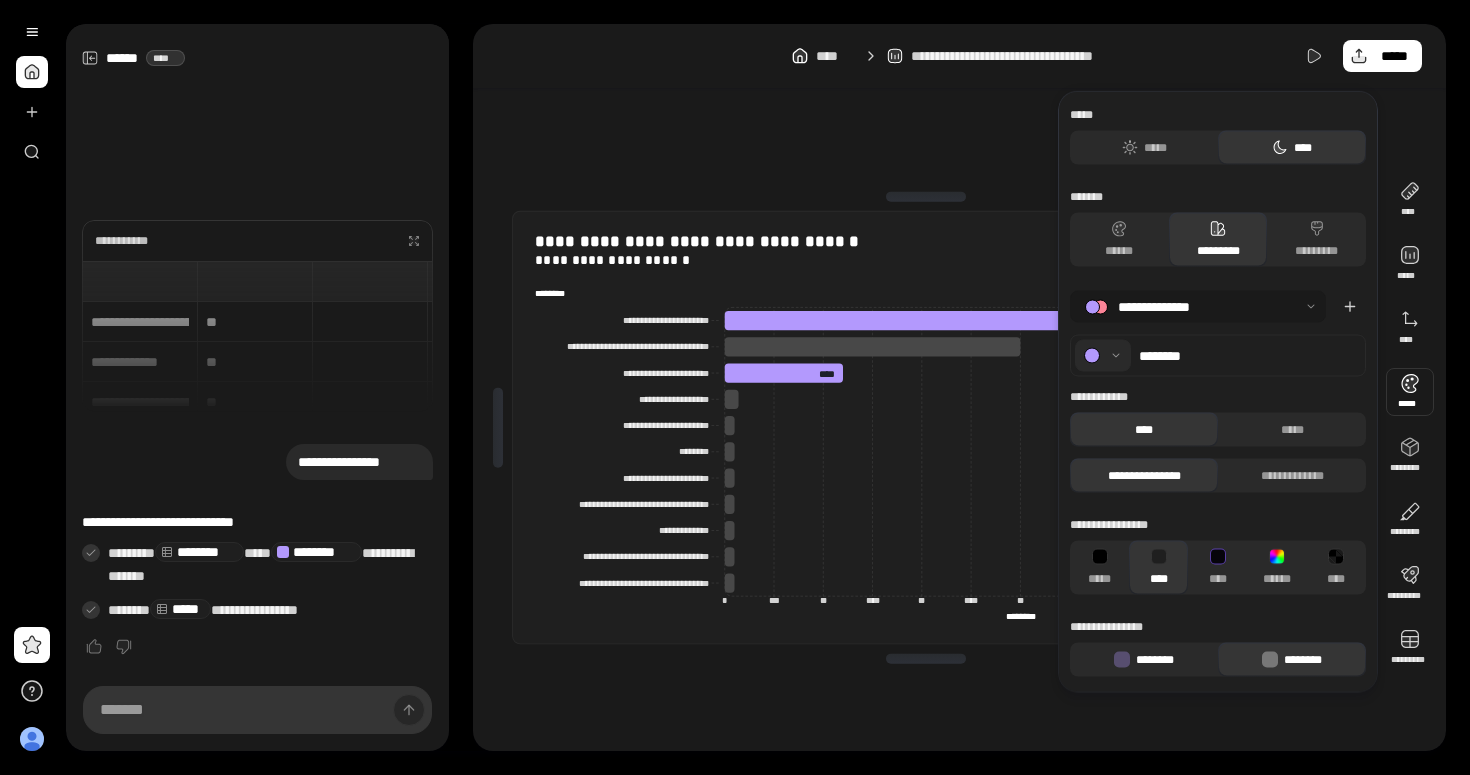 click on "********" at bounding box center [1144, 660] 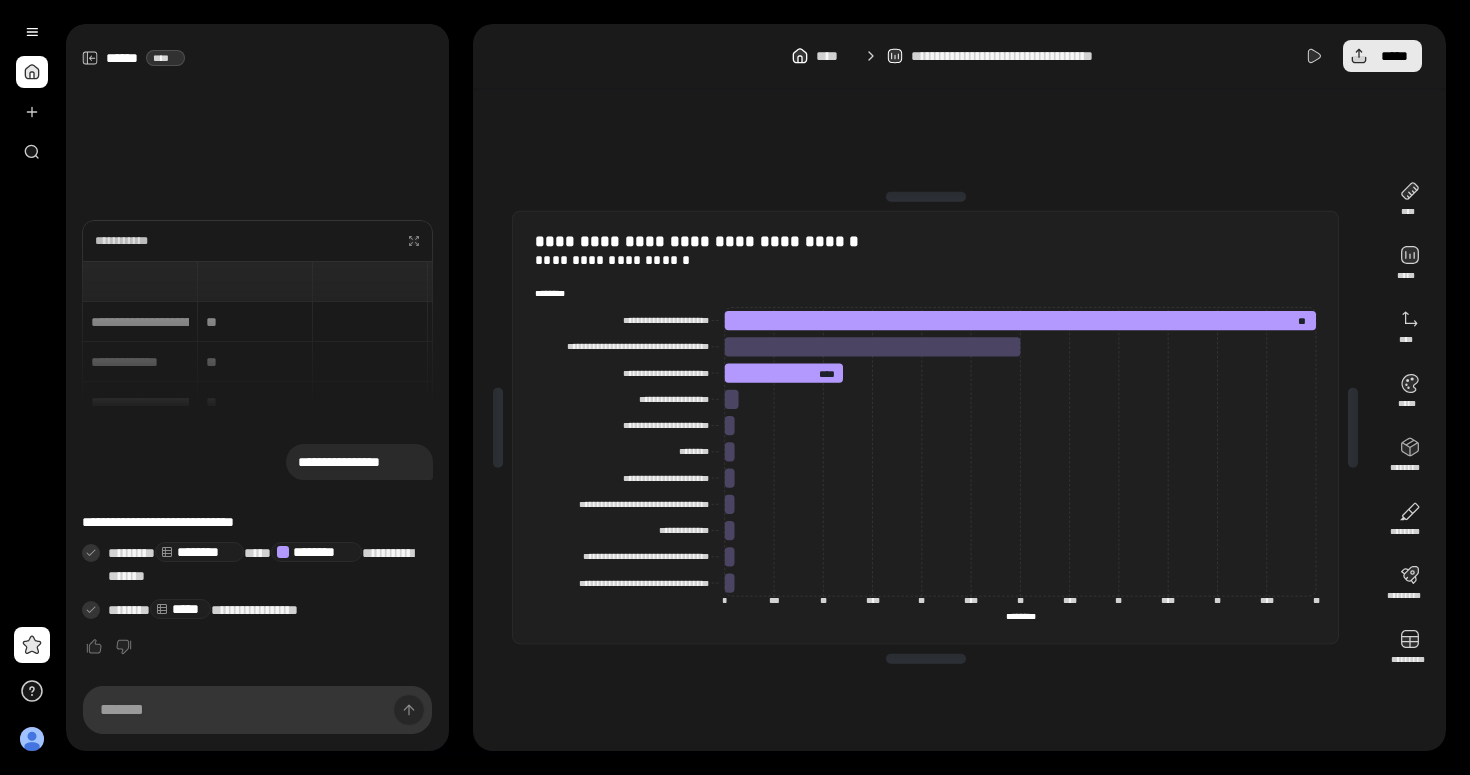 click on "*****" at bounding box center [1382, 56] 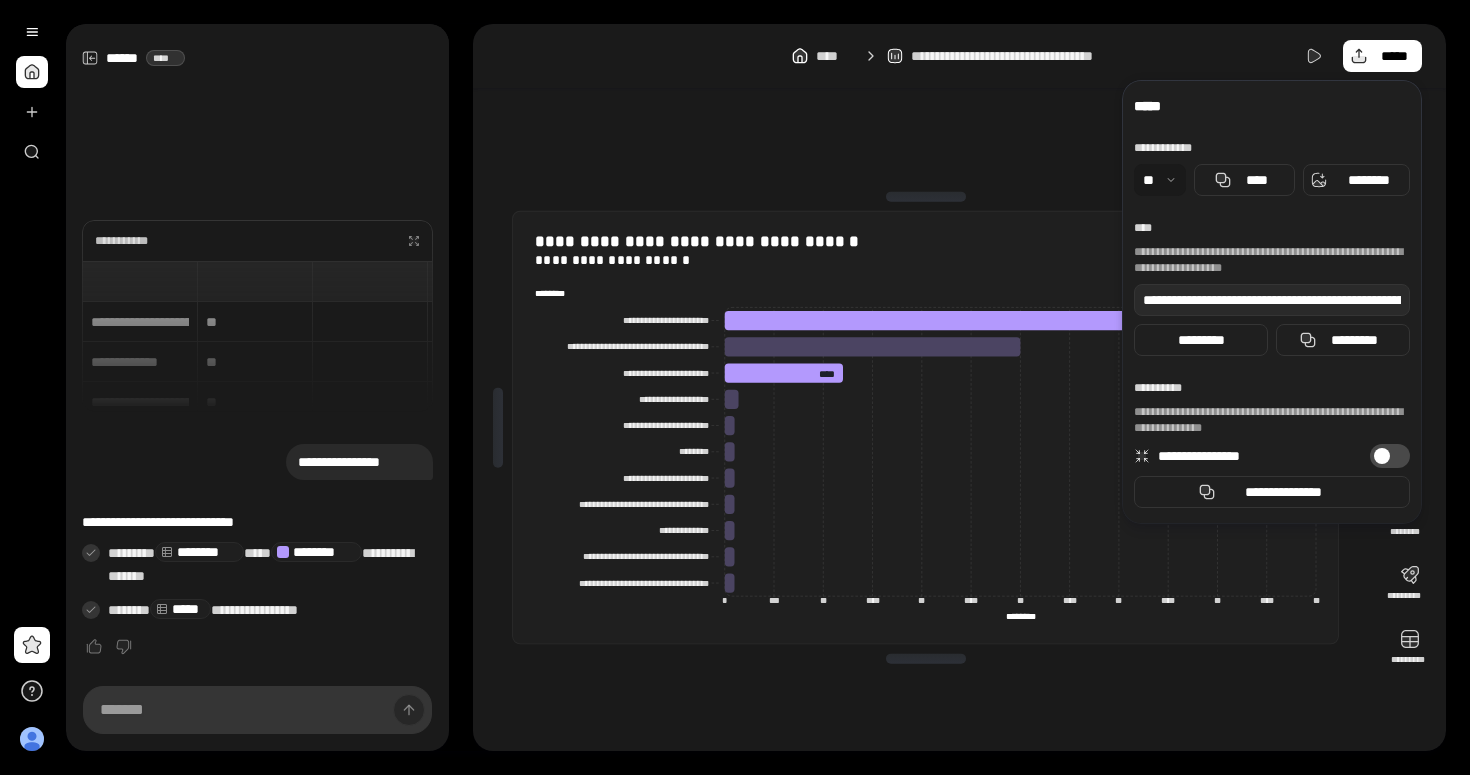 click on "[STREET] [CITY] [STATE] [ZIP]" at bounding box center (735, 387) 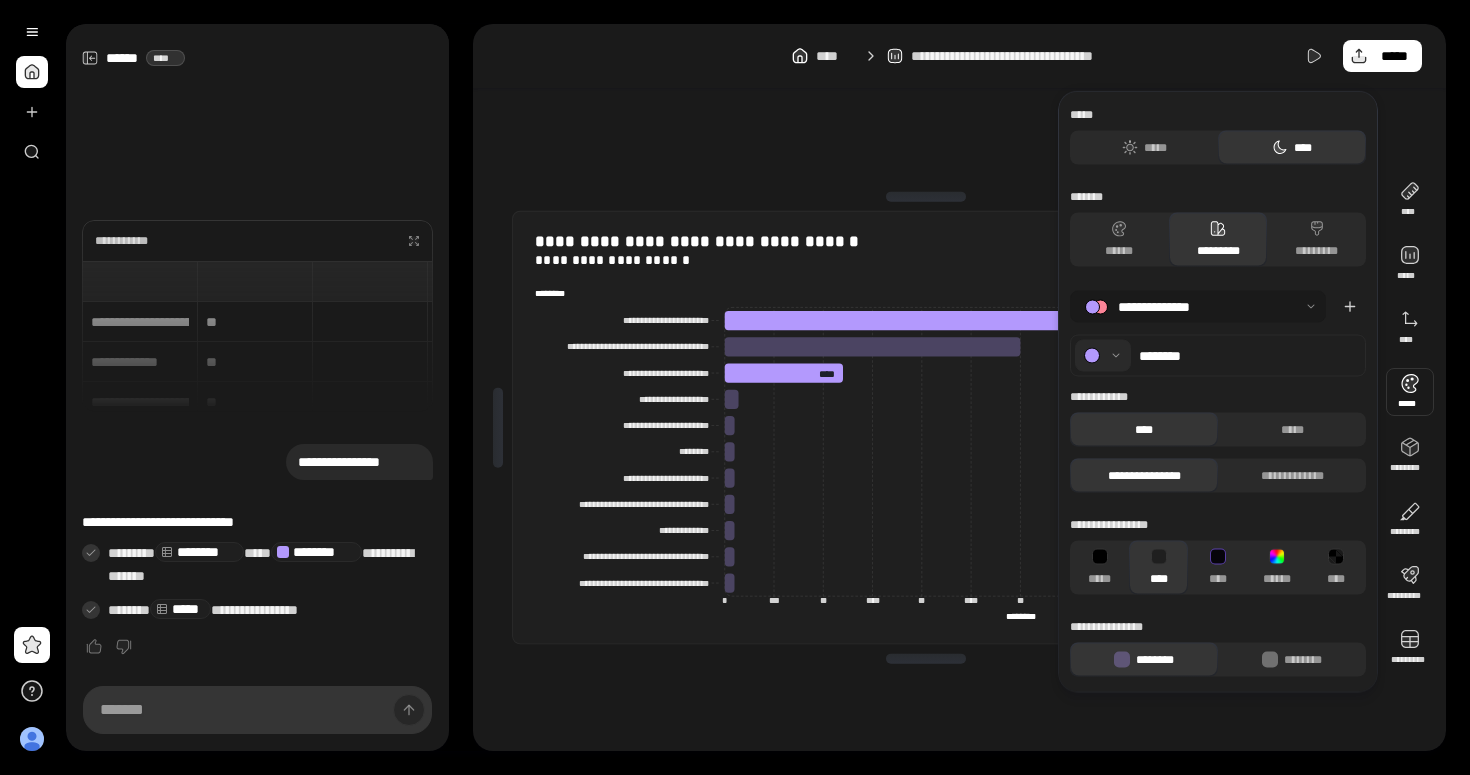 click at bounding box center [1198, 307] 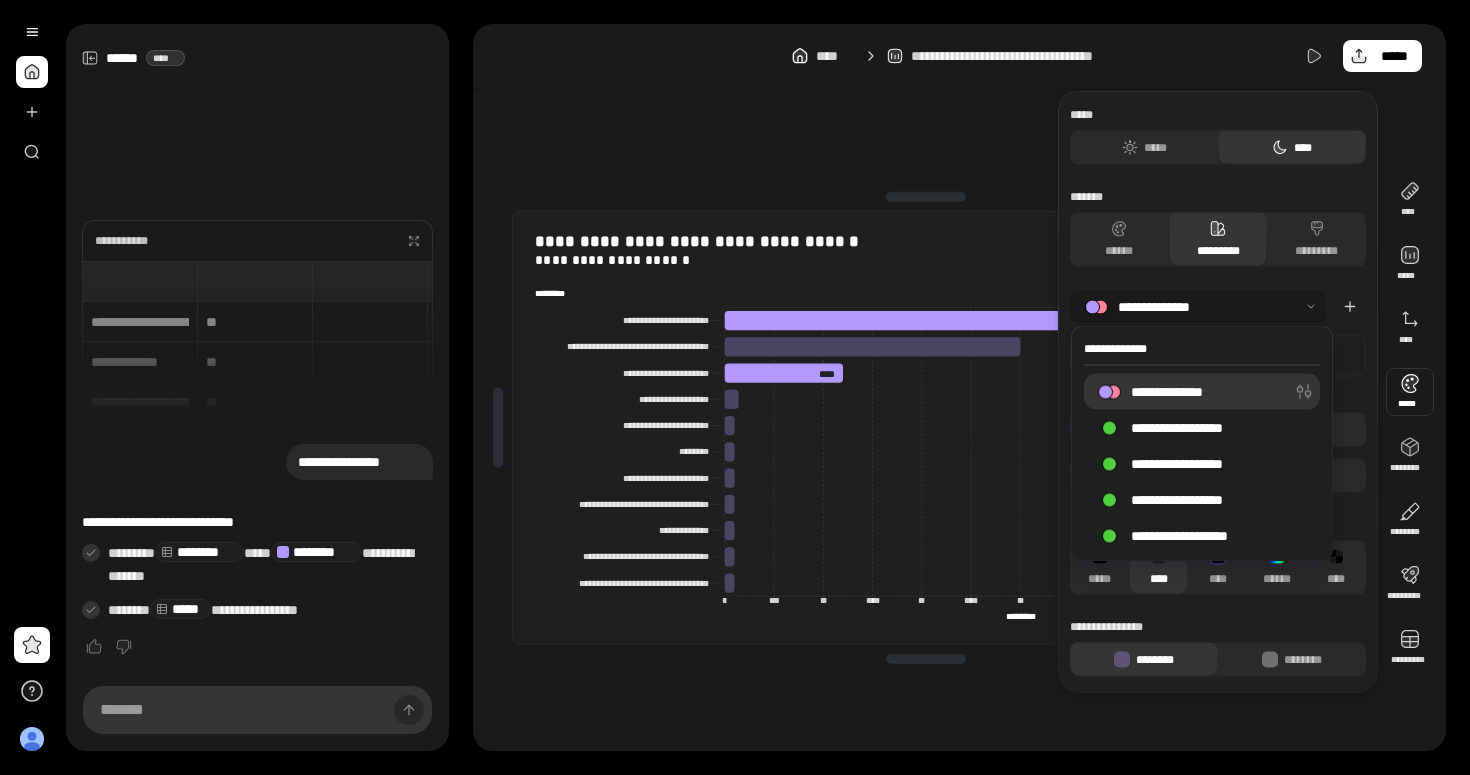 click on "**********" at bounding box center (1187, 392) 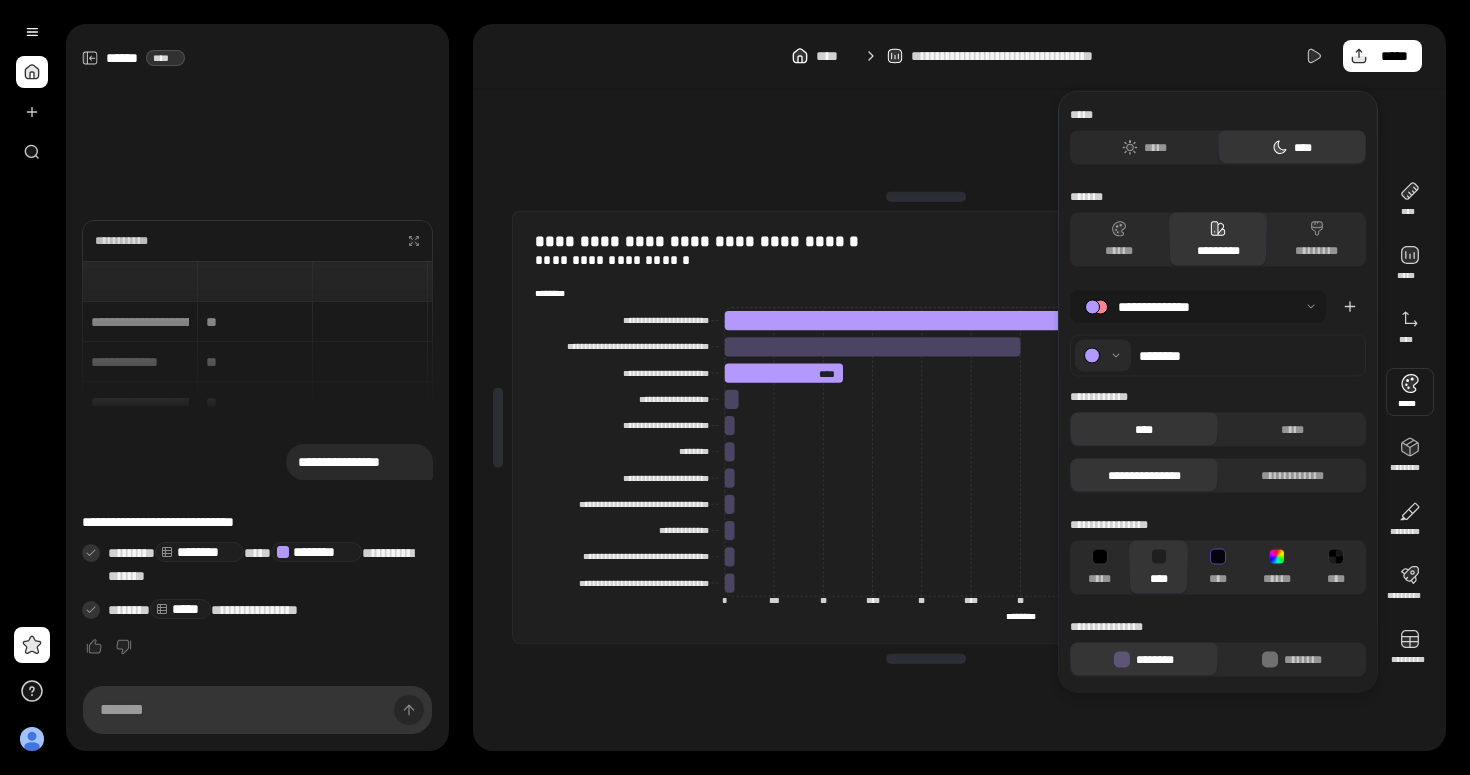 click at bounding box center (1198, 307) 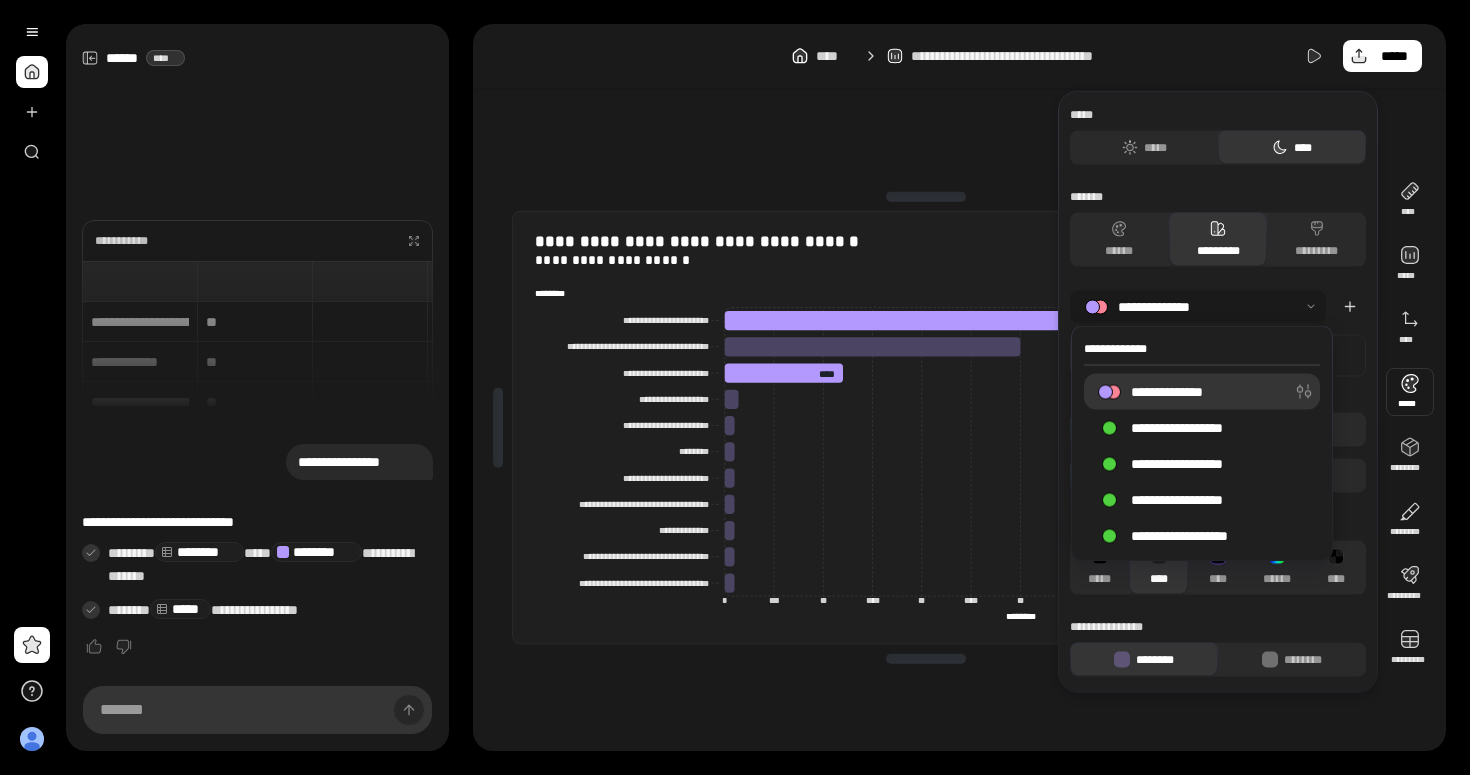 click on "**********" at bounding box center (1187, 392) 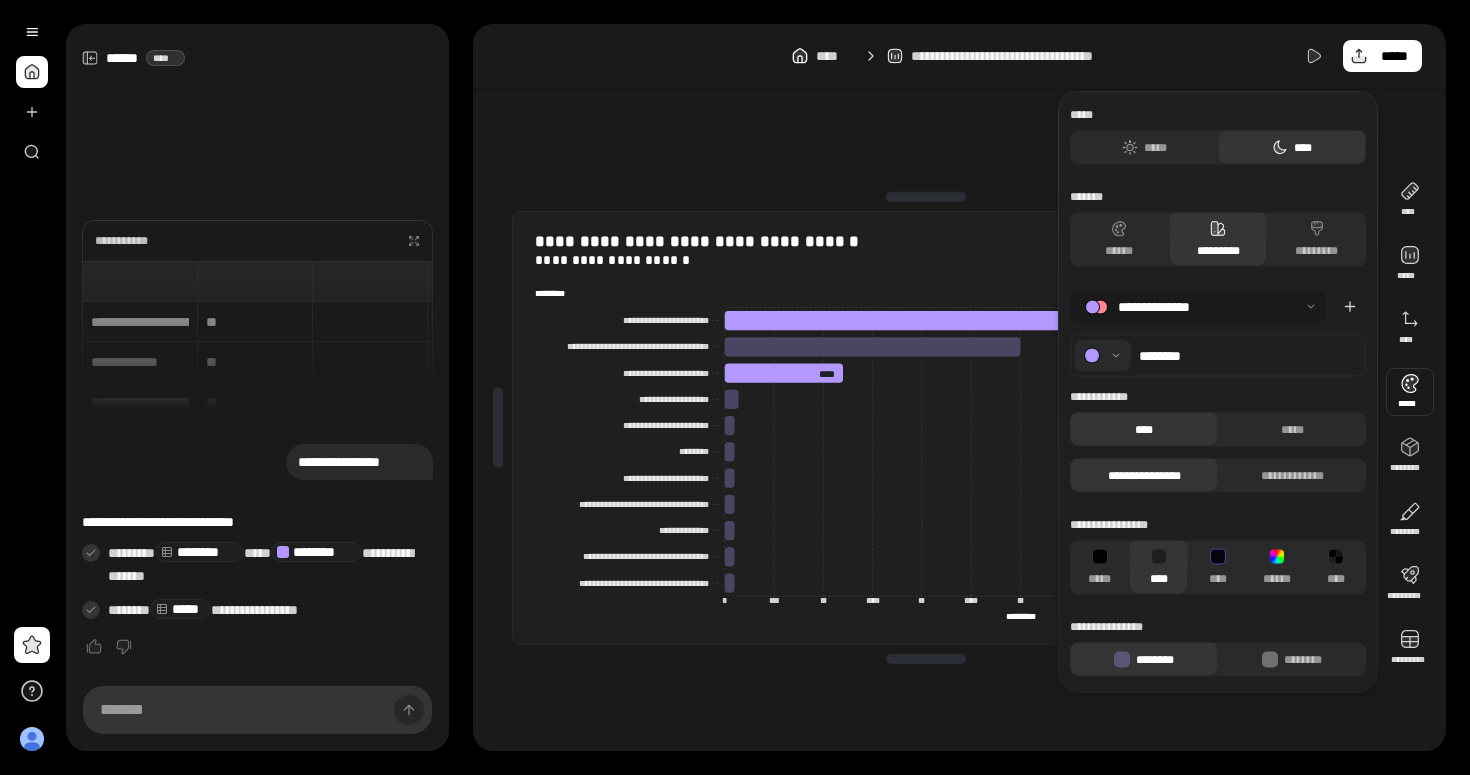 click at bounding box center [1198, 307] 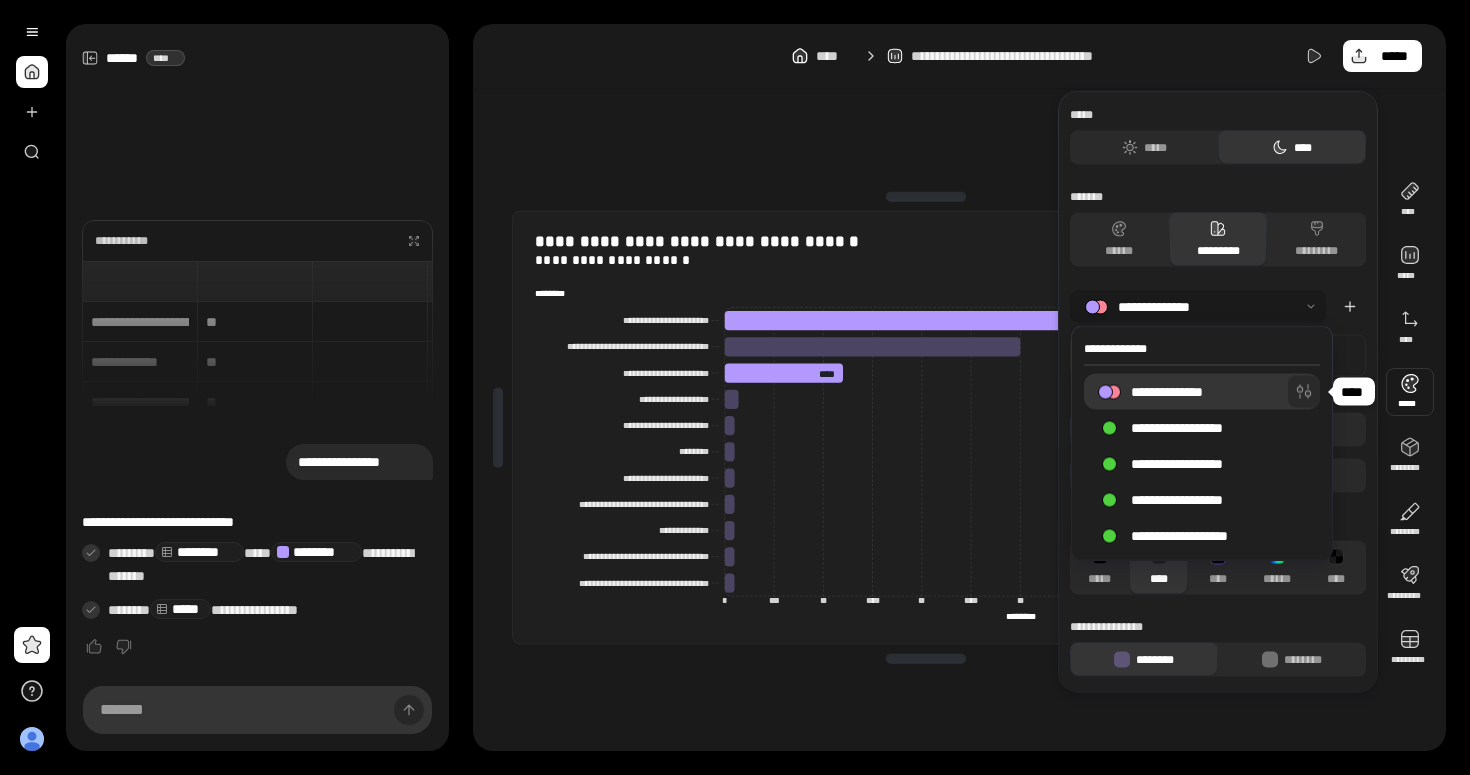 click at bounding box center [1304, 392] 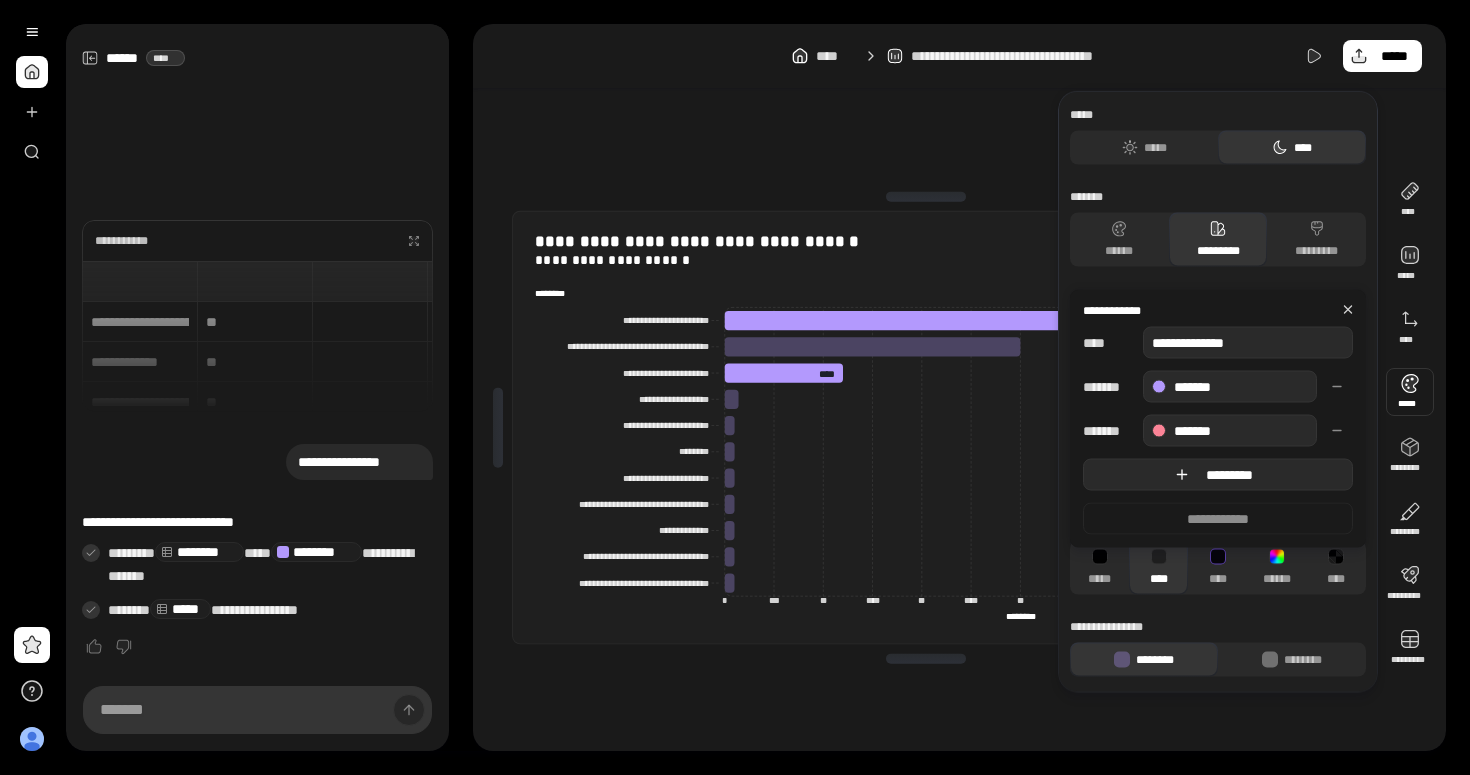 click on "*********" at bounding box center (1230, 475) 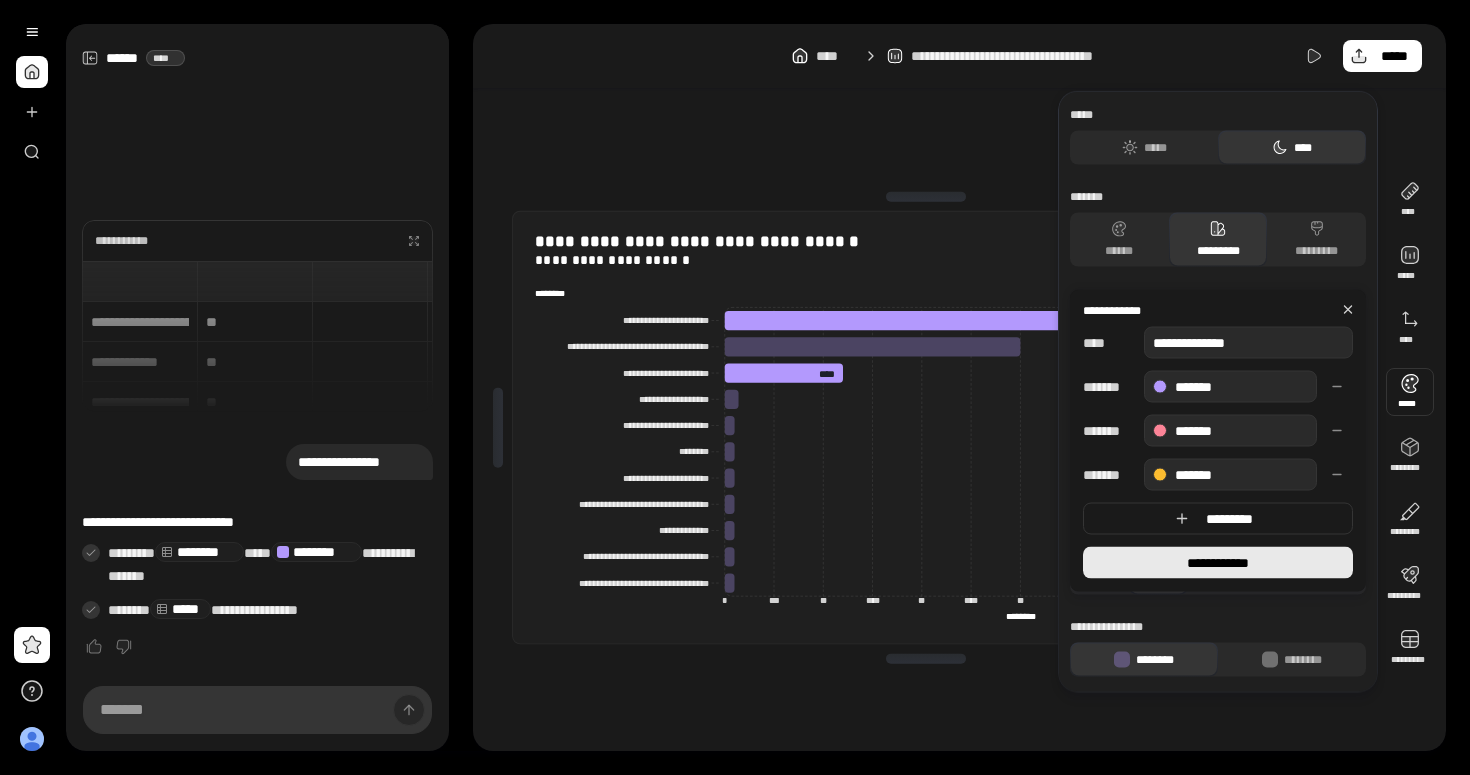 click on "**********" at bounding box center (1217, 563) 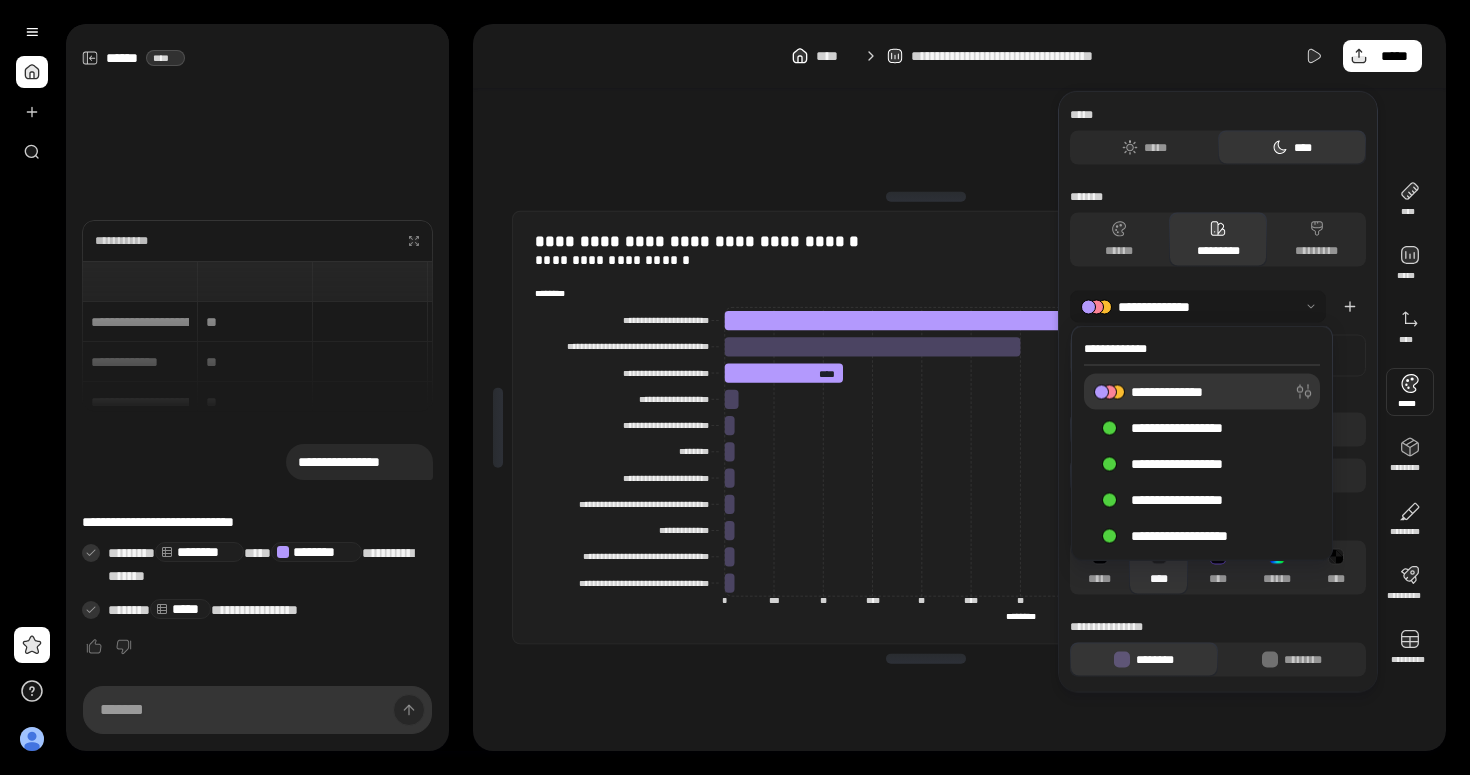 click on "**********" at bounding box center [1179, 392] 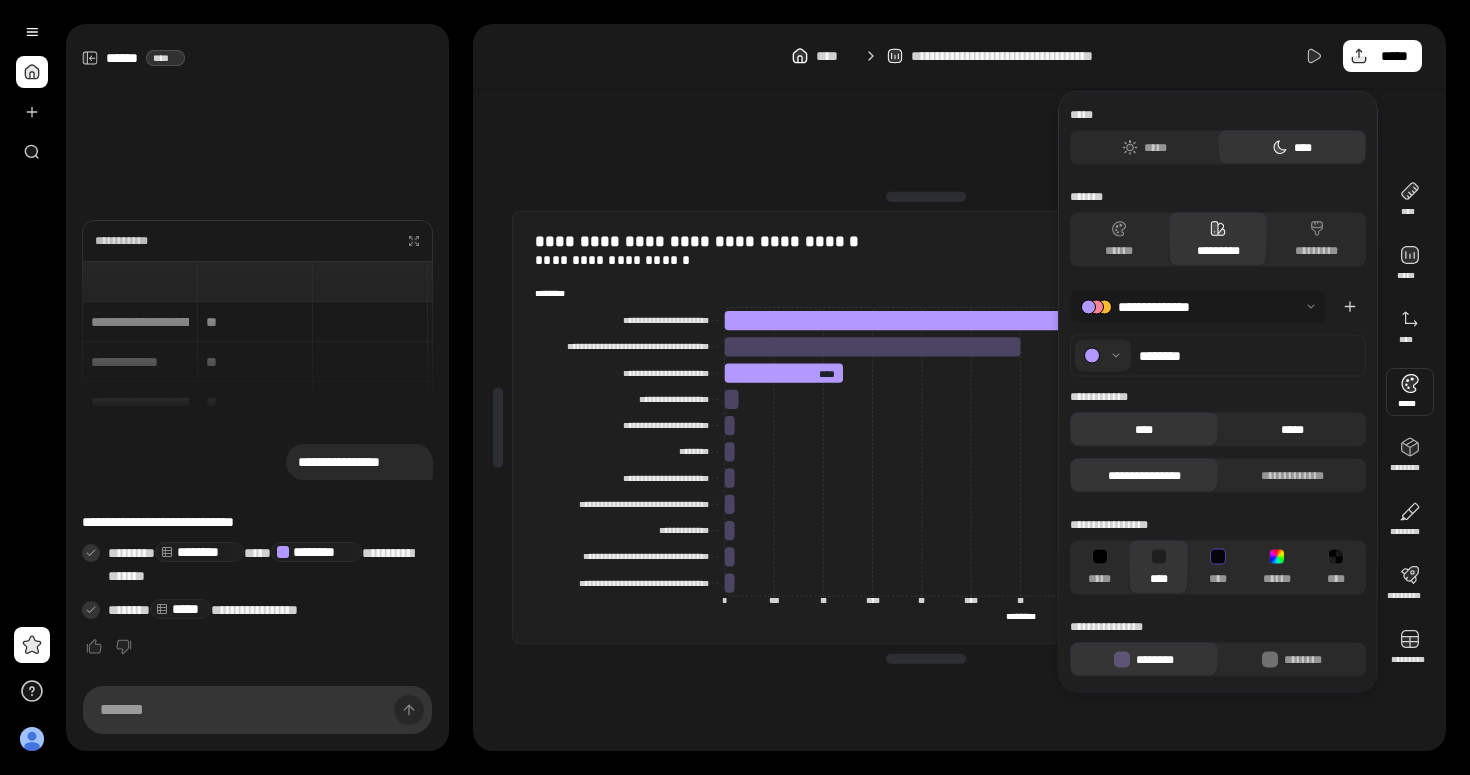 click on "*****" at bounding box center [1292, 430] 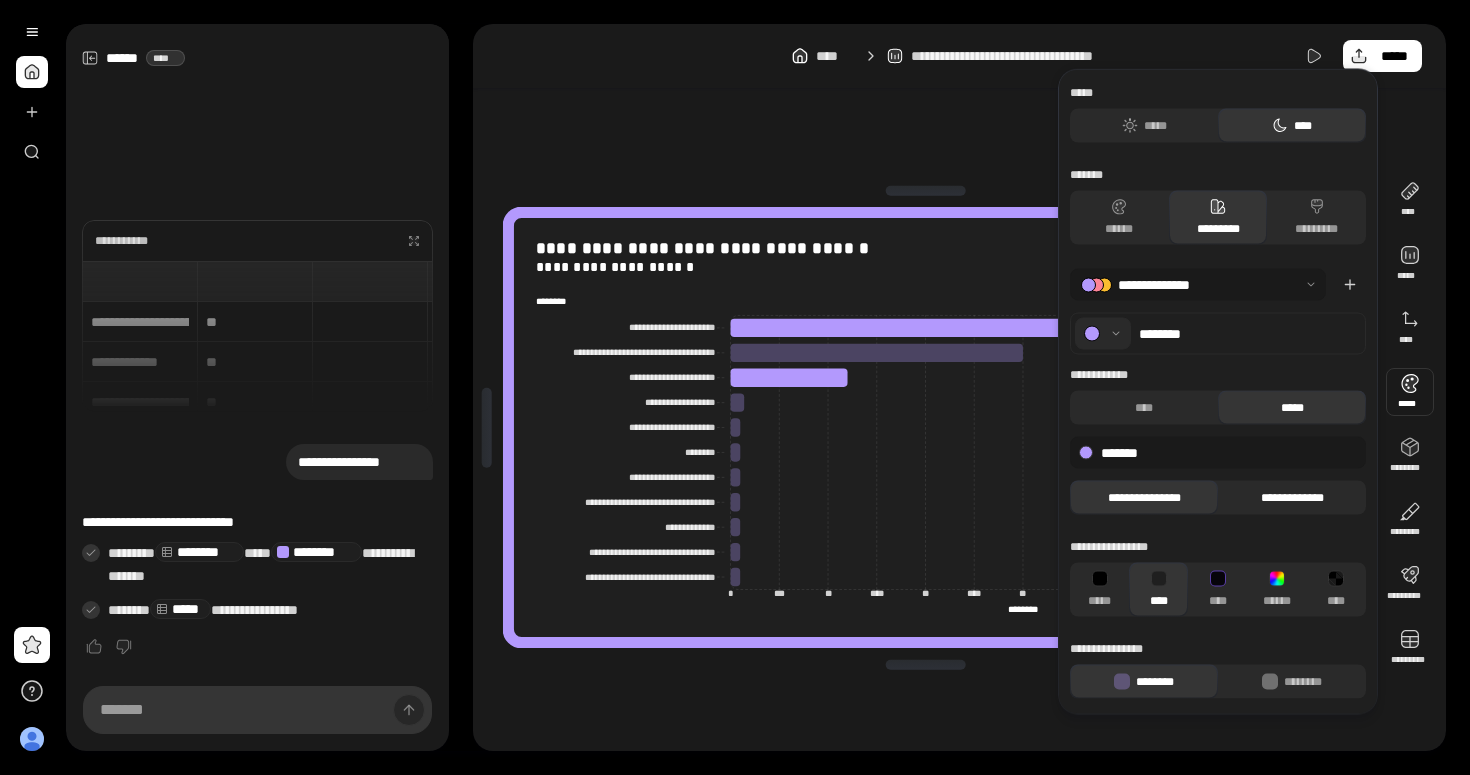 click on "**********" at bounding box center (1292, 498) 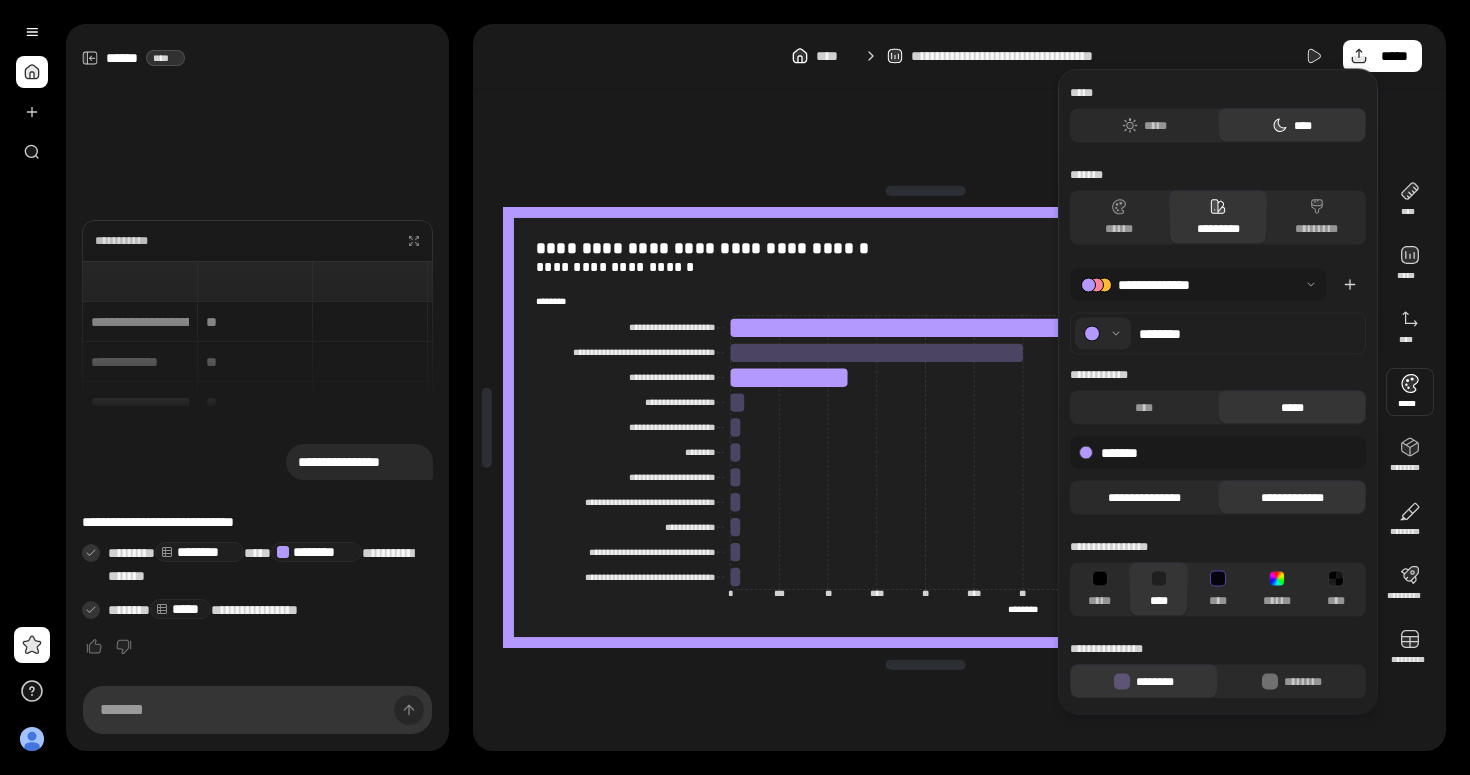 click on "**********" at bounding box center [1144, 498] 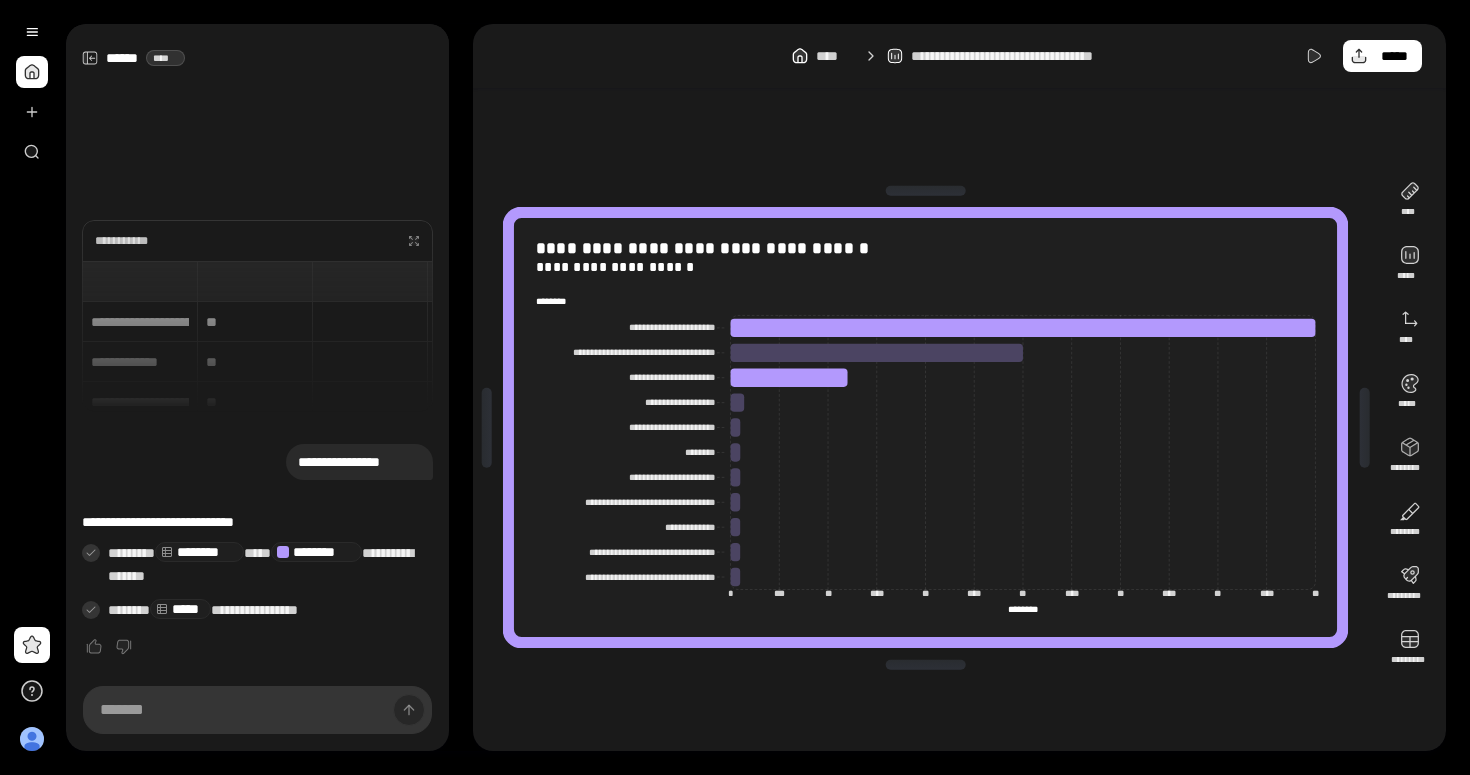 click on "[FIRST] [LAST]" at bounding box center (959, 56) 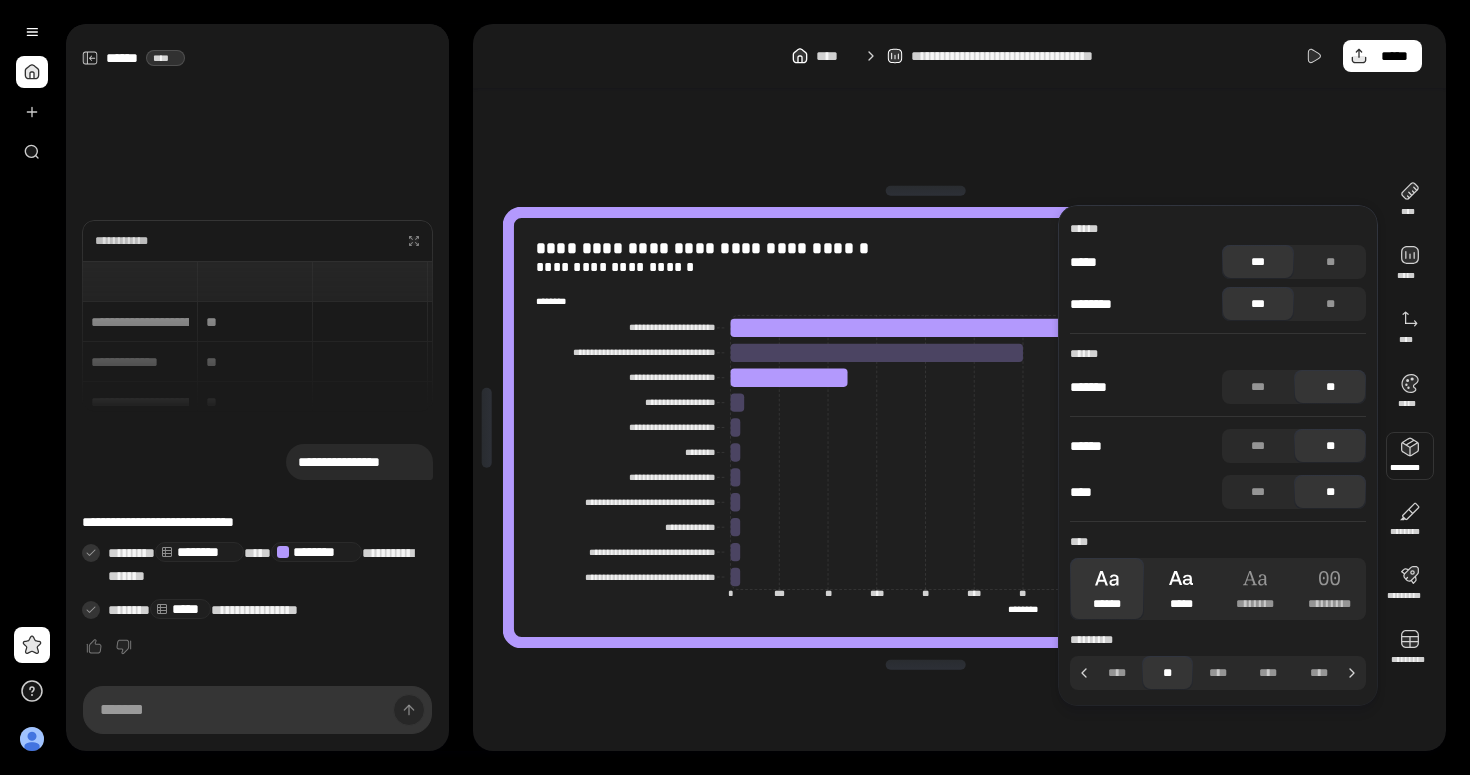 click 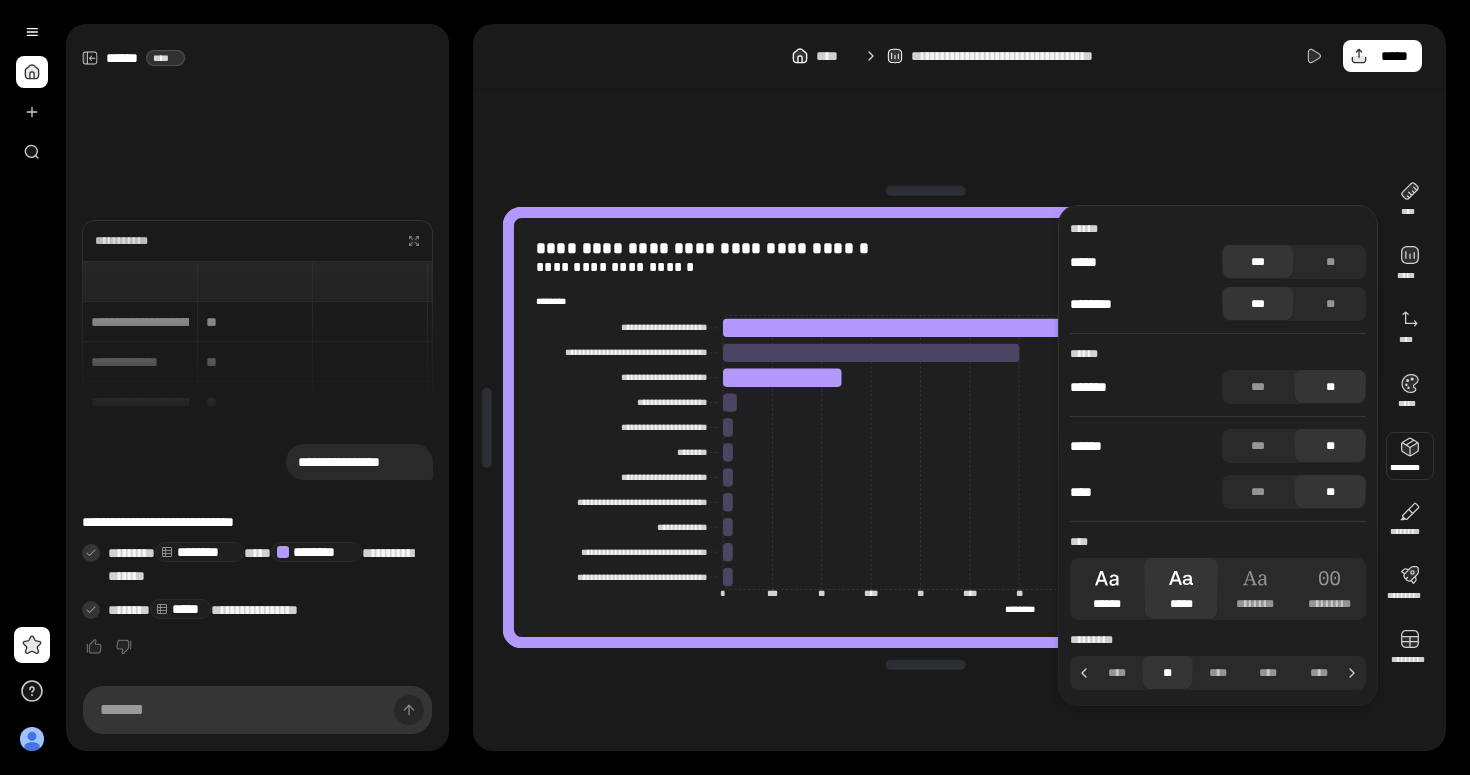 click on "******" at bounding box center (1107, 589) 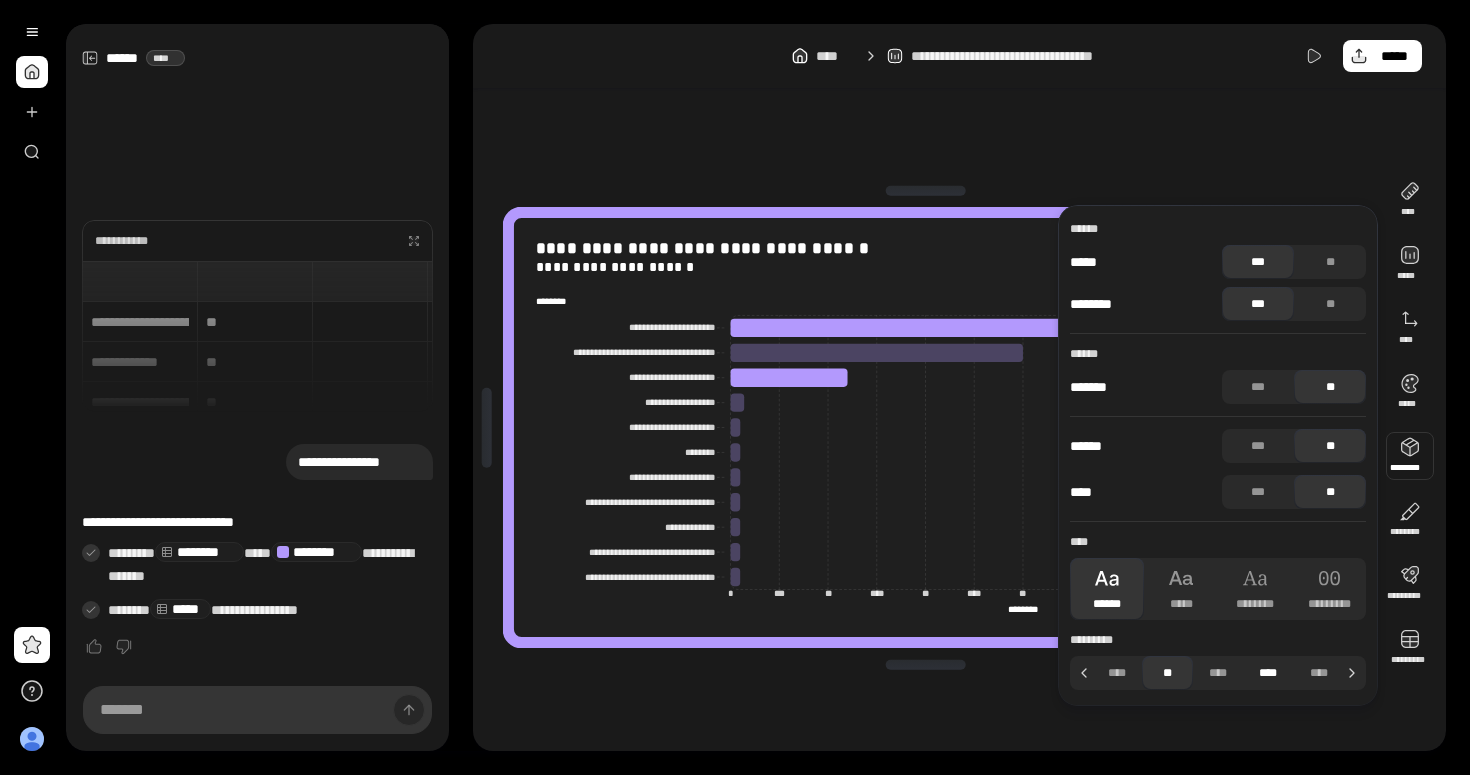click on "****" at bounding box center (1268, 673) 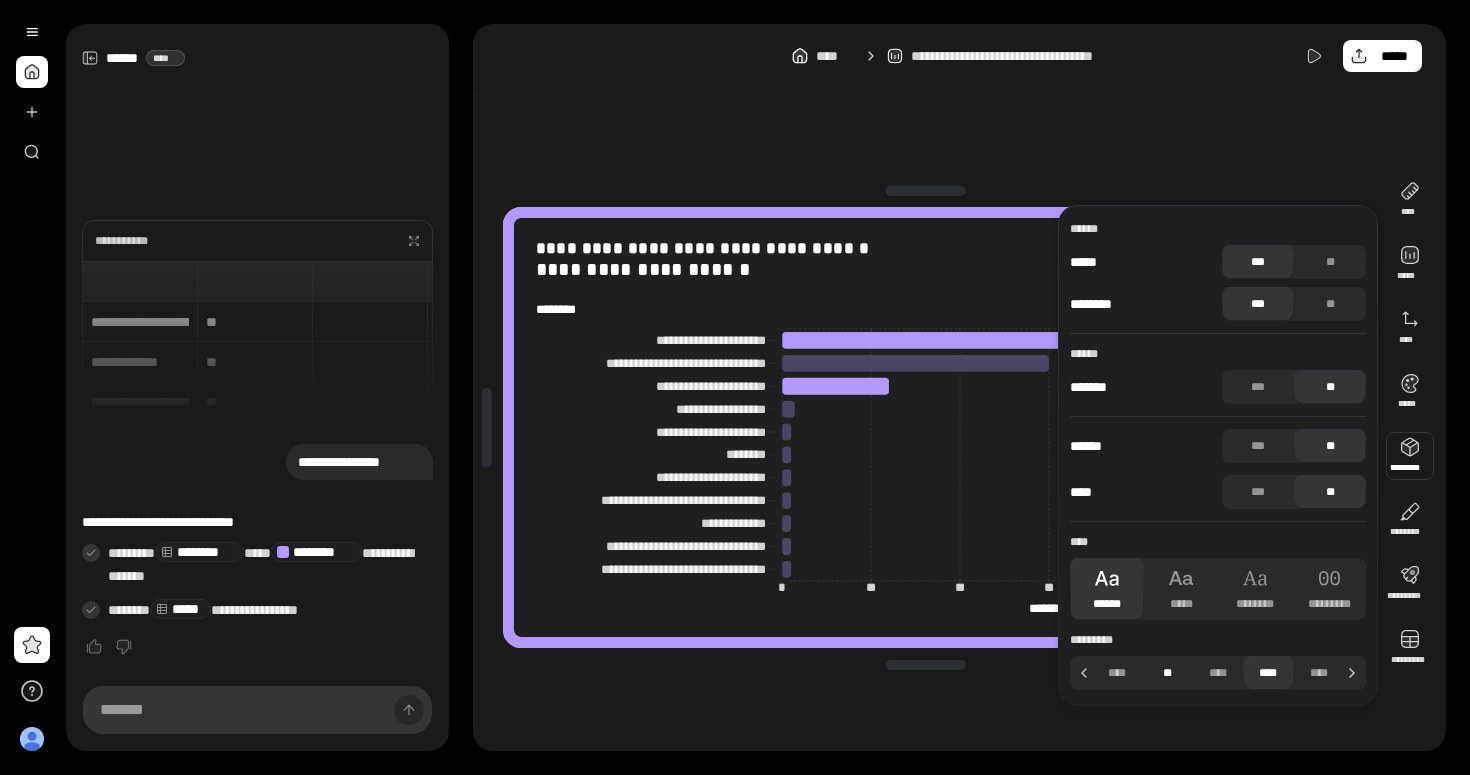 click on "**" at bounding box center (1167, 673) 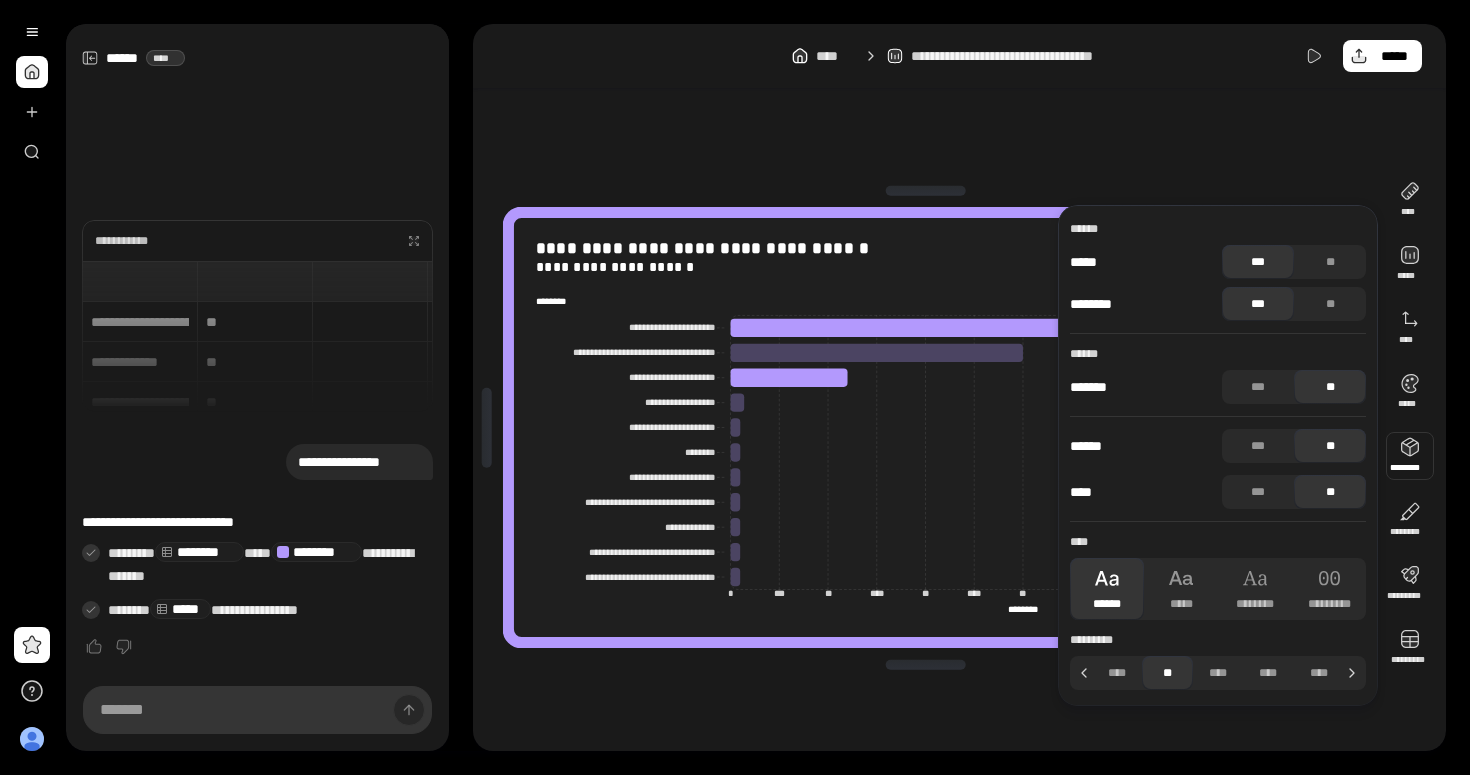 click on "[STREET] [CITY] [STATE] [ZIP]" at bounding box center (925, 427) 